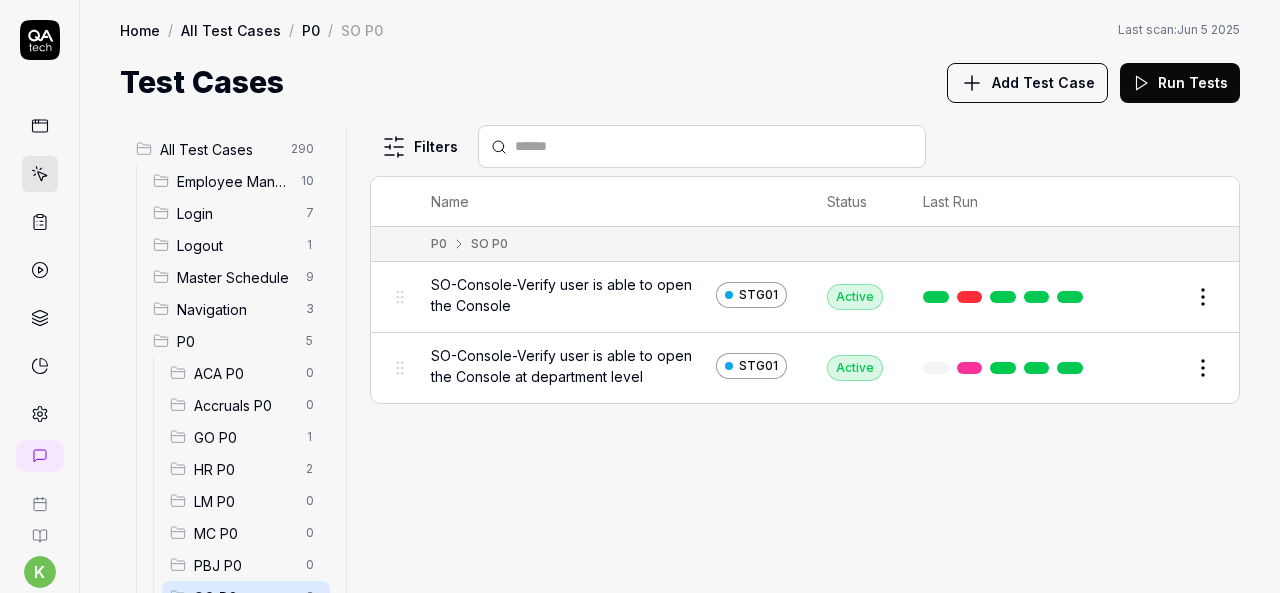 scroll, scrollTop: 0, scrollLeft: 0, axis: both 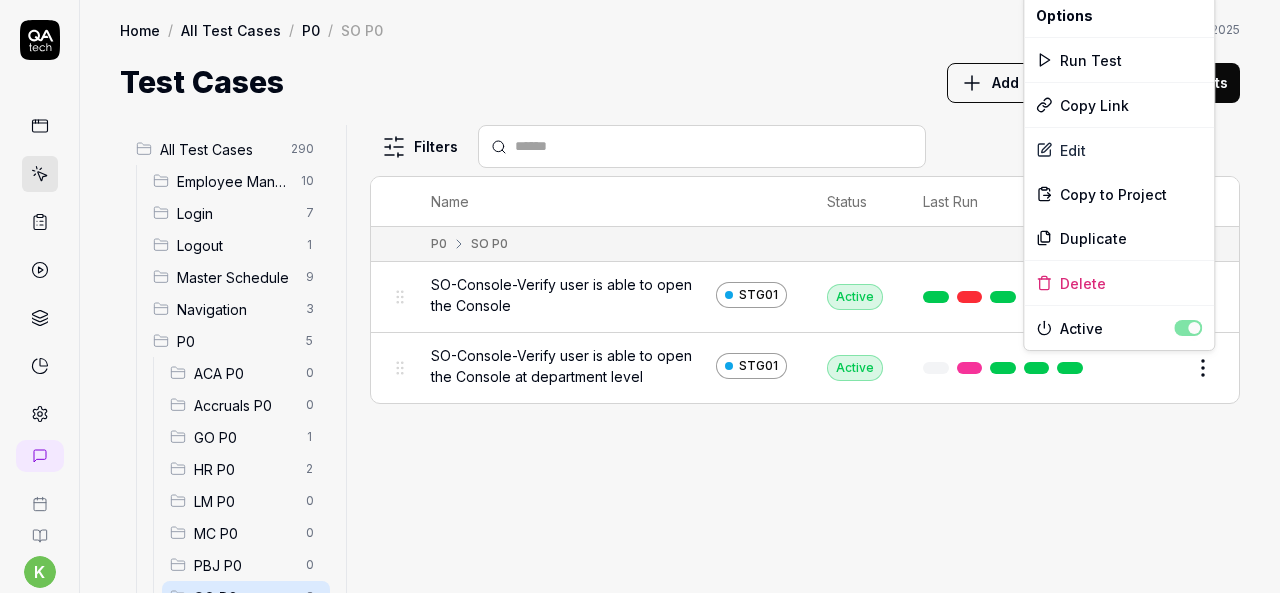 click on "k S Home / All Test Cases / P0 / SO P0 Home / All Test Cases / P0 / SO P0 Last scan:  Jun 5 2025 Test Cases Add Test Case Run Tests All Test Cases 290 Employee Management 10 Login 7 Logout 1 Master Schedule 9 Navigation 3 P0 5 ACA P0 0 Accruals P0 0 GO P0 1 HR P0 2 LM P0 0 MC P0 0 PBJ P0 0 SO P0 2 SPOT P0 0 TA P0 0 PPV 234 ACA PPV 20 Accruals PPV 35 GO PPV 13 HR PPV 31 LM PPV 7 MC PPV 7 PBJ PPV 22 SO PPV 56 Spotlight PPV 3 TA PPV 40 Reporting 3 Schedule Optimizer 1 Screen Loads 7 Time & Attendance 6 Filters Name Status Last Run P0 SO P0 SO-Console-Verify user is able to open the Console STG01 Active Edit SO-Console-Verify user is able to open the Console at department level STG01 Active Edit
To pick up a draggable item, press the space bar.
While dragging, use the arrow keys to move the item.
Press space again to drop the item in its new position, or press escape to cancel.
Options Run Test Copy Link Edit Copy to Project Duplicate Delete Active" at bounding box center [640, 296] 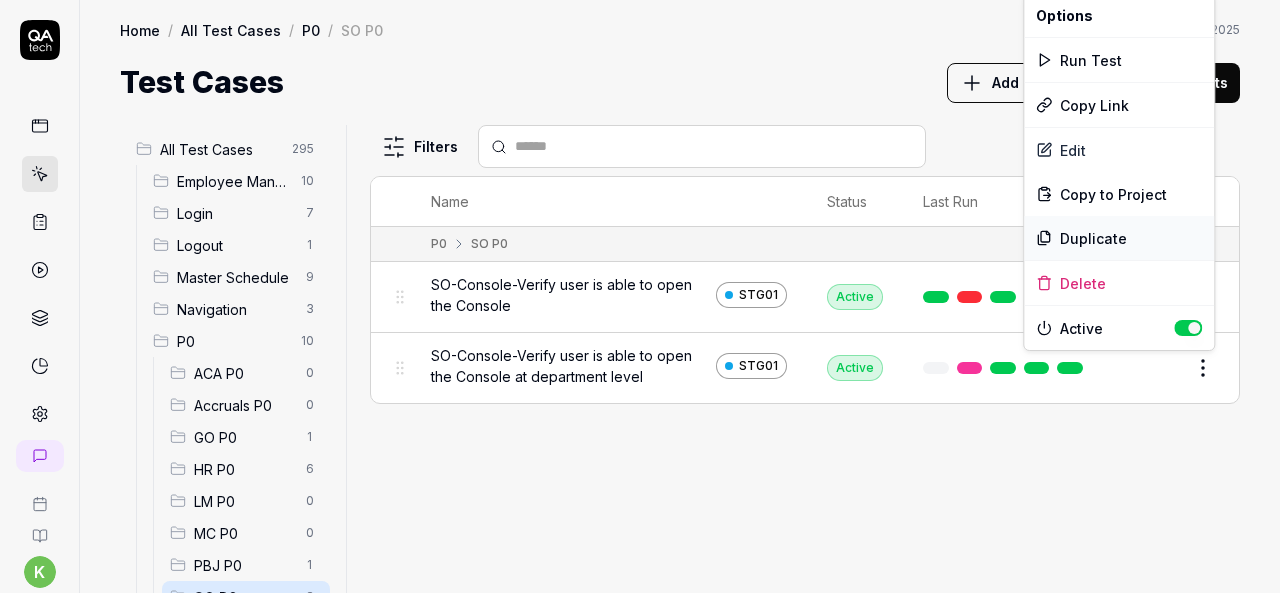 click on "Duplicate" at bounding box center (1119, 238) 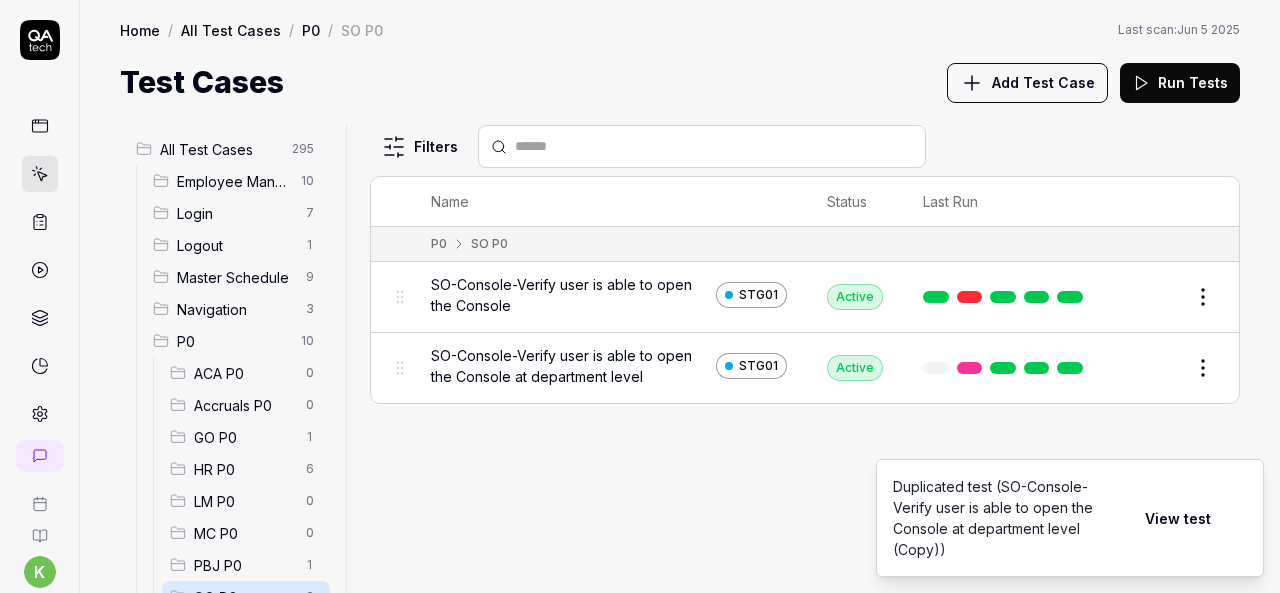 click on "View test" at bounding box center [1178, 518] 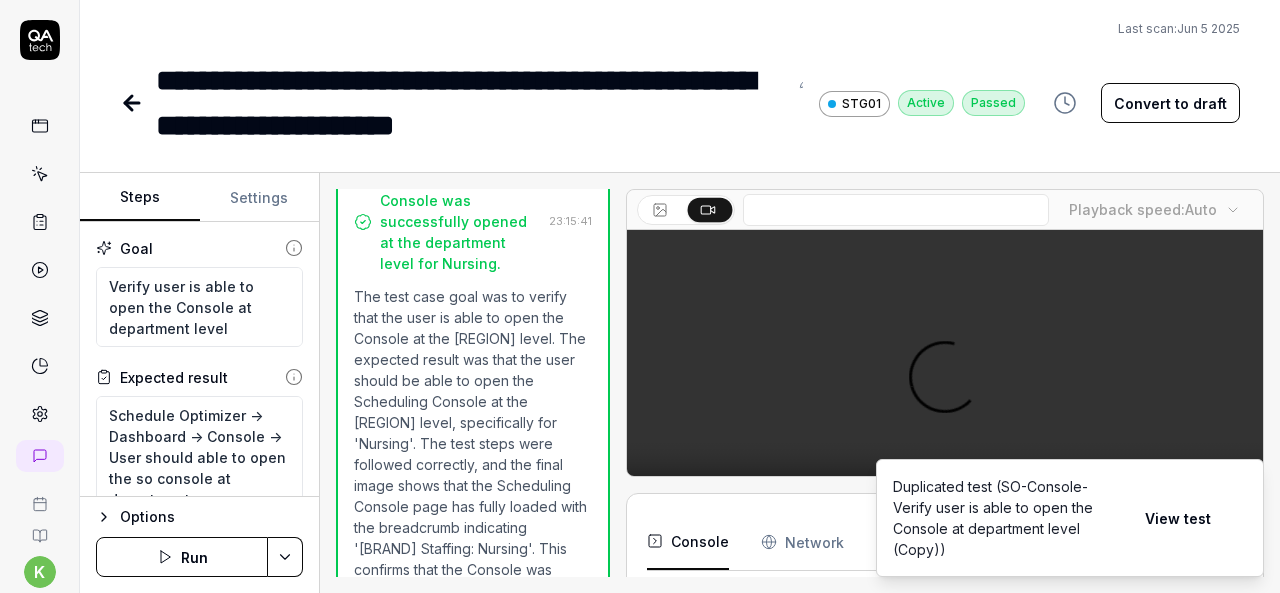 scroll, scrollTop: 1282, scrollLeft: 0, axis: vertical 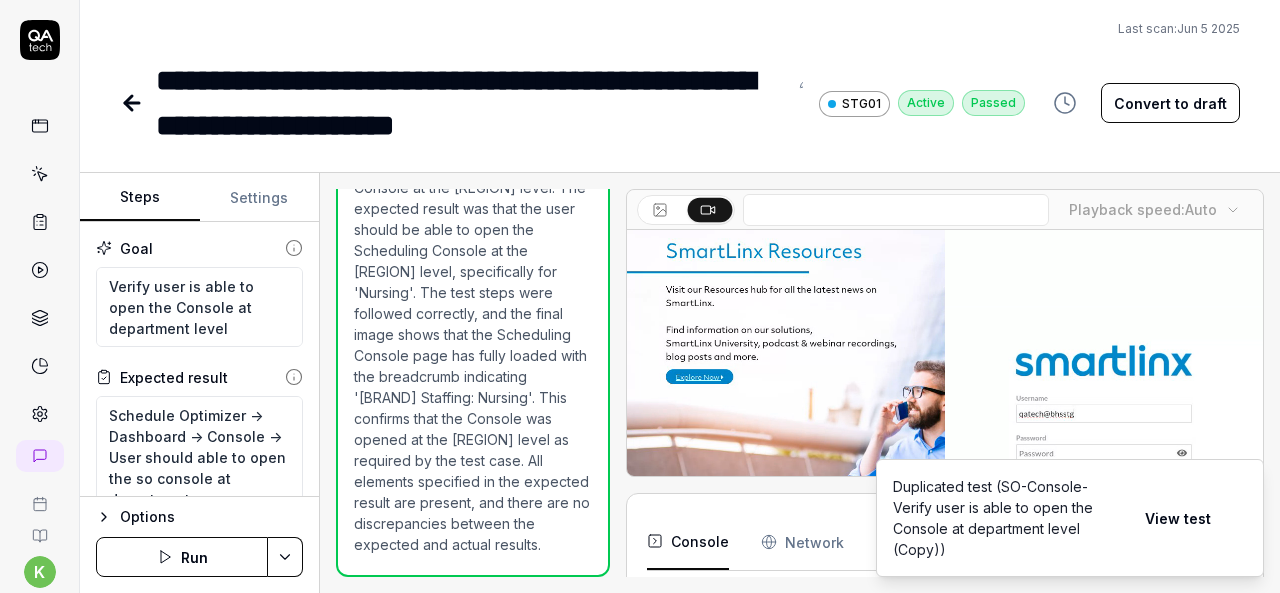click 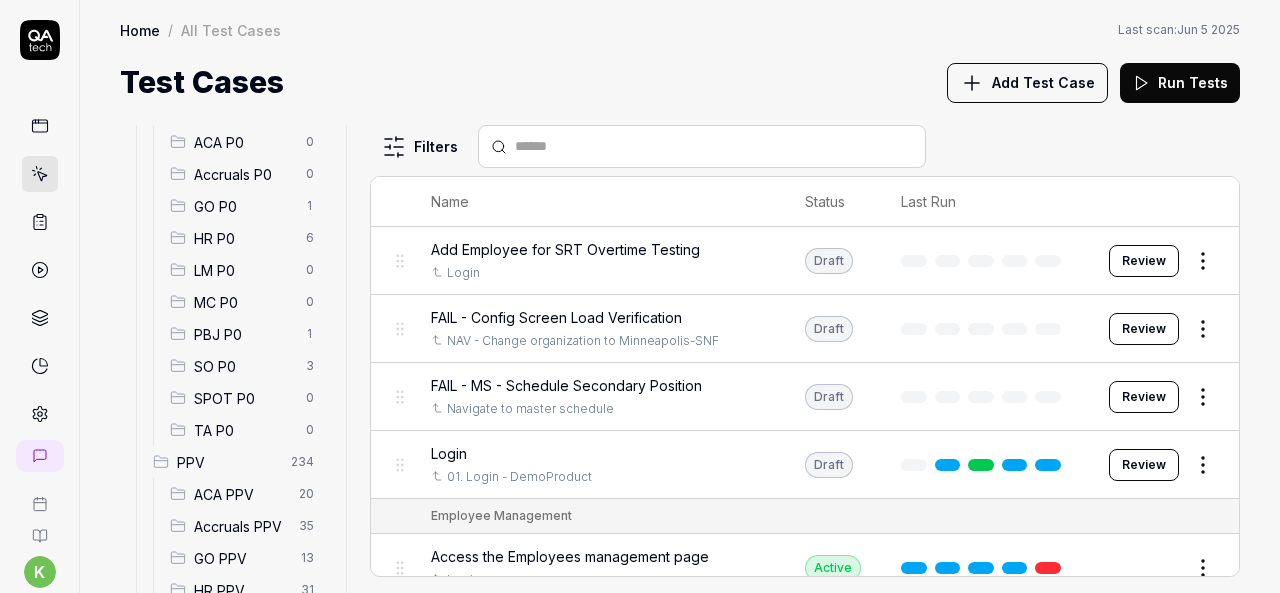 scroll, scrollTop: 237, scrollLeft: 0, axis: vertical 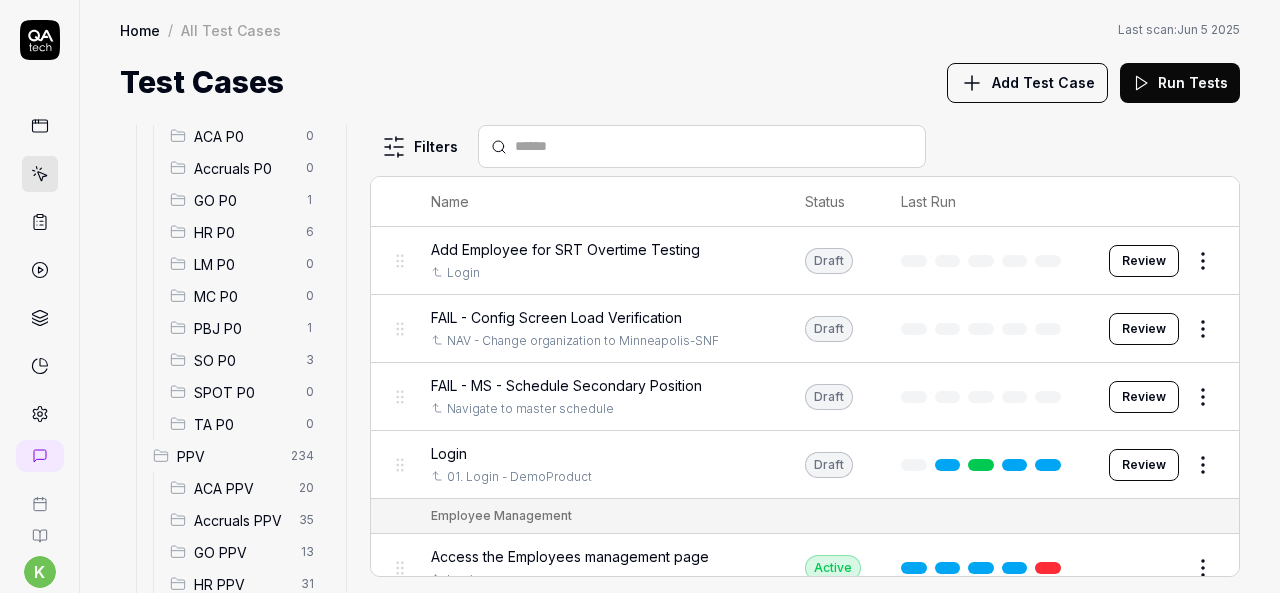 click on "SO P0" at bounding box center [244, 360] 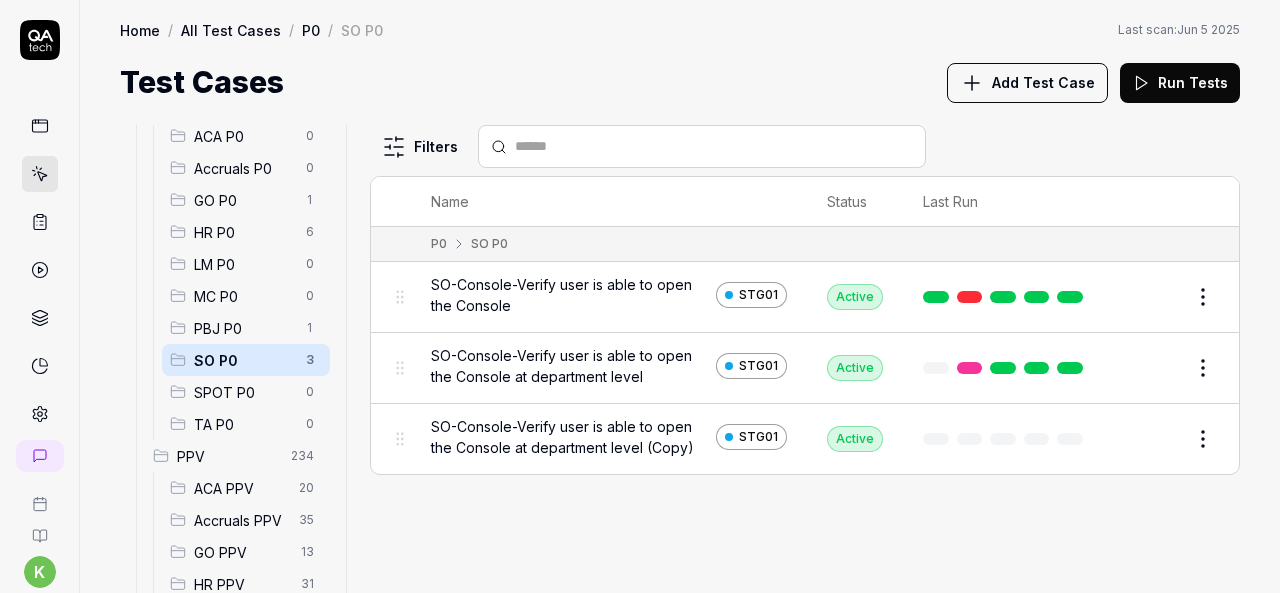 click on "k S Home / All Test Cases / P0 / SO P0 Home / All Test Cases / P0 / SO P0 Last scan:  Jun 5 2025 Test Cases Add Test Case Run Tests All Test Cases 296 Employee Management 10 Login 7 Logout 1 Master Schedule 9 Navigation 3 P0 11 ACA P0 0 Accruals P0 0 GO P0 1 HR P0 6 LM P0 0 MC P0 0 PBJ P0 1 SO P0 3 SPOT P0 0 TA P0 0 PPV 234 ACA PPV 20 Accruals PPV 35 GO PPV 13 HR PPV 31 LM PPV 7 MC PPV 7 PBJ PPV 22 SO PPV 56 Spotlight PPV 3 TA PPV 40 Reporting 3 Schedule Optimizer 1 Screen Loads 7 Time & Attendance 6 Filters Name Status Last Run P0 SO P0 SO-Console-Verify user is able to open the Console STG01 Active Edit SO-Console-Verify user is able to open the Console at department level STG01 Active Edit SO-Console-Verify user is able to open the Console at department level (Copy) STG01 Active Edit
To pick up a draggable item, press the space bar.
While dragging, use the arrow keys to move the item.
Press space again to drop the item in its new position, or press escape to cancel.
*" at bounding box center (640, 296) 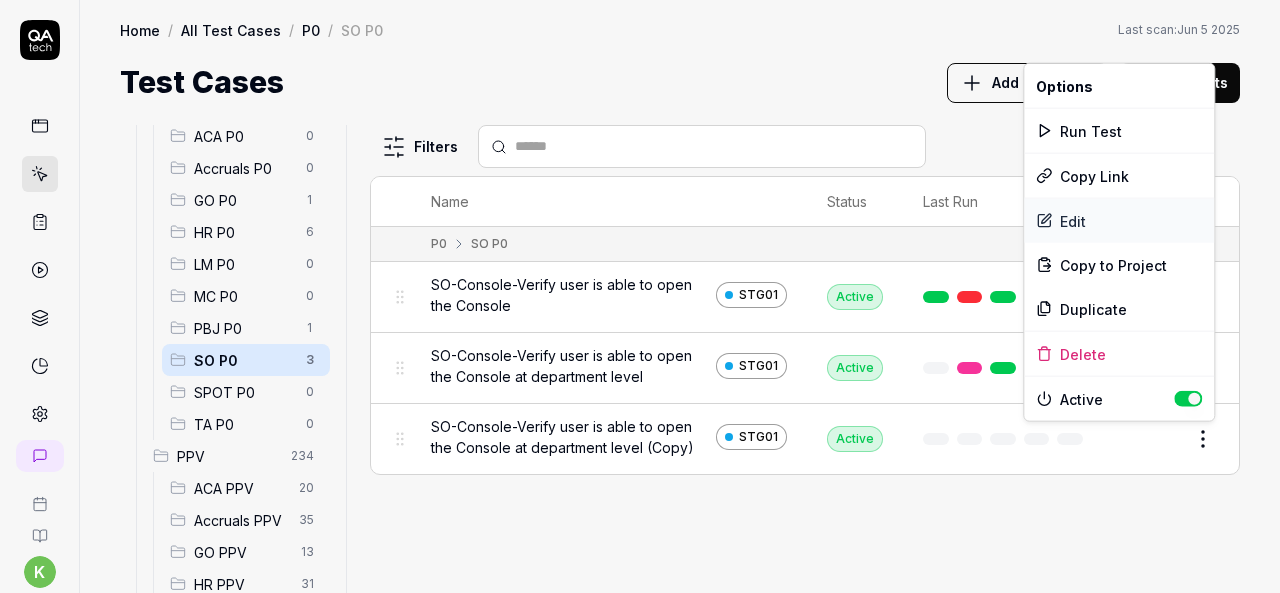 click on "Edit" at bounding box center [1119, 221] 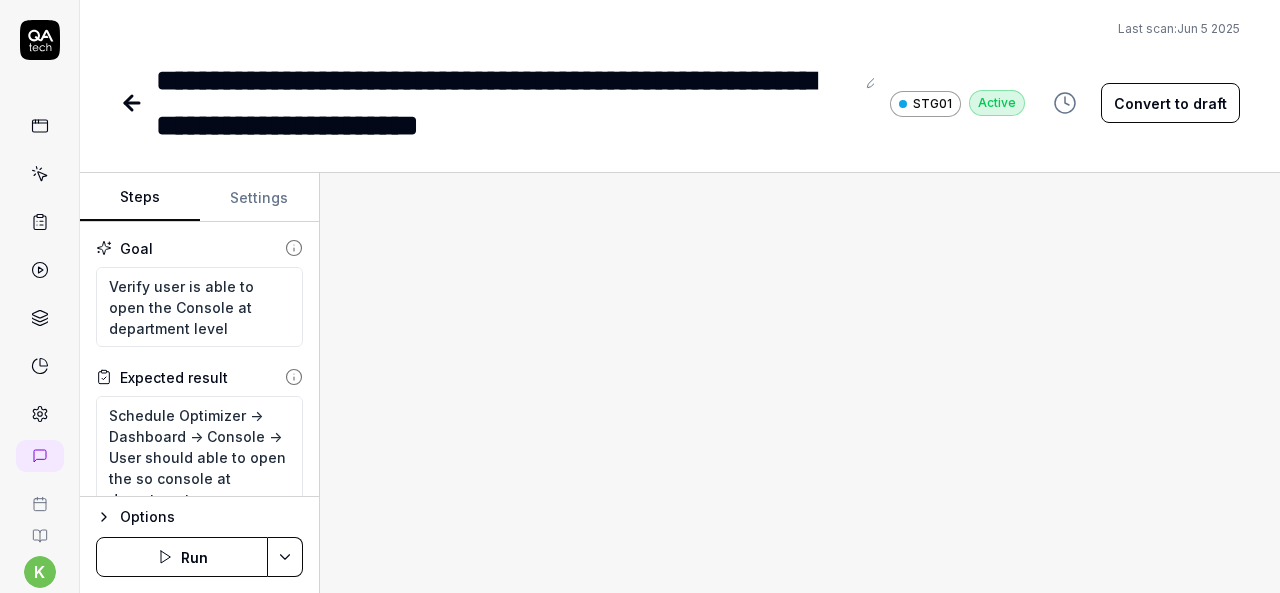 type on "*" 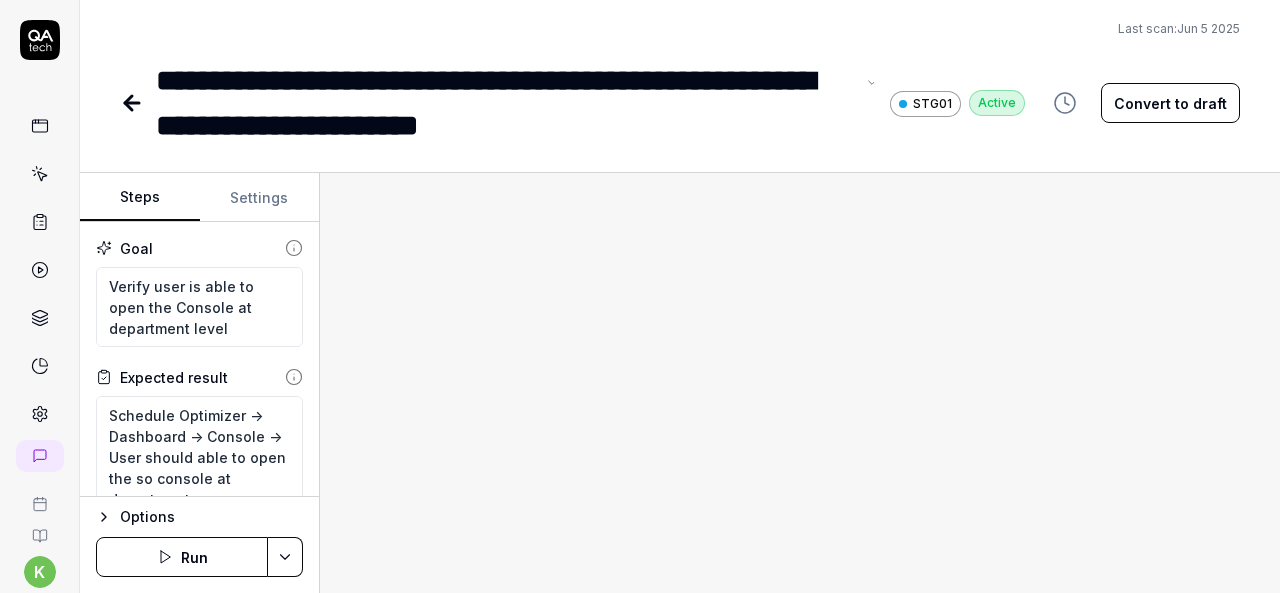 click on "**********" at bounding box center (505, 103) 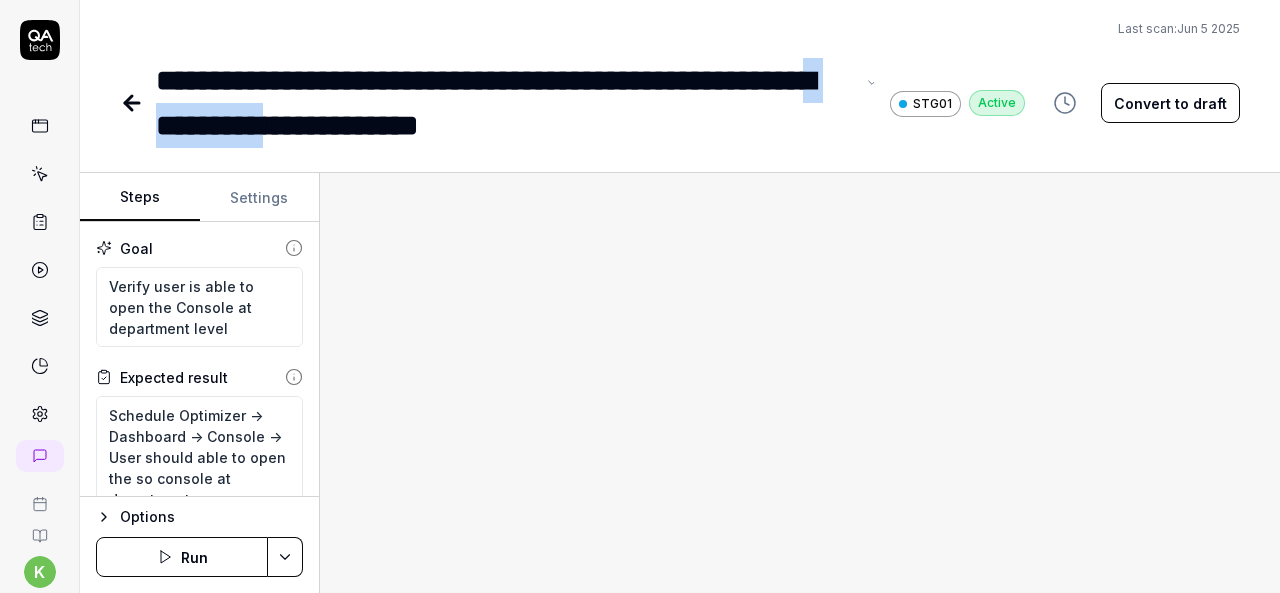 click on "**********" at bounding box center (505, 103) 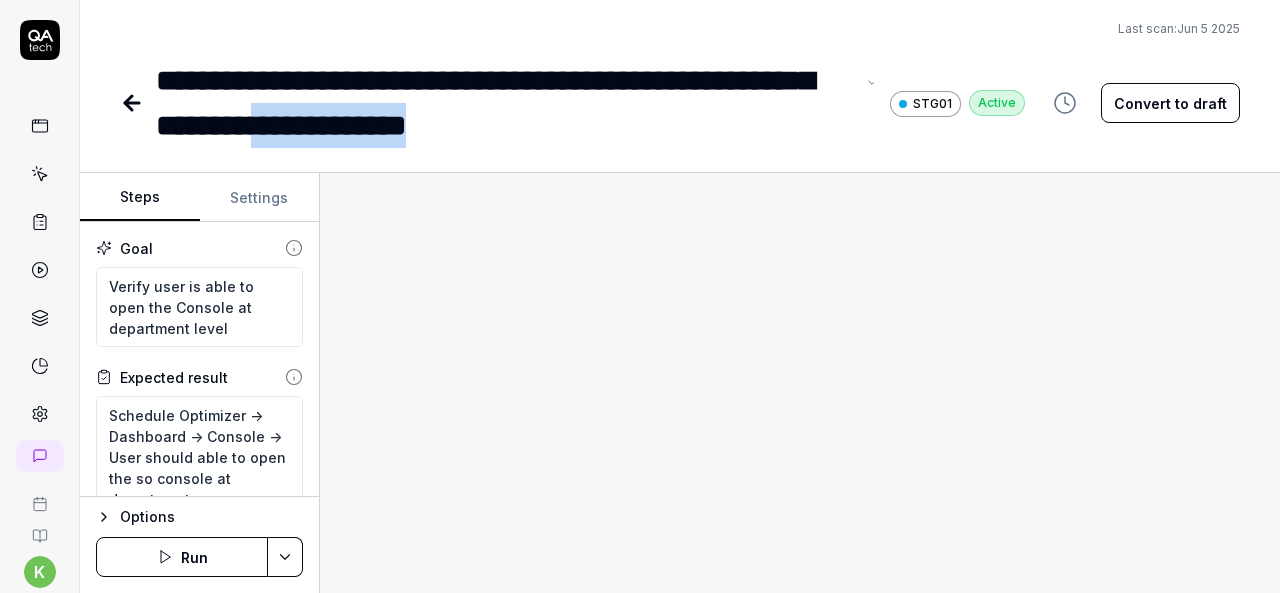 click on "**********" at bounding box center [505, 103] 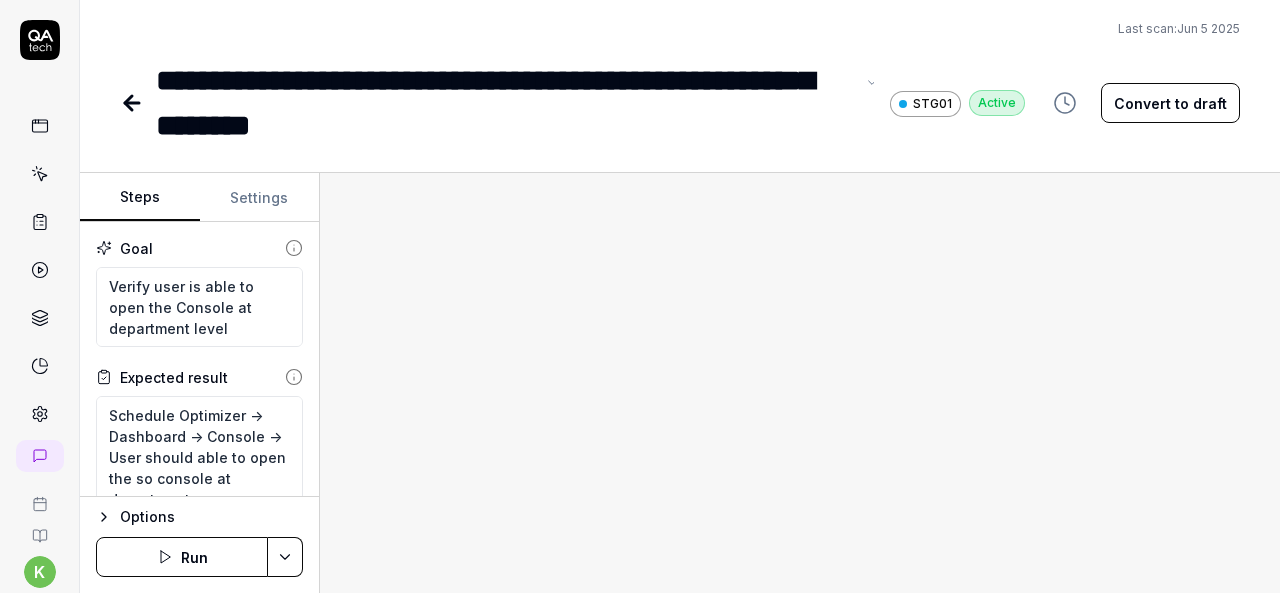 click on "Convert to draft" at bounding box center [1170, 103] 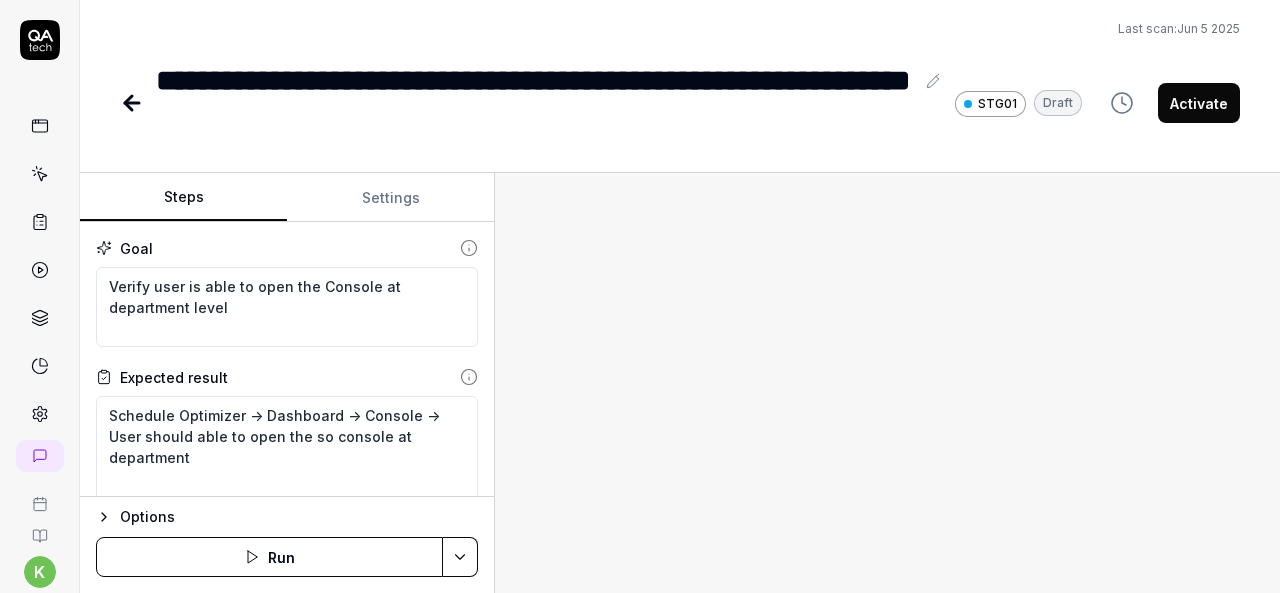 click on "Steps Settings Goal Verify user is able to open the Console at department level Expected result Schedule Optimizer -> Dashboard -> Console ->
User should able to open the so console at department Steps Enter the username in the username field Enter the password in the password field Click the Login button to authenticate Mouse move to Organization Breadcrumb at right side, Click on Organization Breadcrumb, Select the Top Organization from Organization Breadcrumb Search the 'Nursing' and Select the "Nursing" department from Organization Breadcrumb Click the hamburger menu icon for expand navigation options Click on the Schedule Optimizer tile Click on Dashboards Mouse move to console Click on Console Wait for the Scheduling Console page to fully load
To pick up a draggable item, press the space bar.
While dragging, use the arrow keys to move the item.
Press space again to drop the item in its new position, or press escape to cancel.
Options Run" at bounding box center [680, 383] 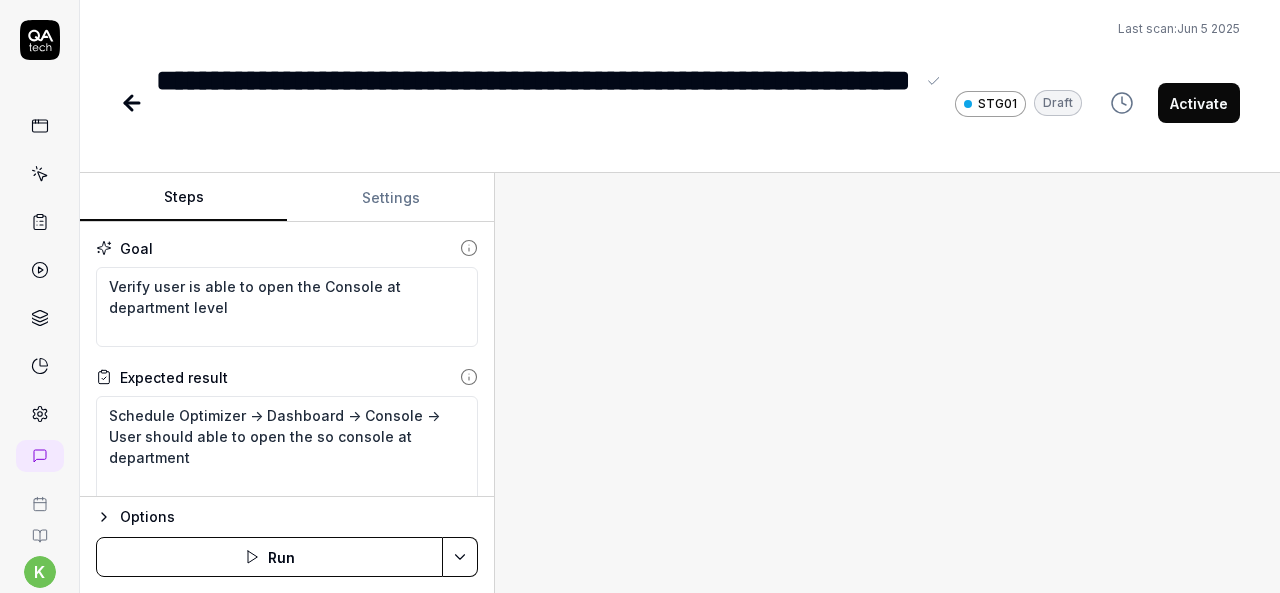click on "**********" at bounding box center (535, 103) 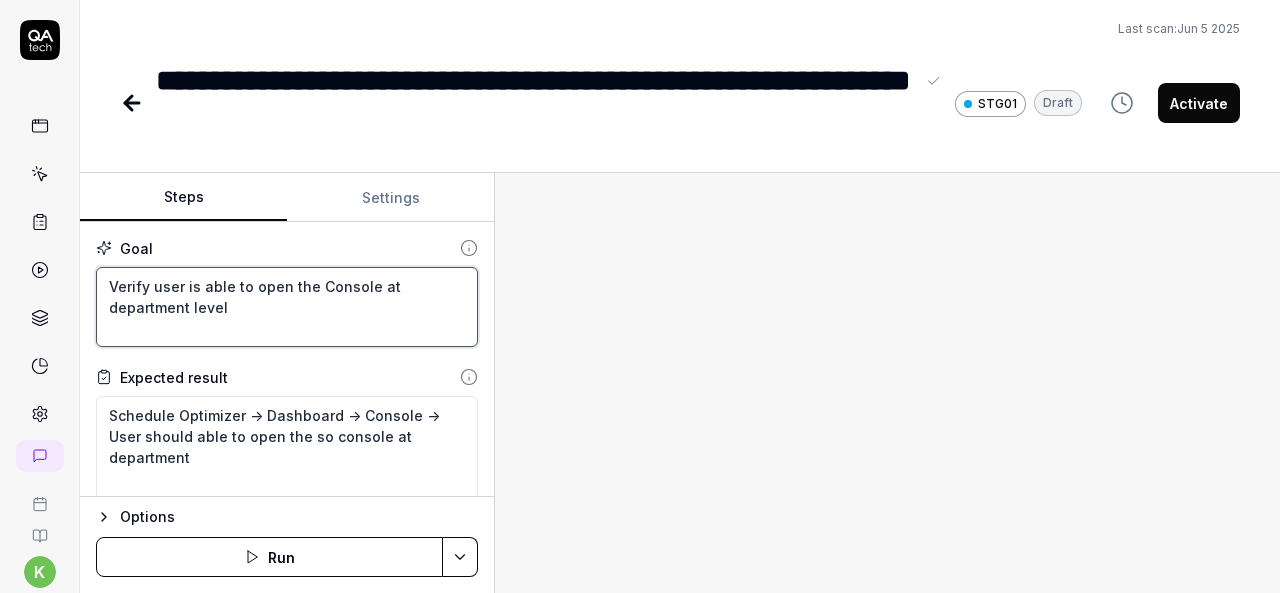 click on "Verify user is able to open the Console at department level" at bounding box center (287, 307) 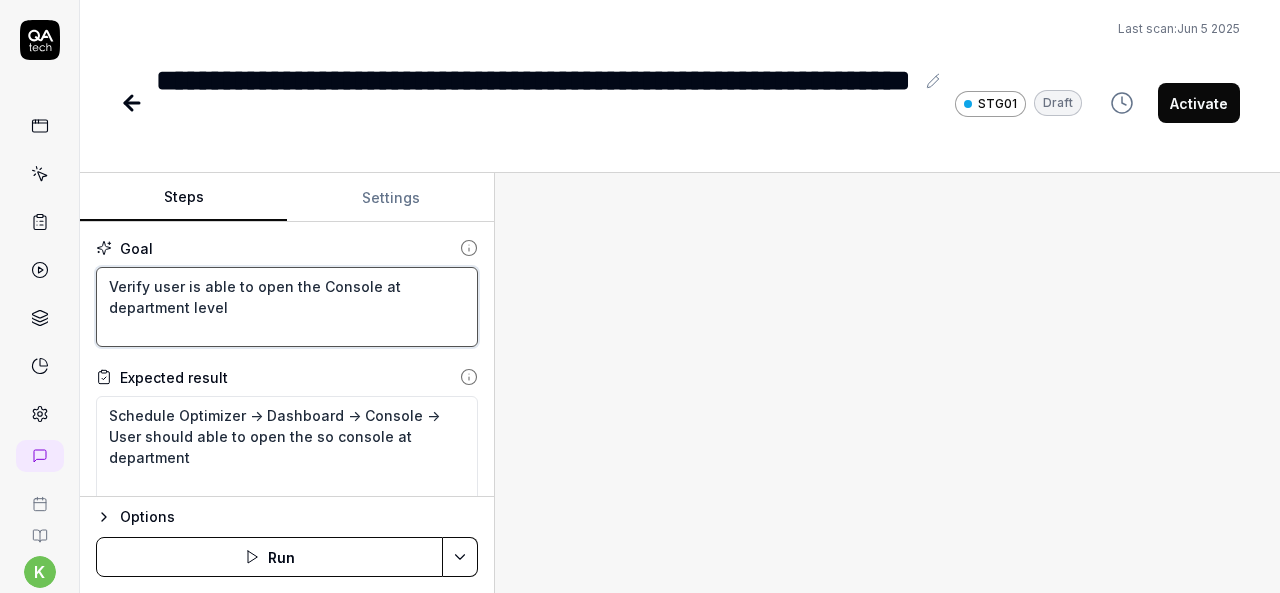 click on "Verify user is able to open the Console at department level" at bounding box center (287, 307) 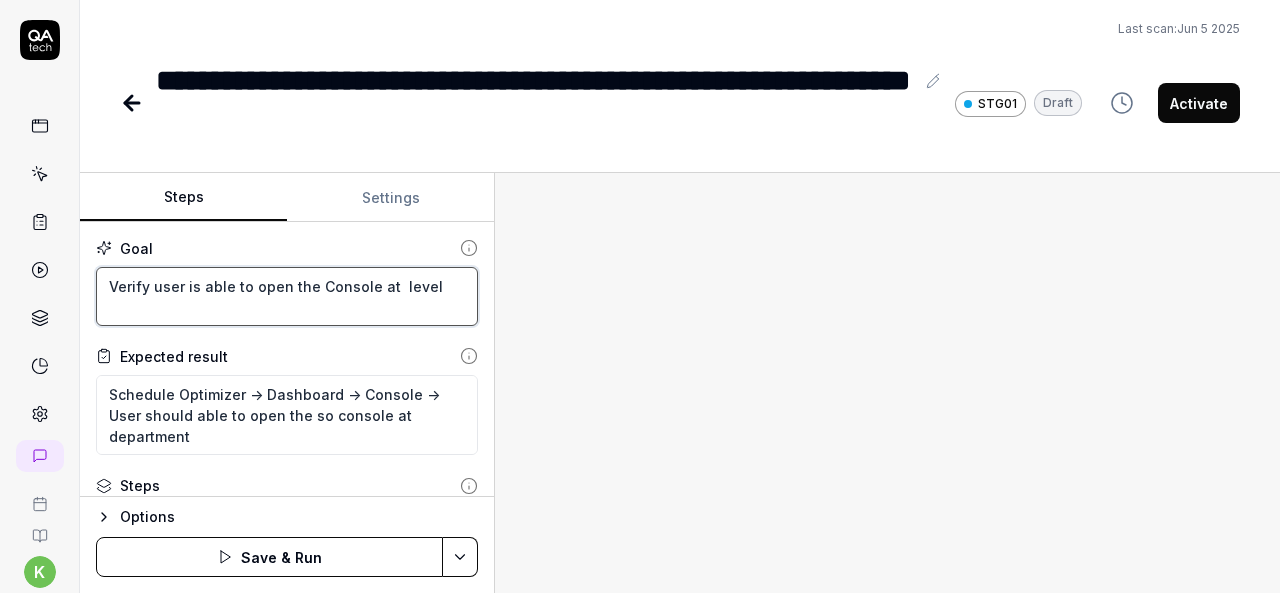 type on "*" 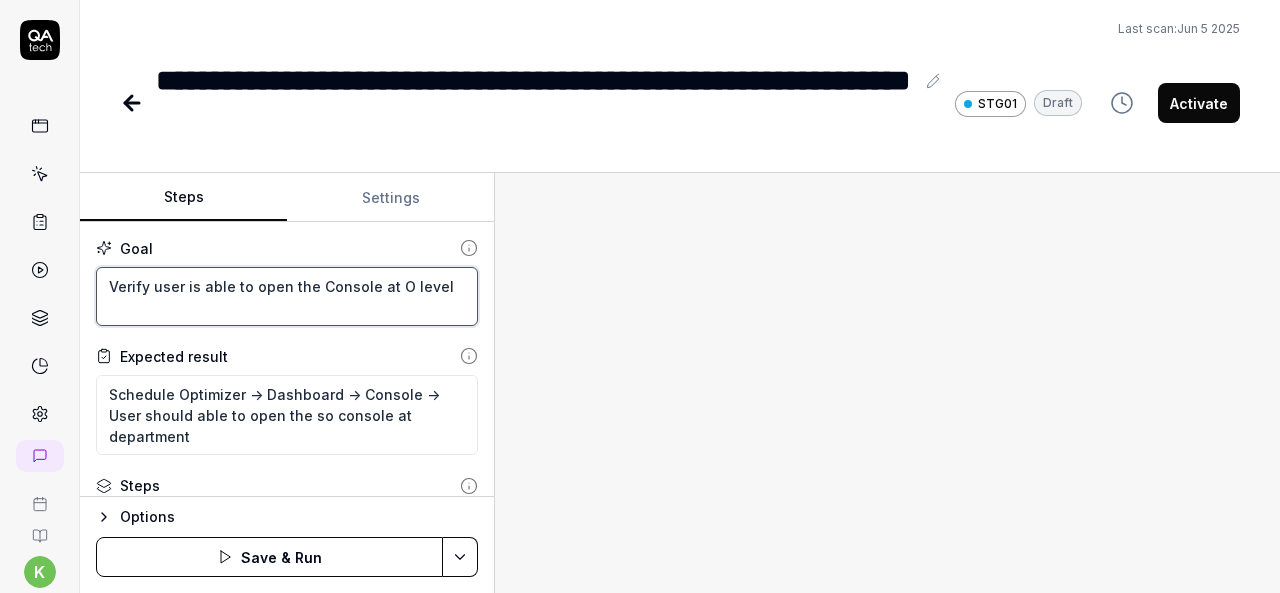 type on "*" 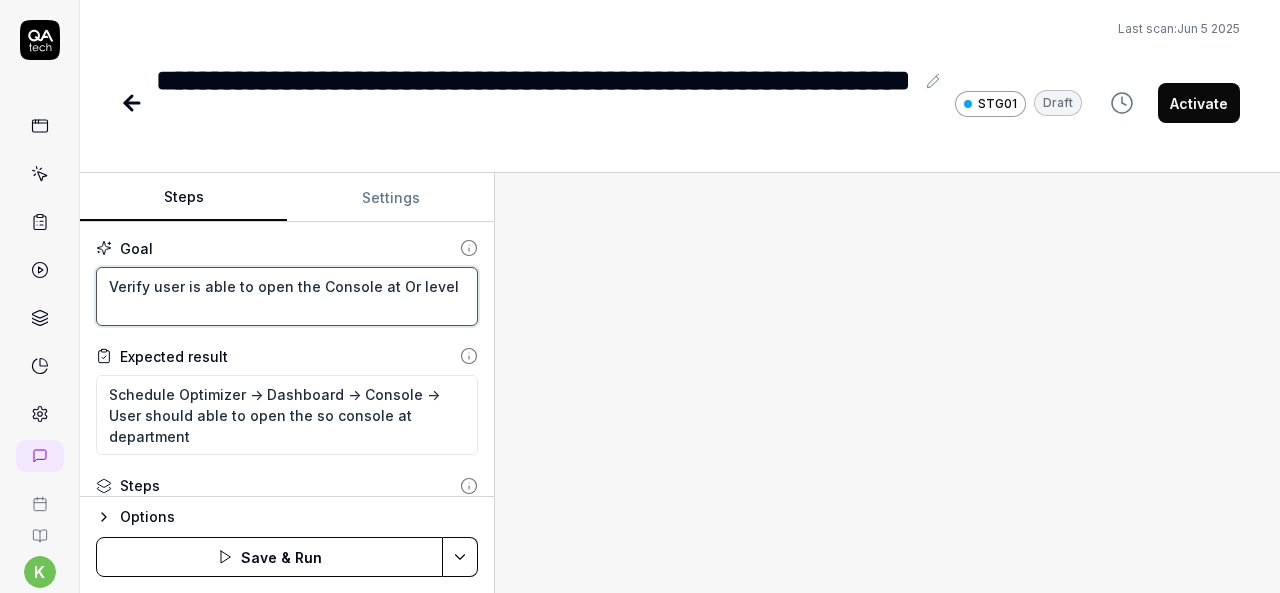 type on "*" 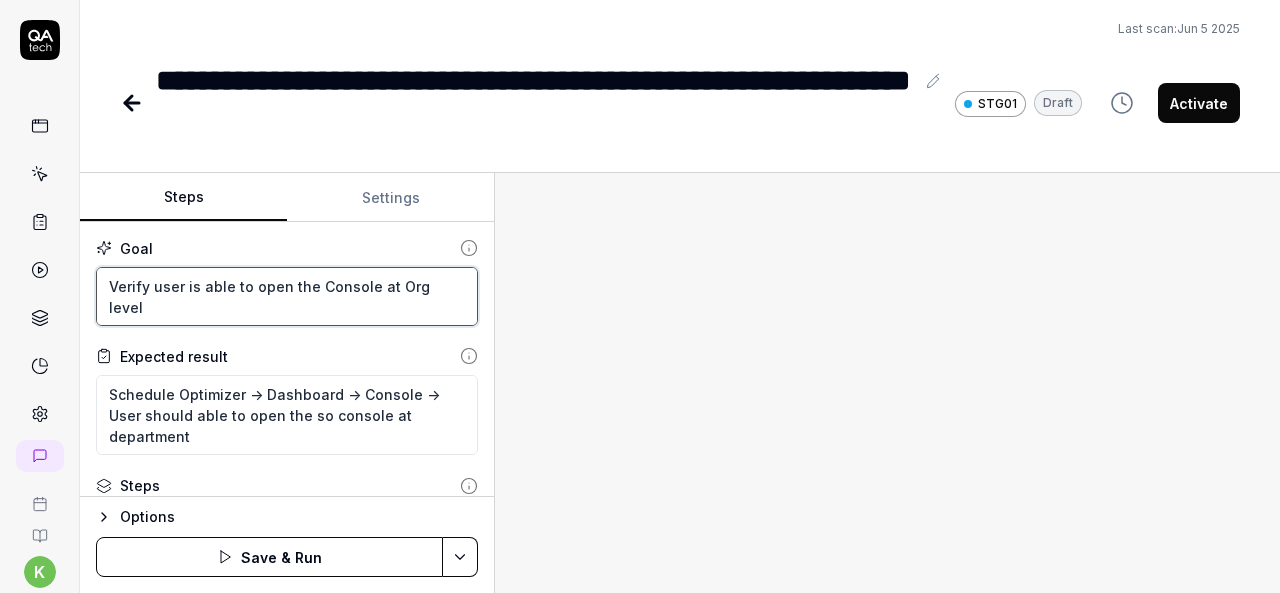 type on "*" 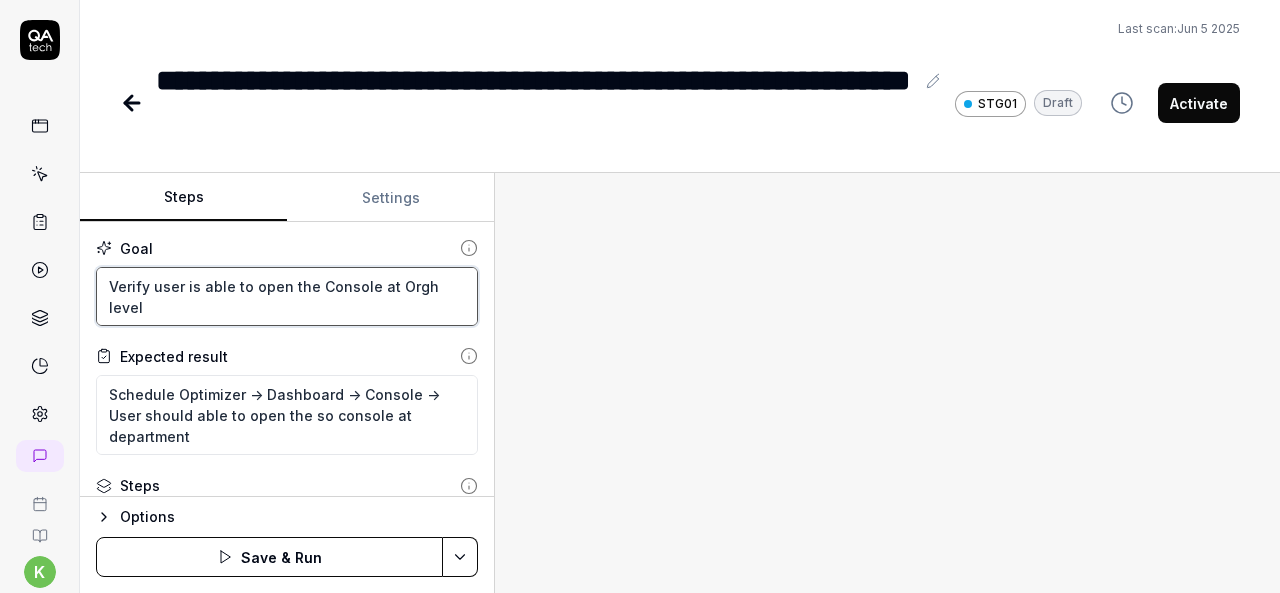 type on "*" 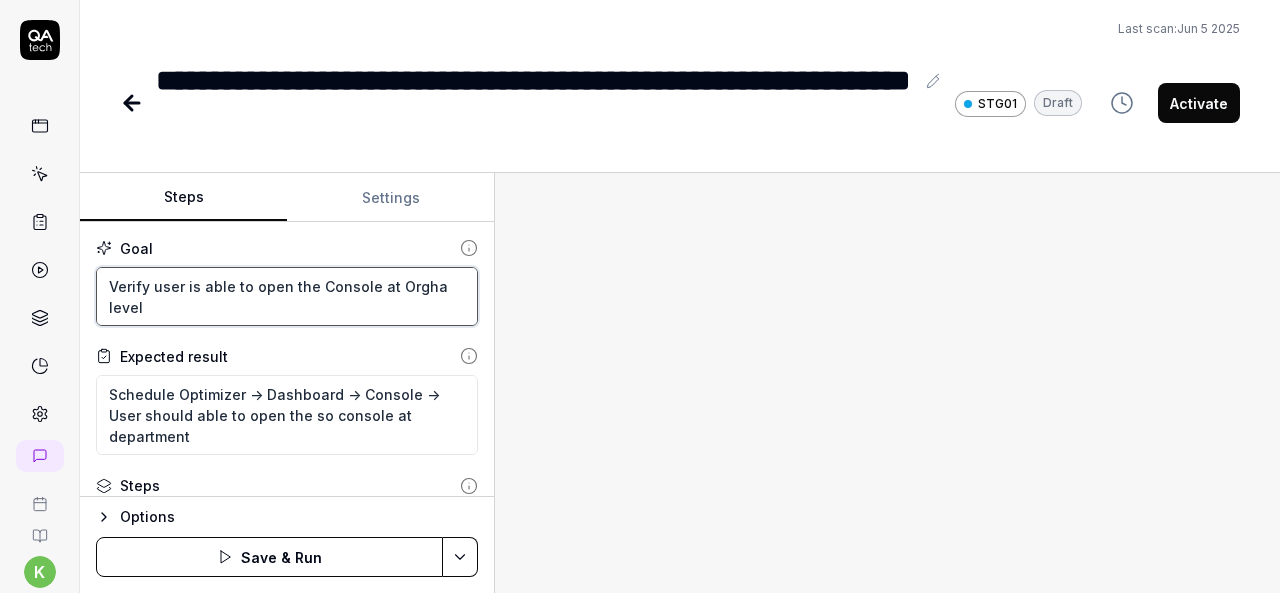 type on "*" 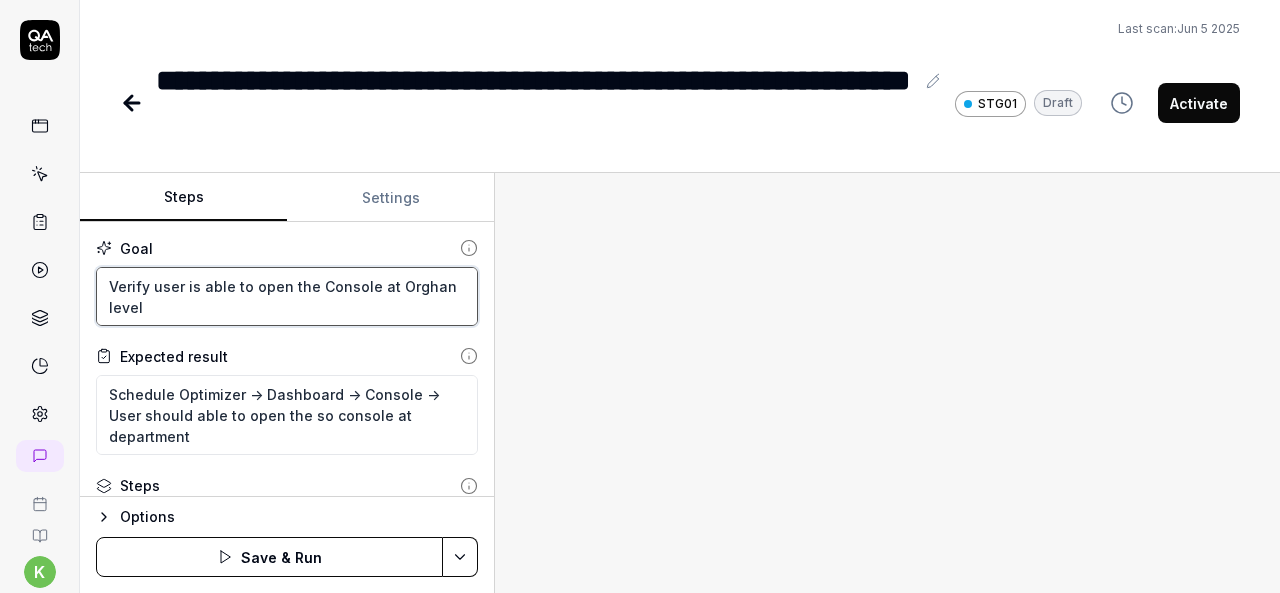 type on "*" 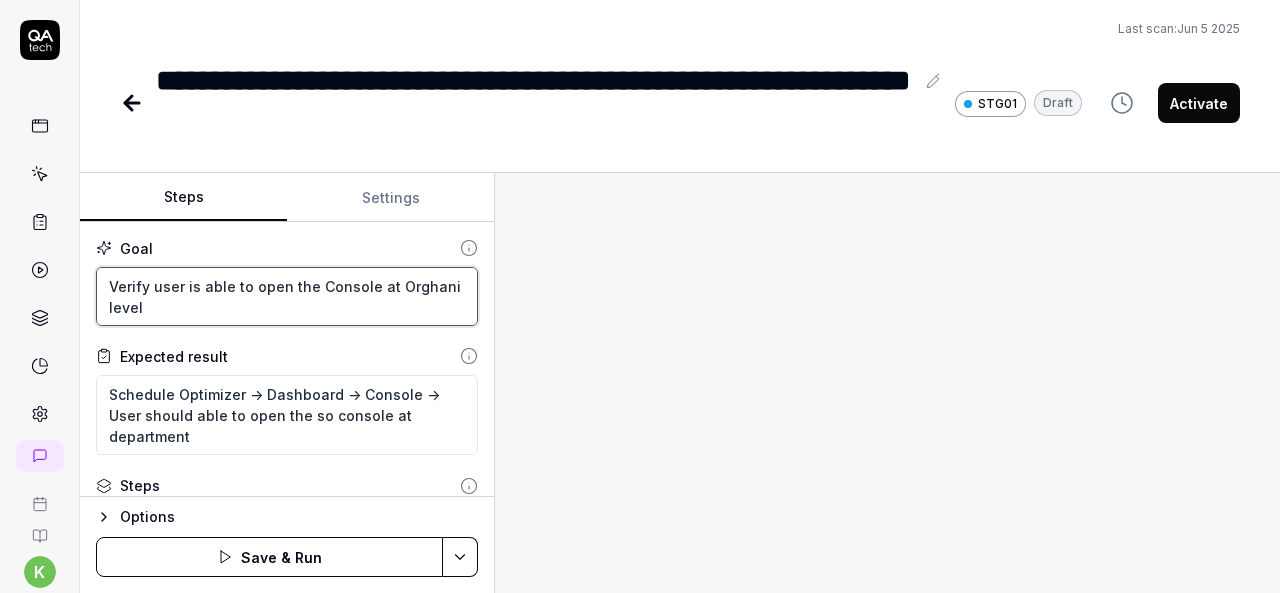 type on "*" 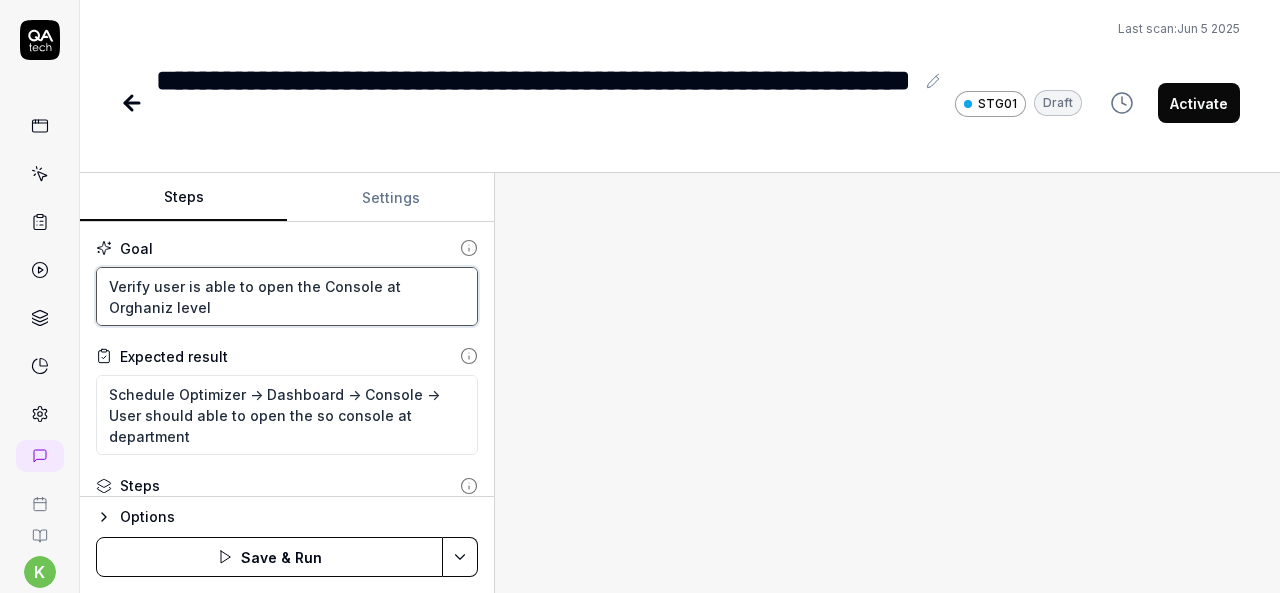 type on "*" 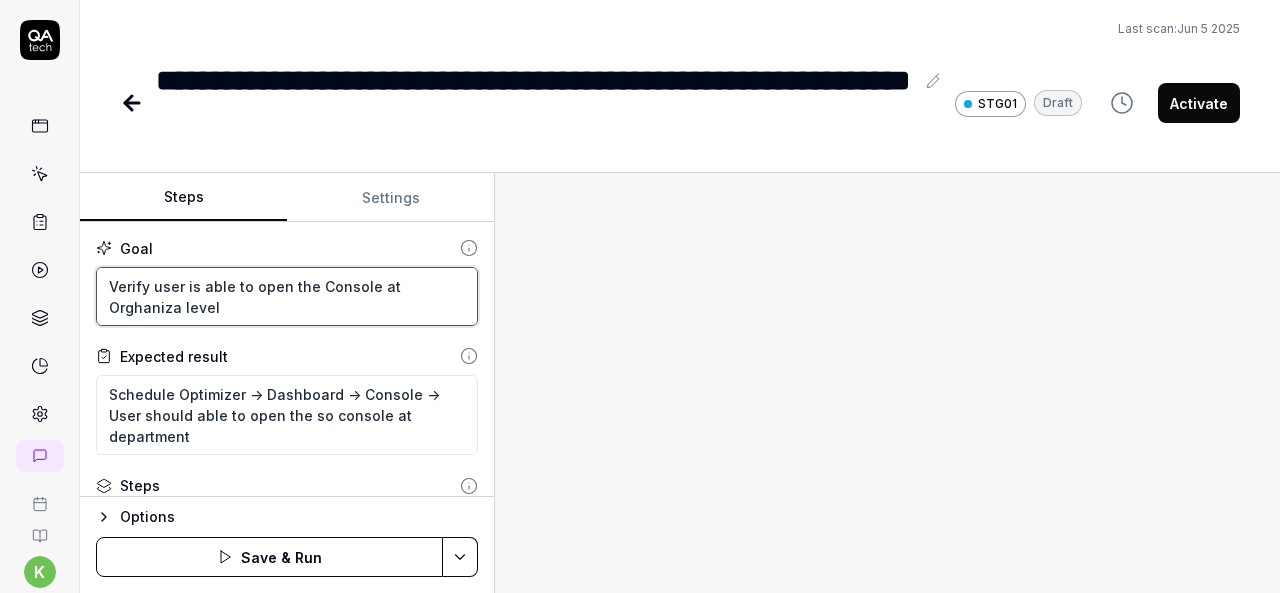 type on "*" 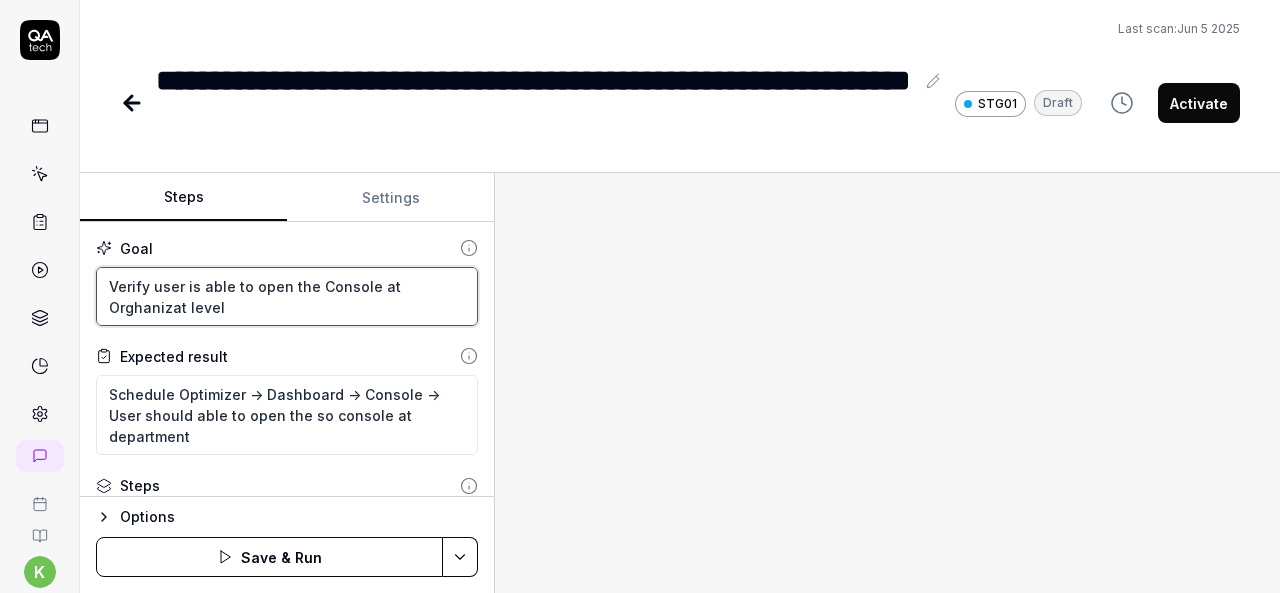 type on "*" 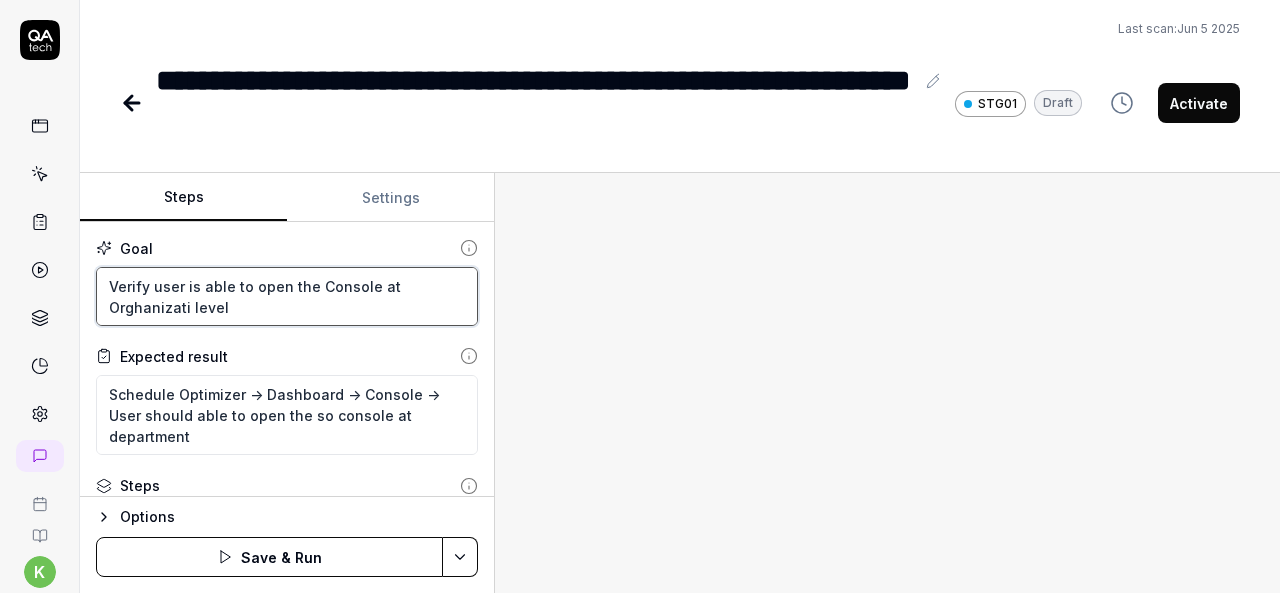type on "*" 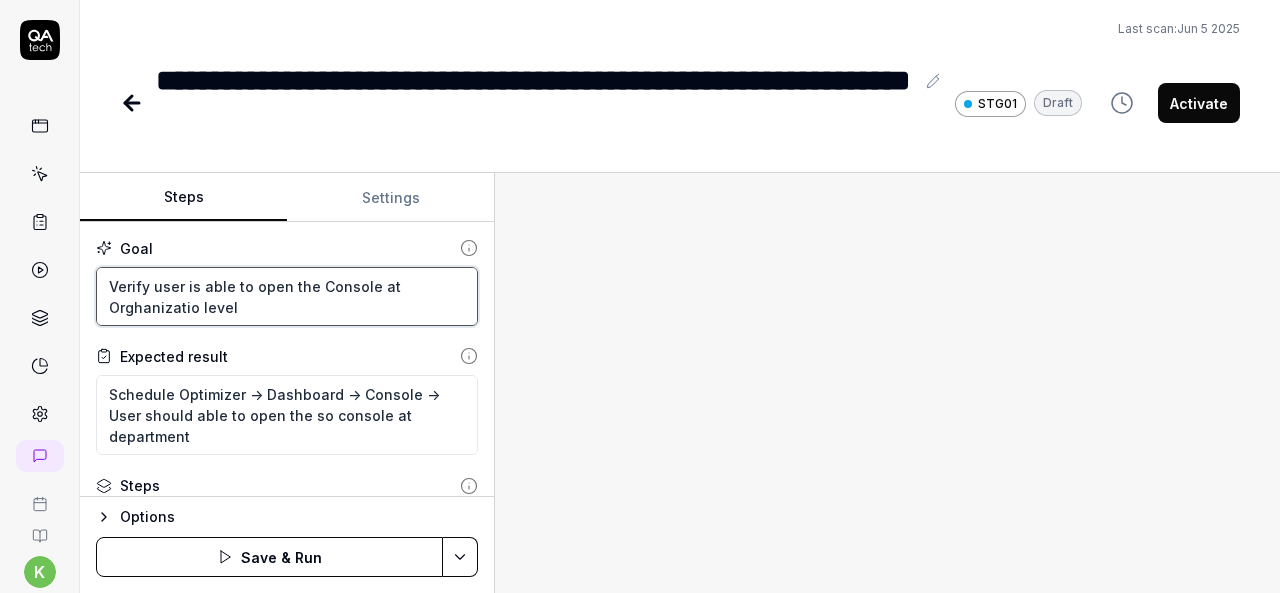 type on "*" 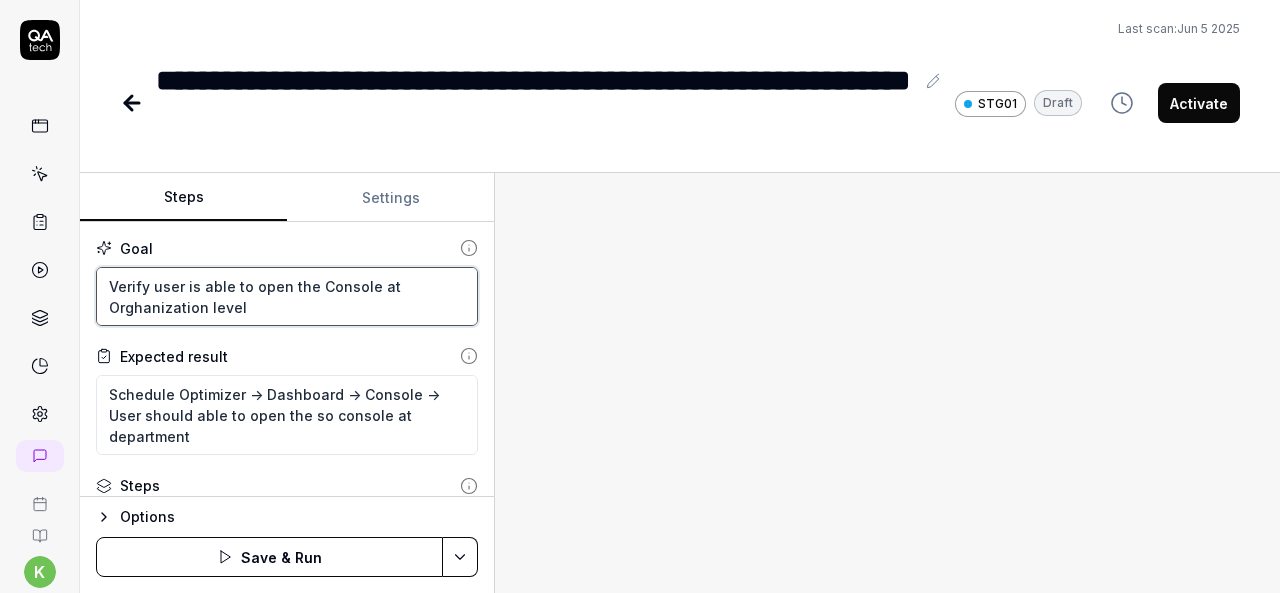 type on "*" 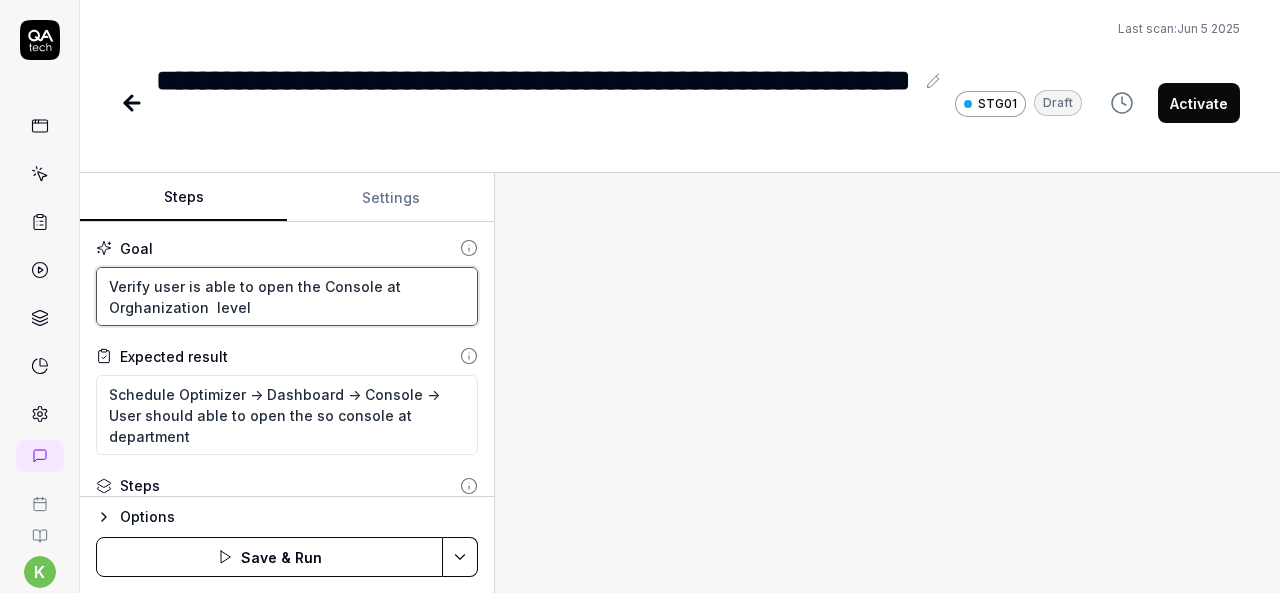 type on "*" 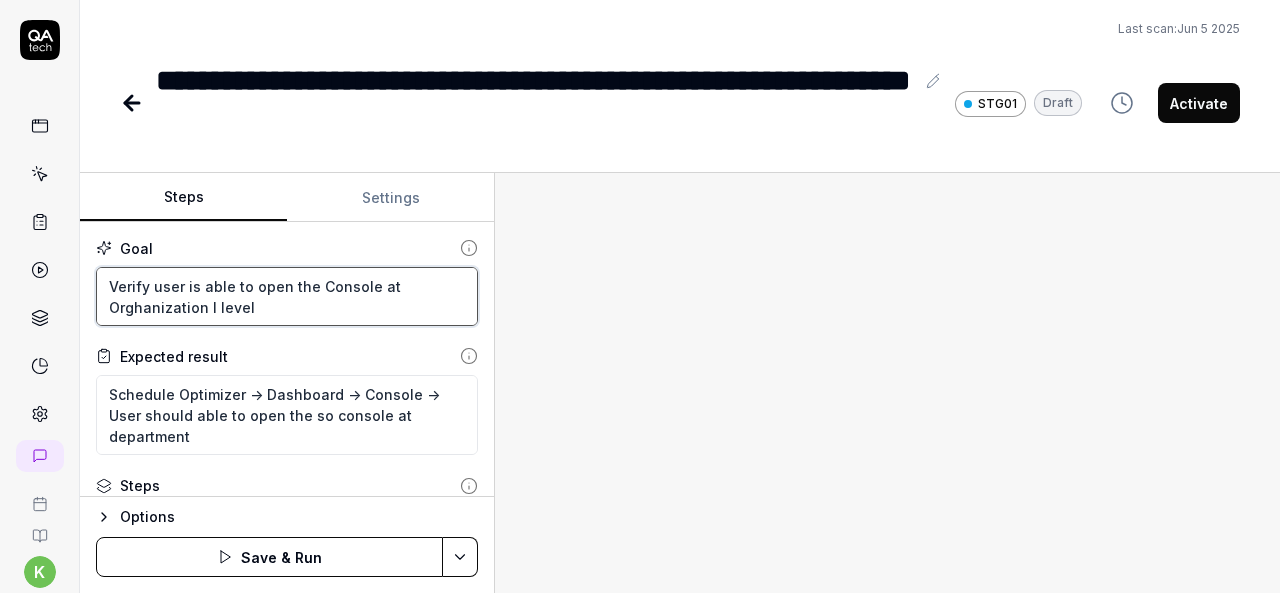 type on "*" 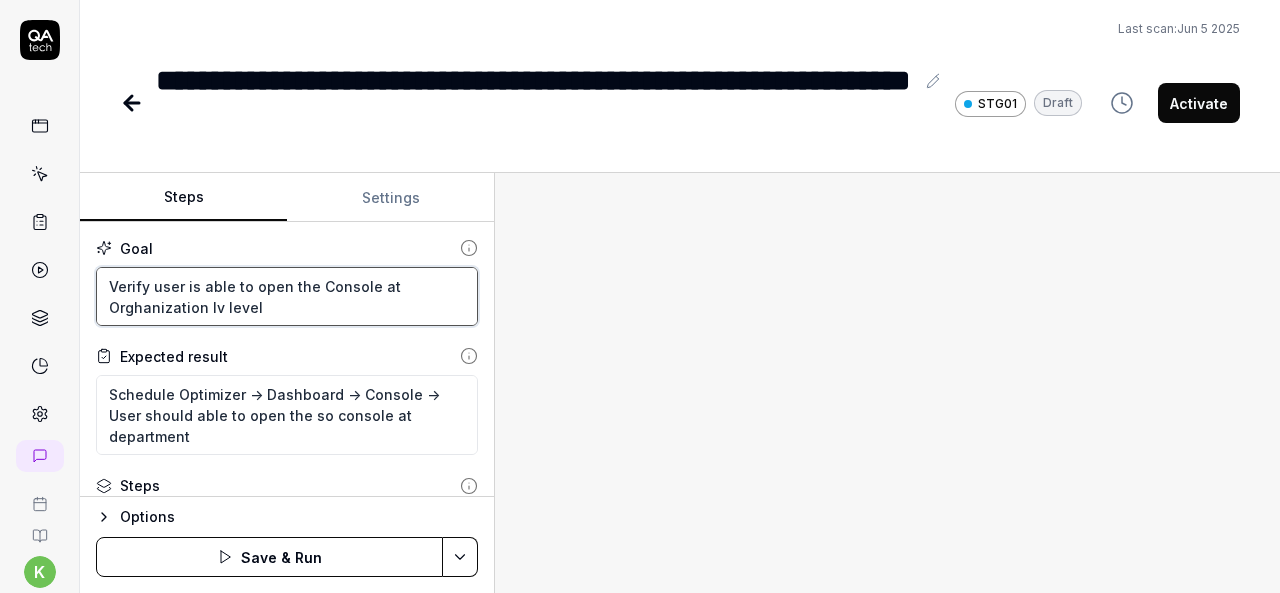 type on "*" 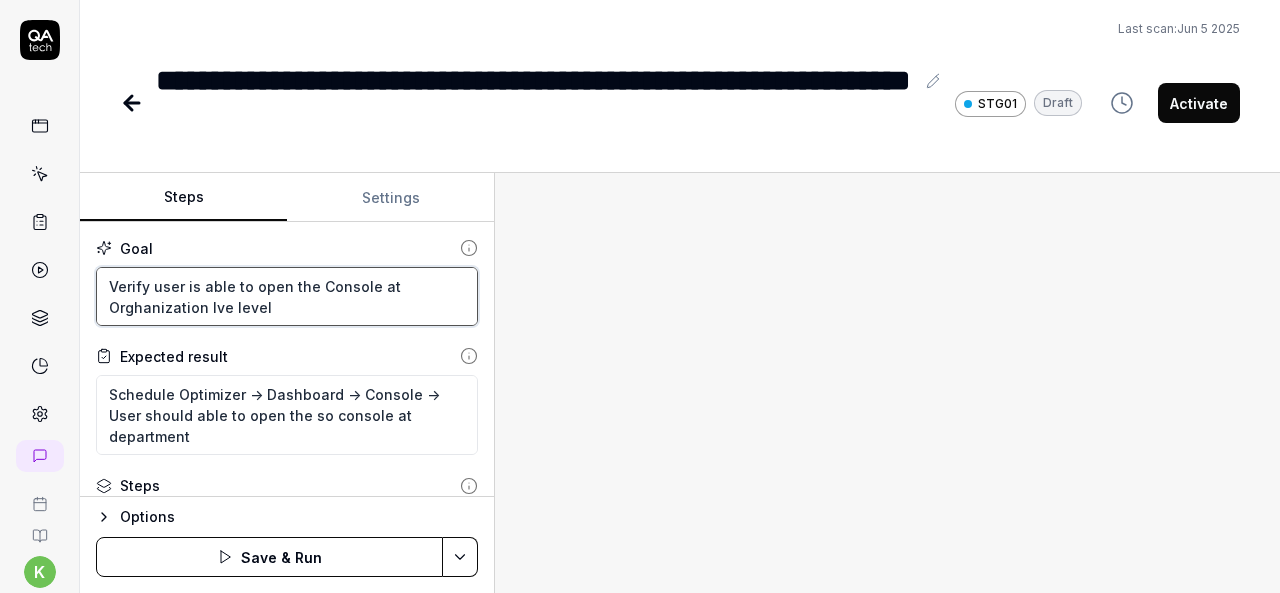 type on "*" 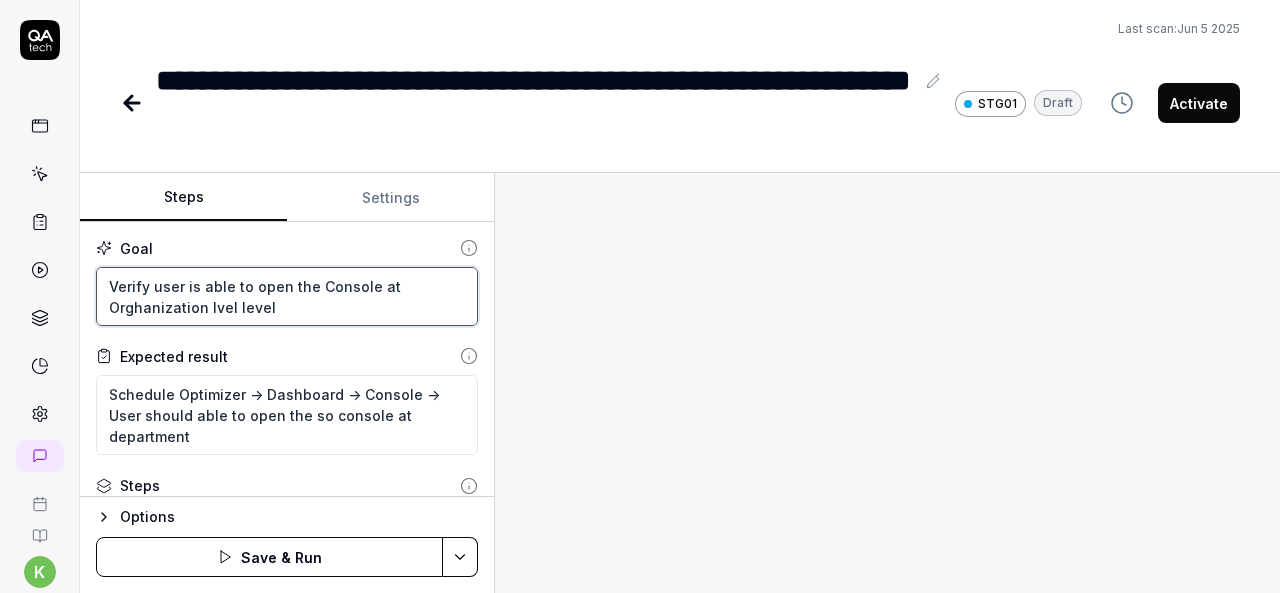 type on "*" 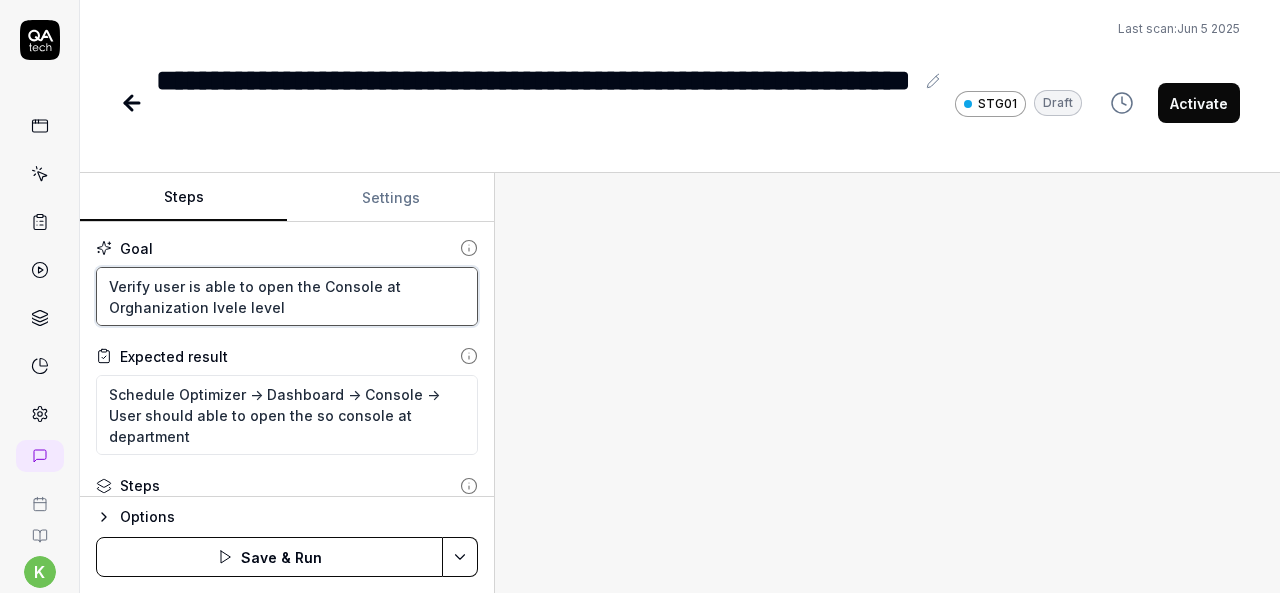 click on "Verify user is able to open the Console at Orghanization lvele level" at bounding box center (287, 296) 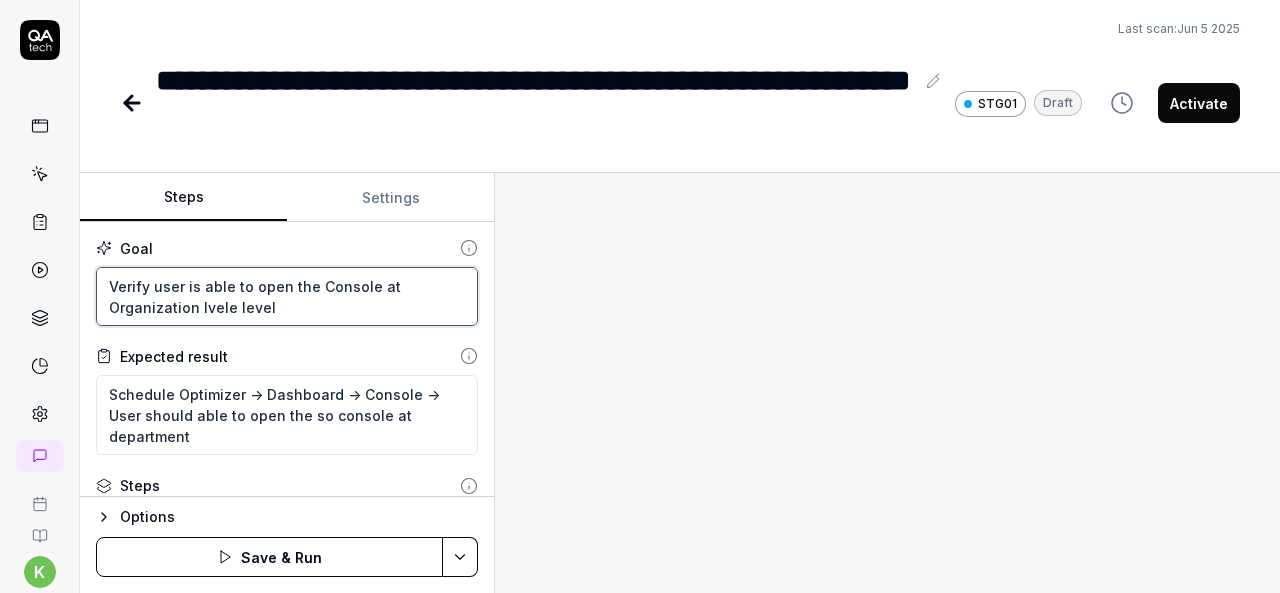 click on "Verify user is able to open the Console at Organization lvele level" at bounding box center (287, 296) 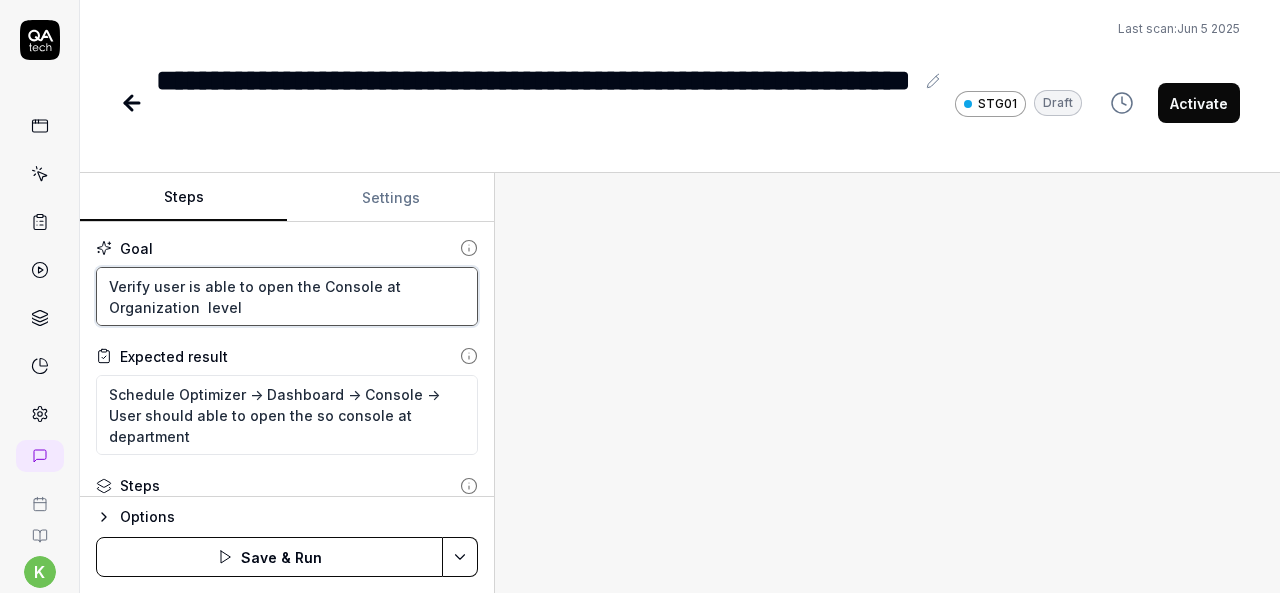 drag, startPoint x: 248, startPoint y: 309, endPoint x: 98, endPoint y: 316, distance: 150.16324 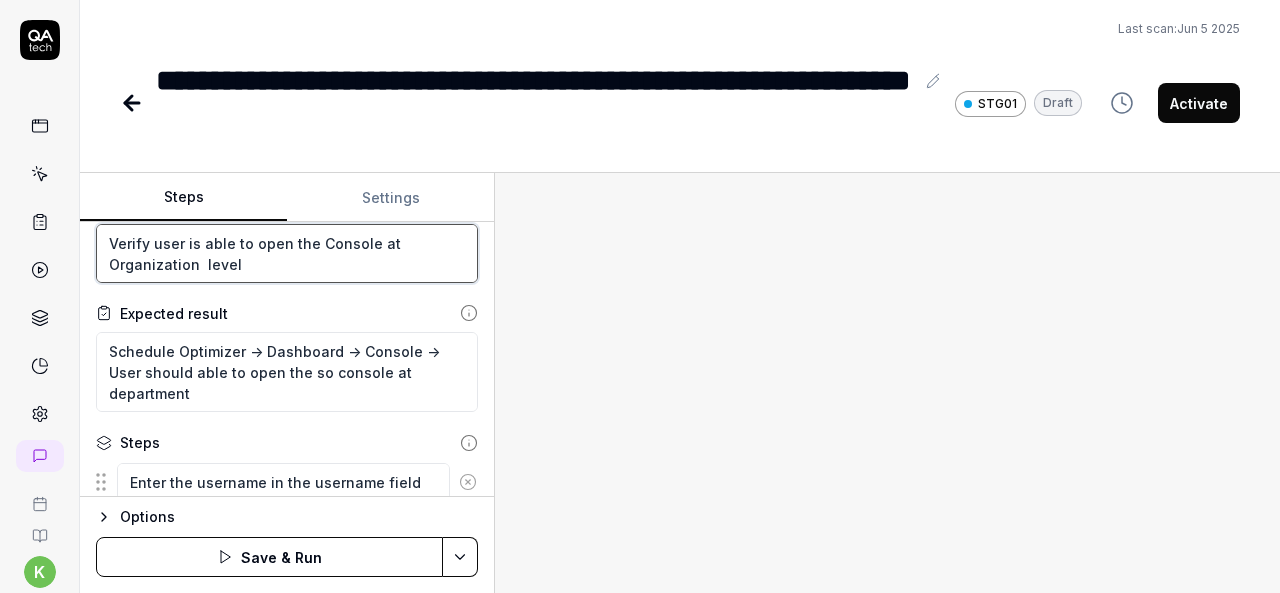 scroll, scrollTop: 48, scrollLeft: 0, axis: vertical 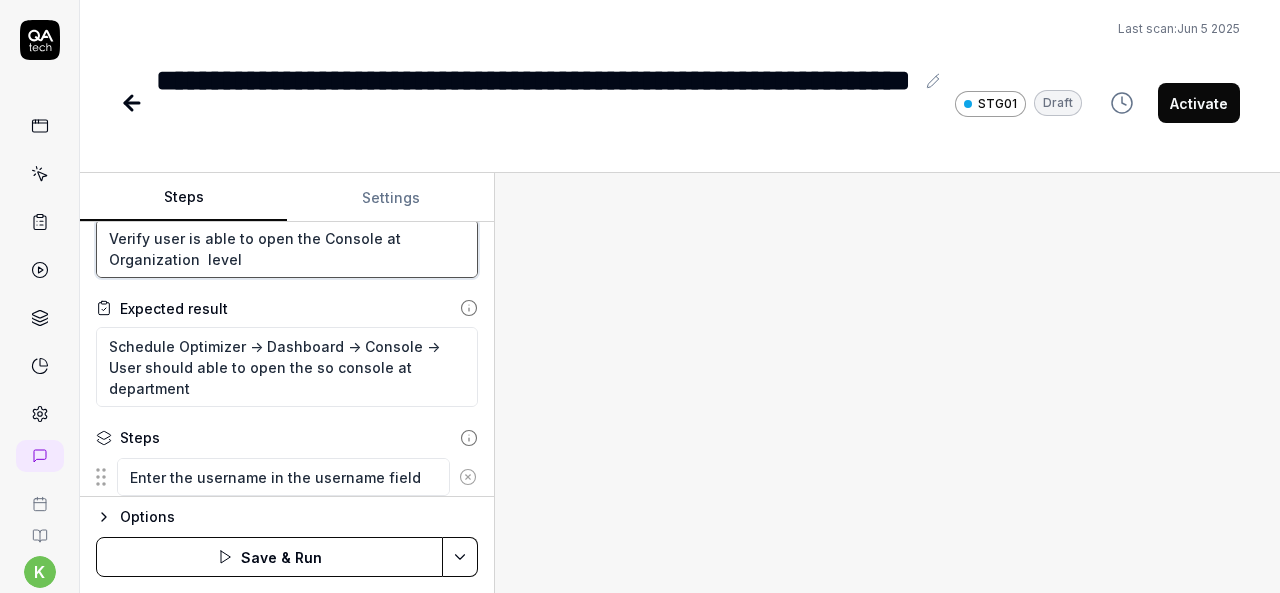 type on "Verify user is able to open the Console at Organization  level" 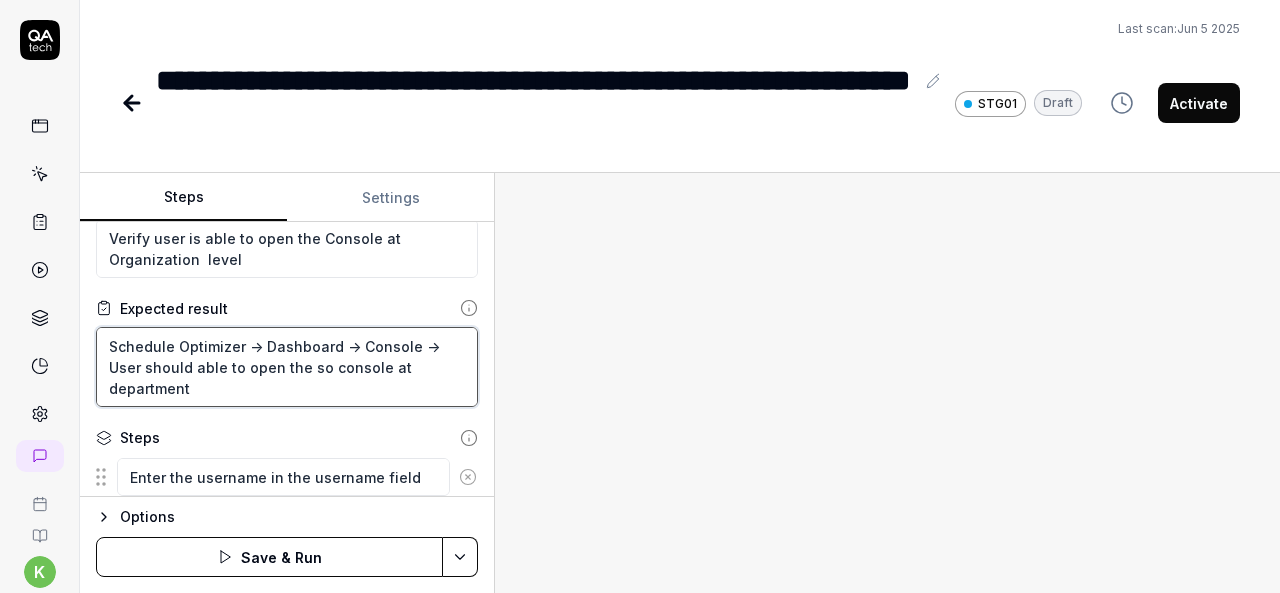 click on "Schedule Optimizer -> Dashboard -> Console ->
User should able to open the so console at department" at bounding box center (287, 367) 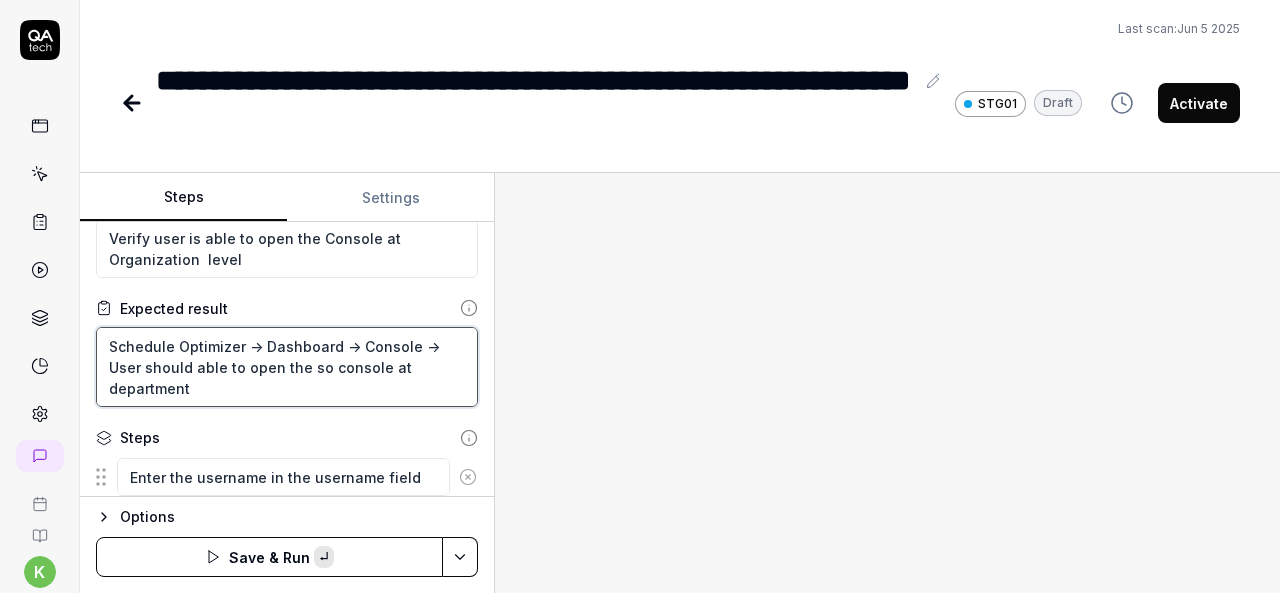 paste on "Organization  level" 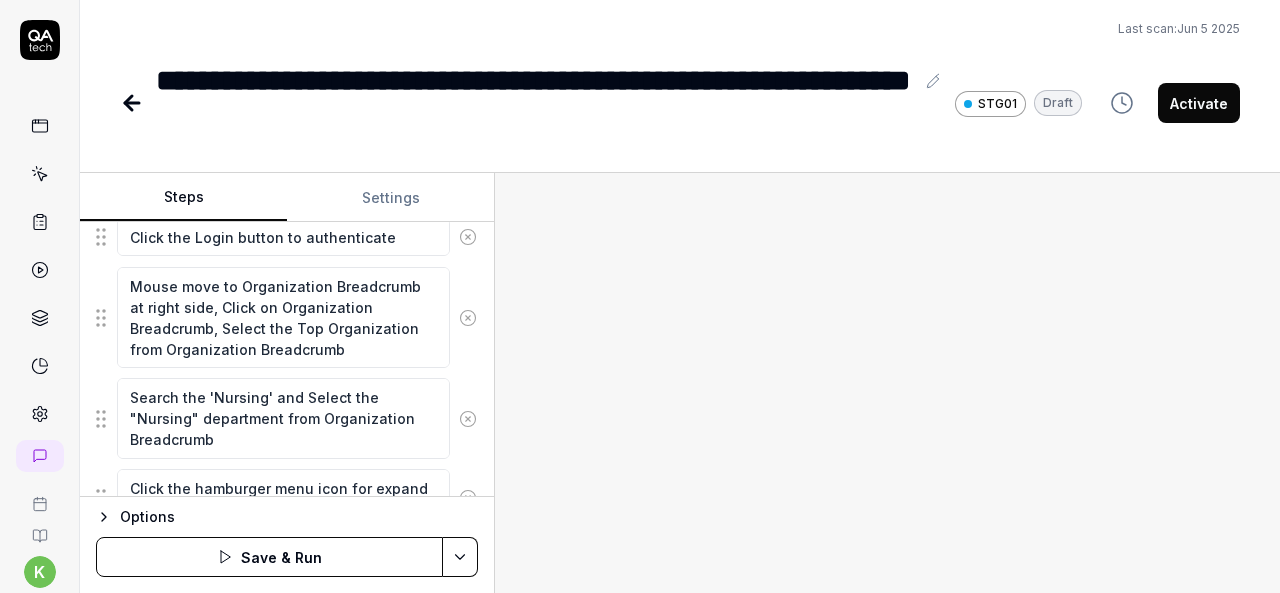 scroll, scrollTop: 389, scrollLeft: 0, axis: vertical 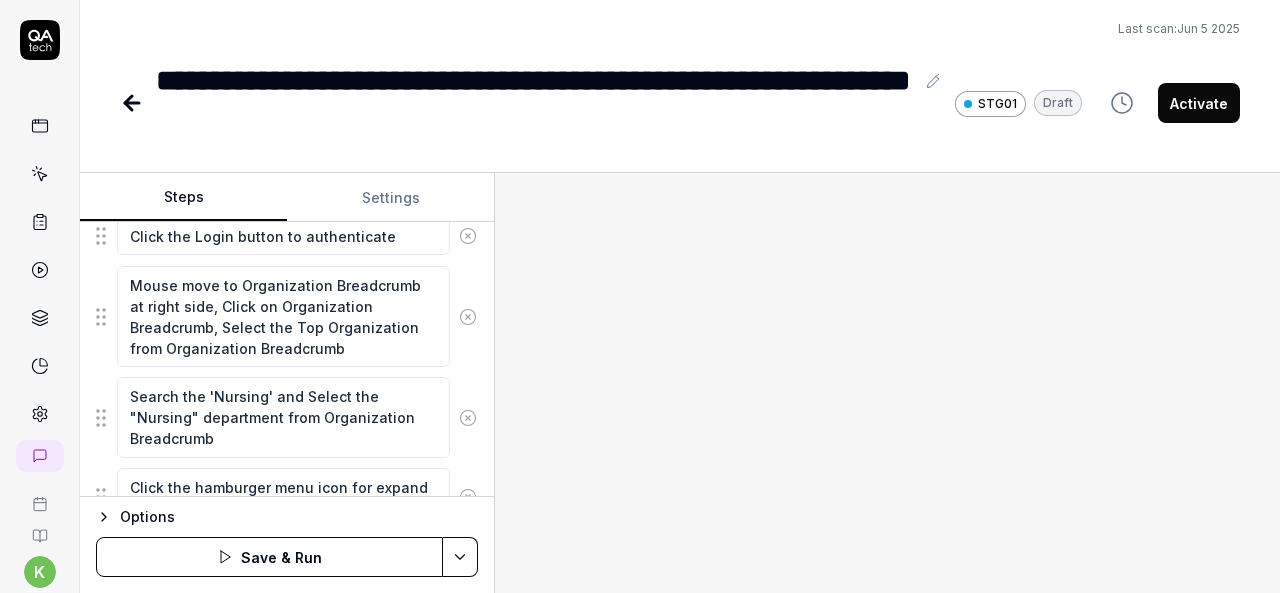 type on "Schedule Optimizer -> Dashboard -> Console ->
User should able to open the so console at Organization  level" 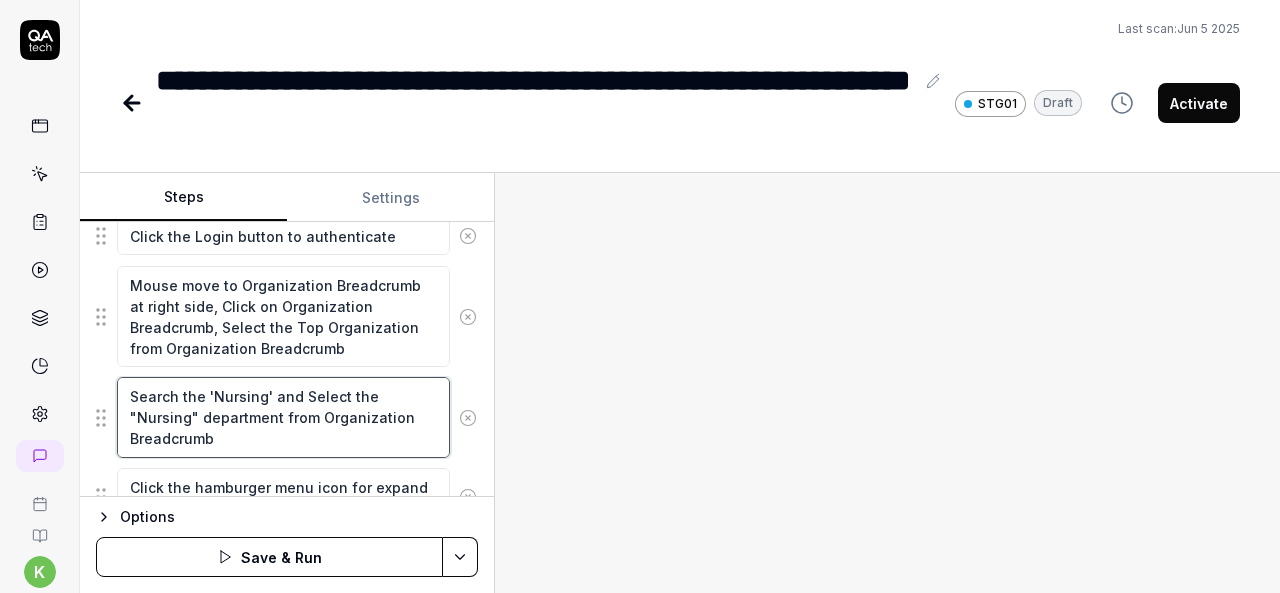 type on "*" 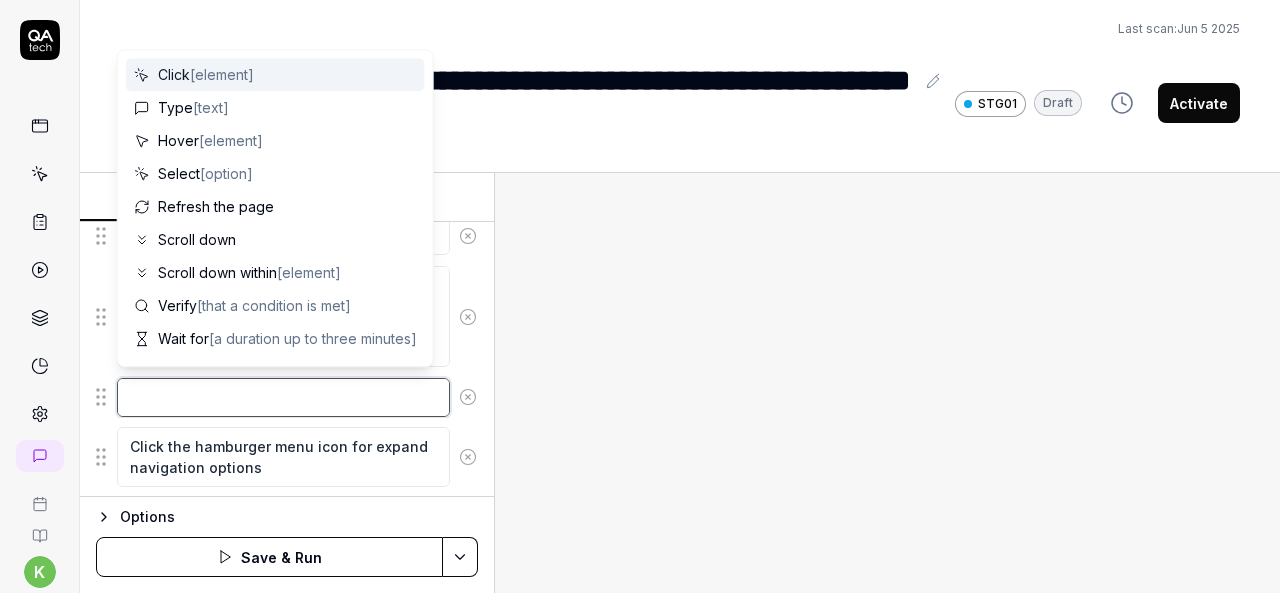 type on "*" 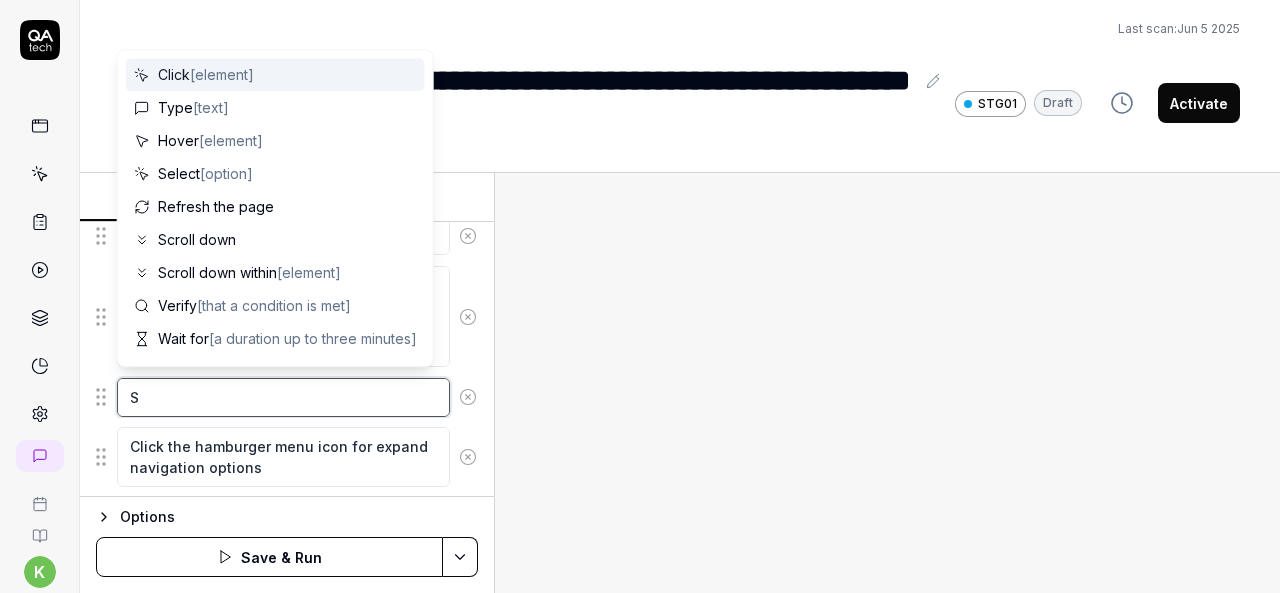 type on "*" 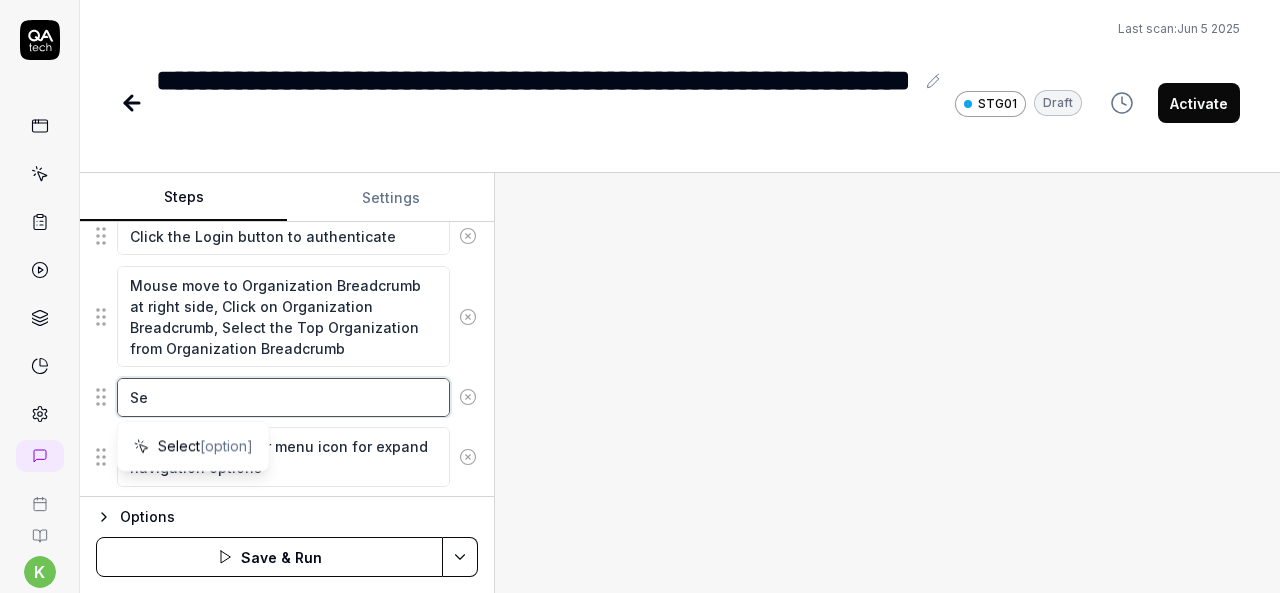type on "*" 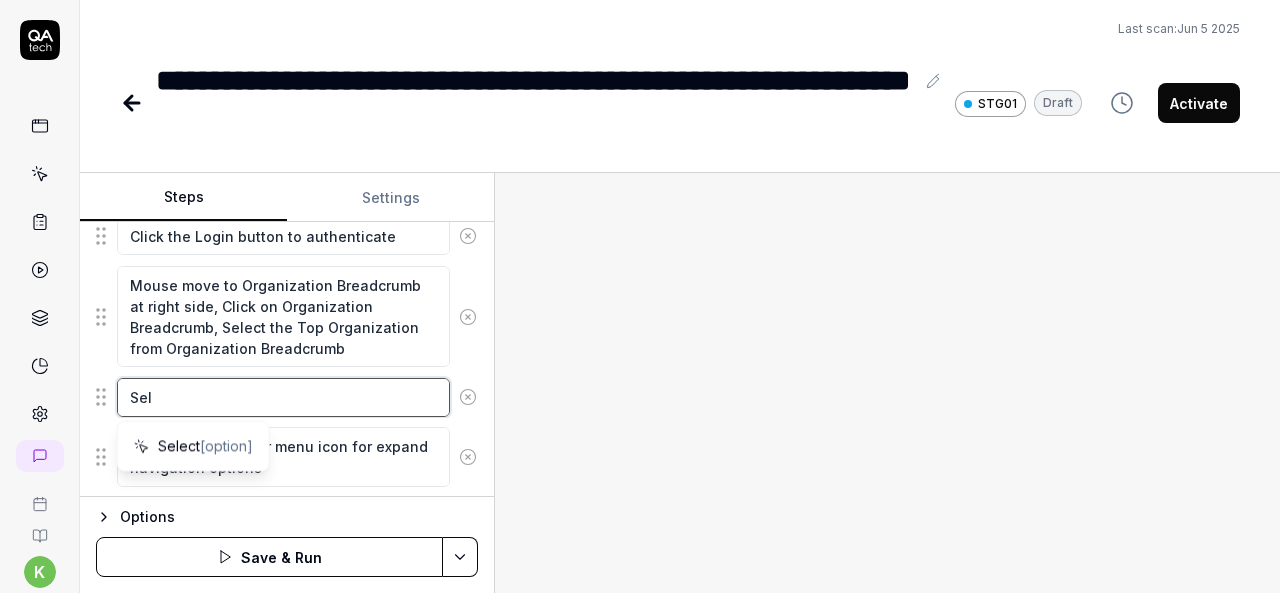 type on "*" 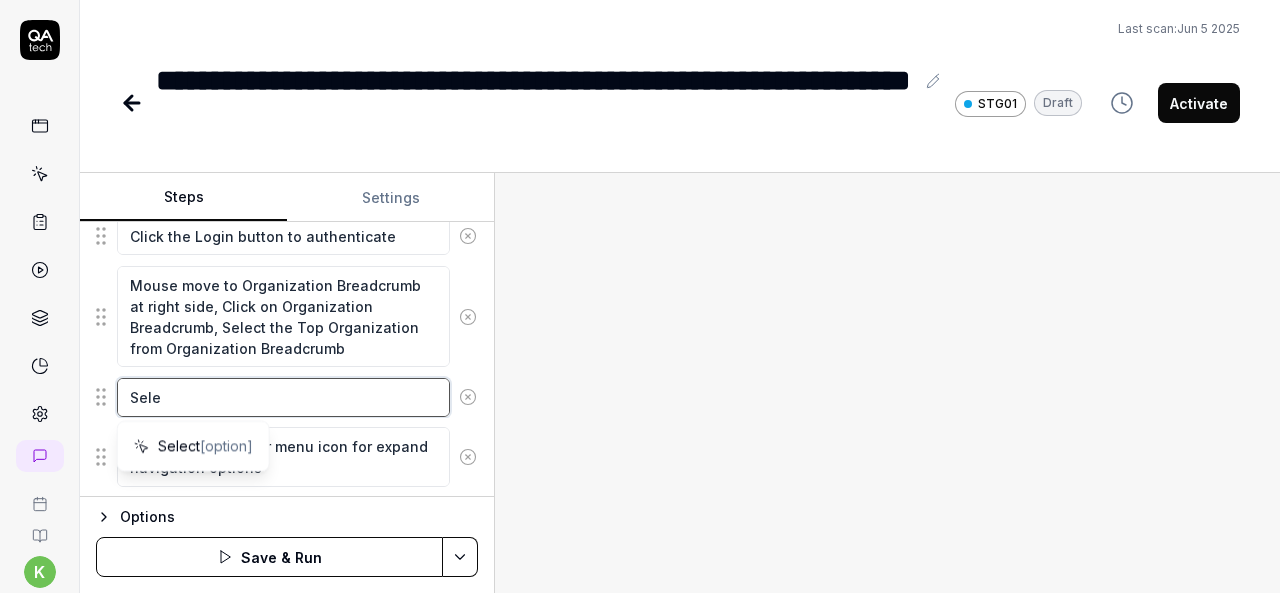 type on "*" 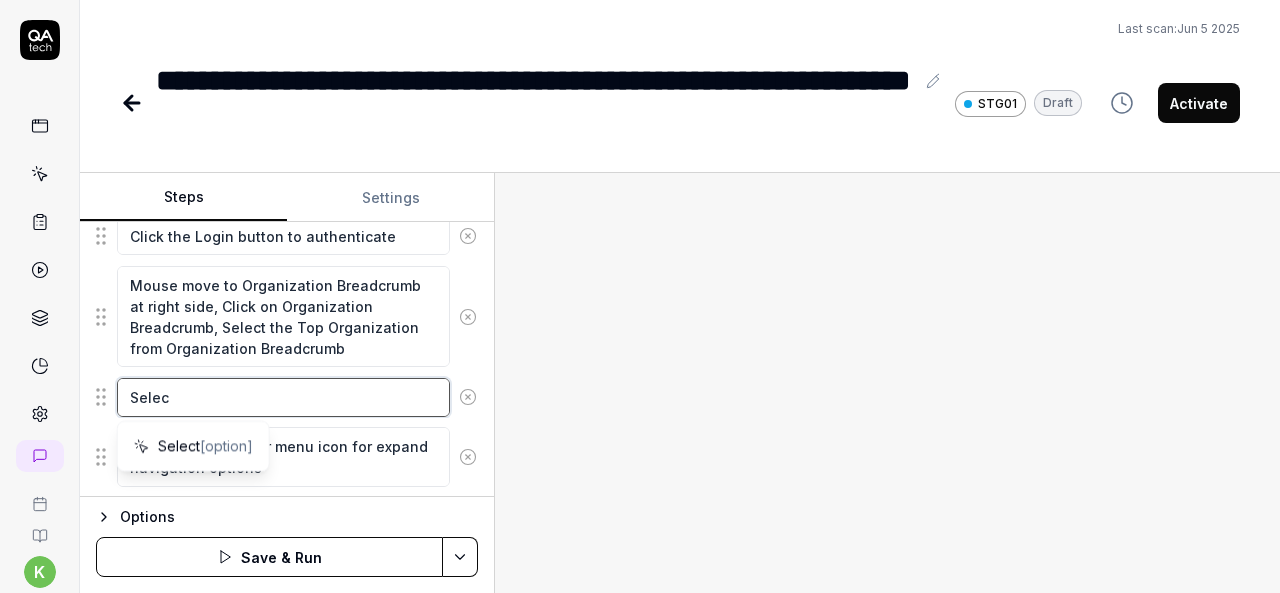 type on "*" 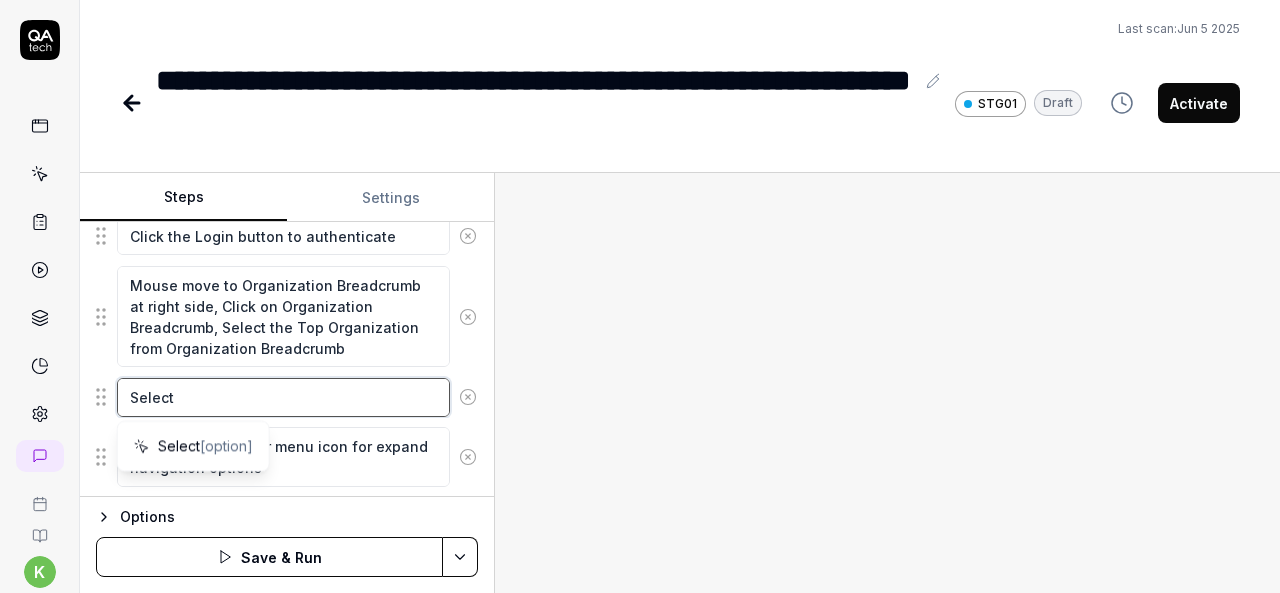 type on "*" 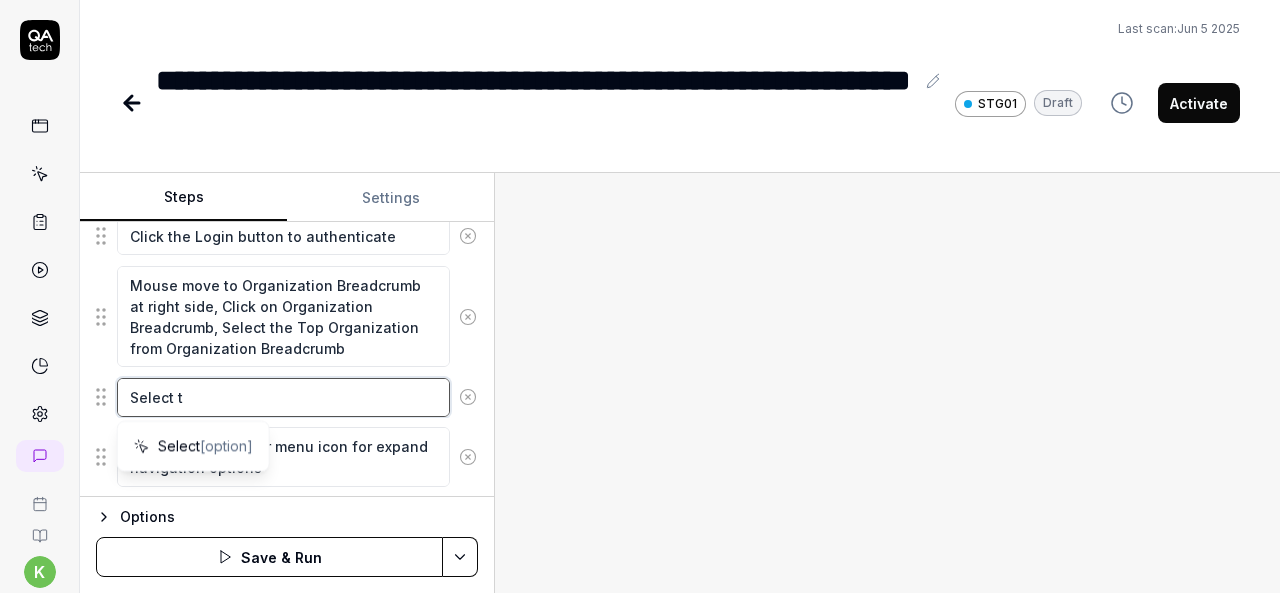 type on "*" 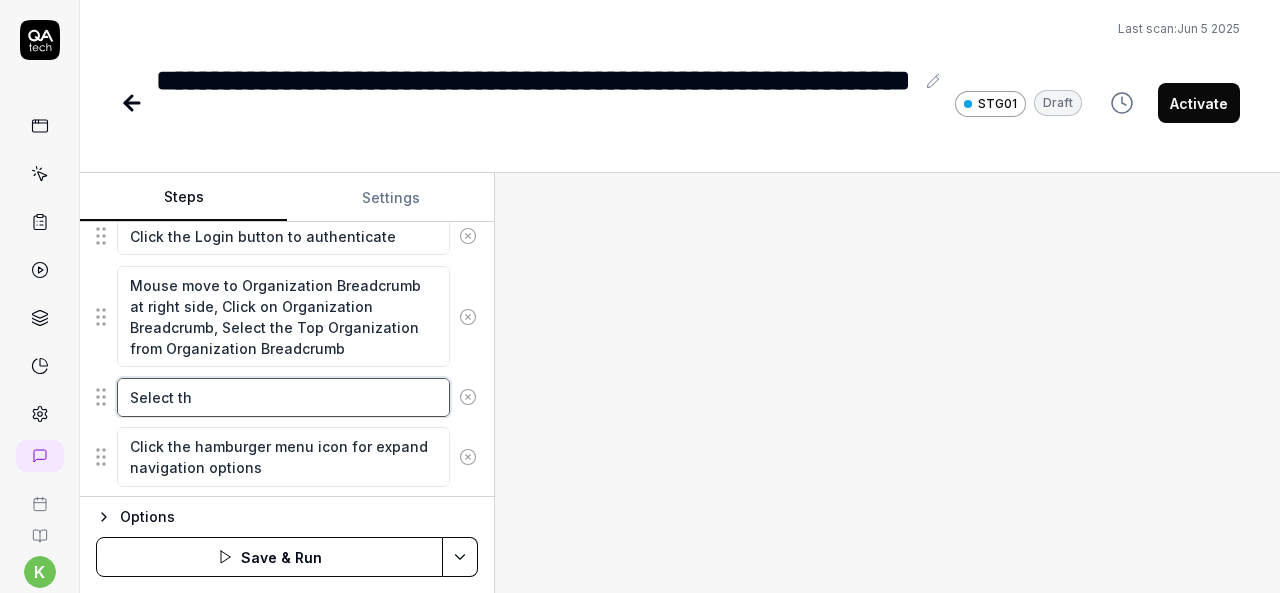 type on "*" 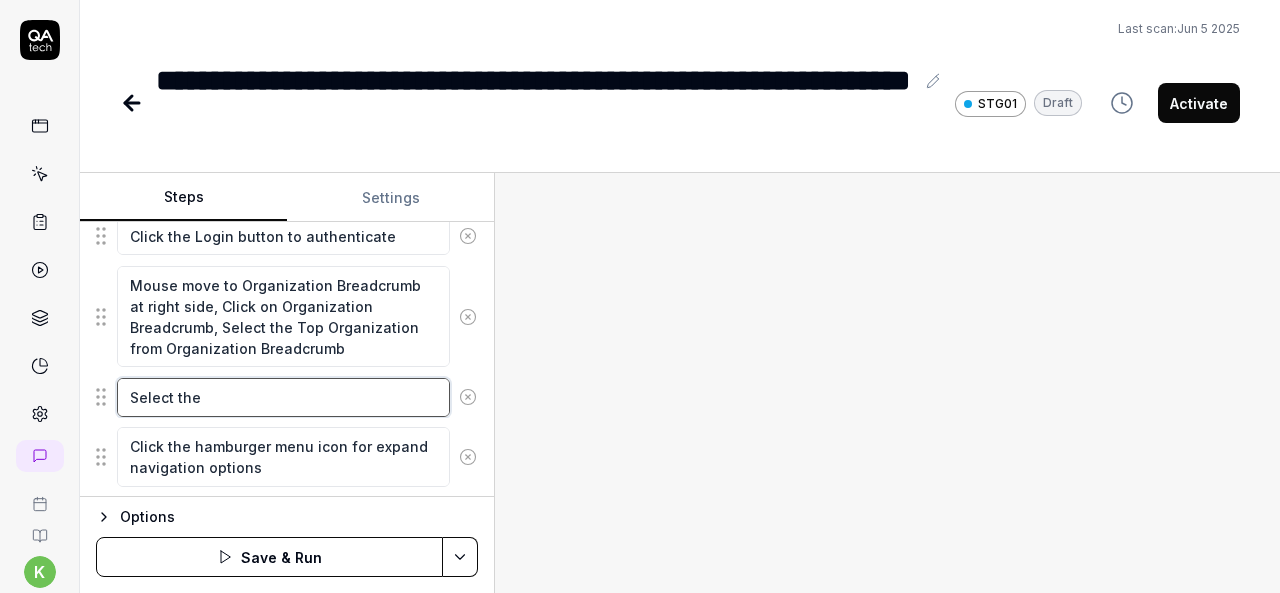 type on "*" 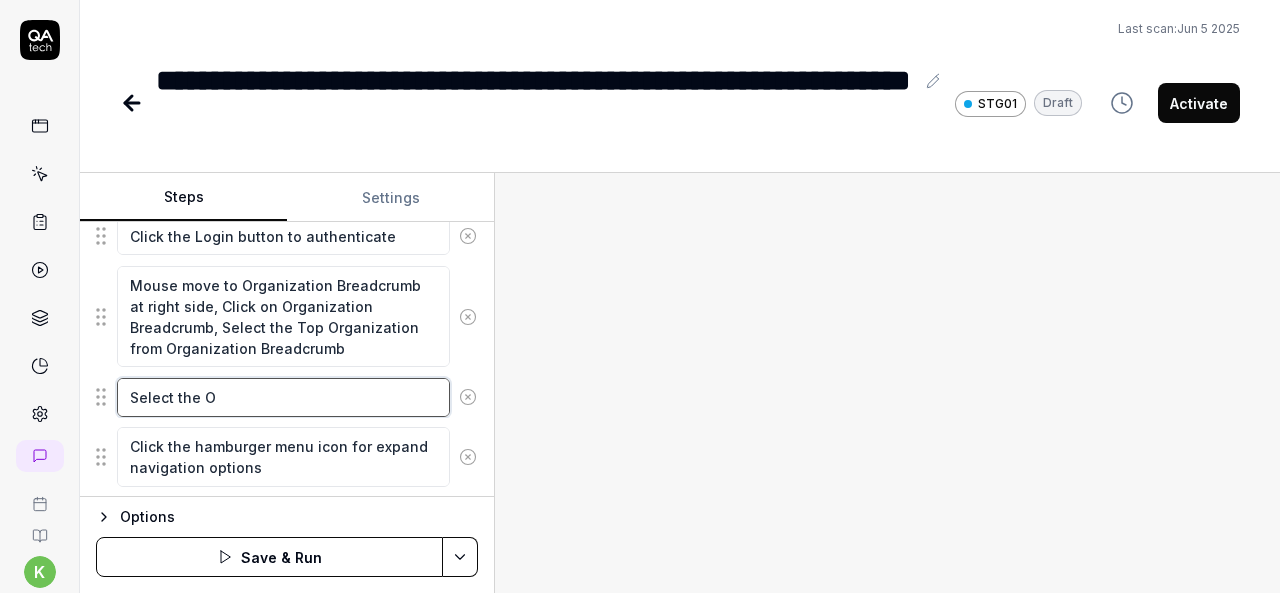 type on "*" 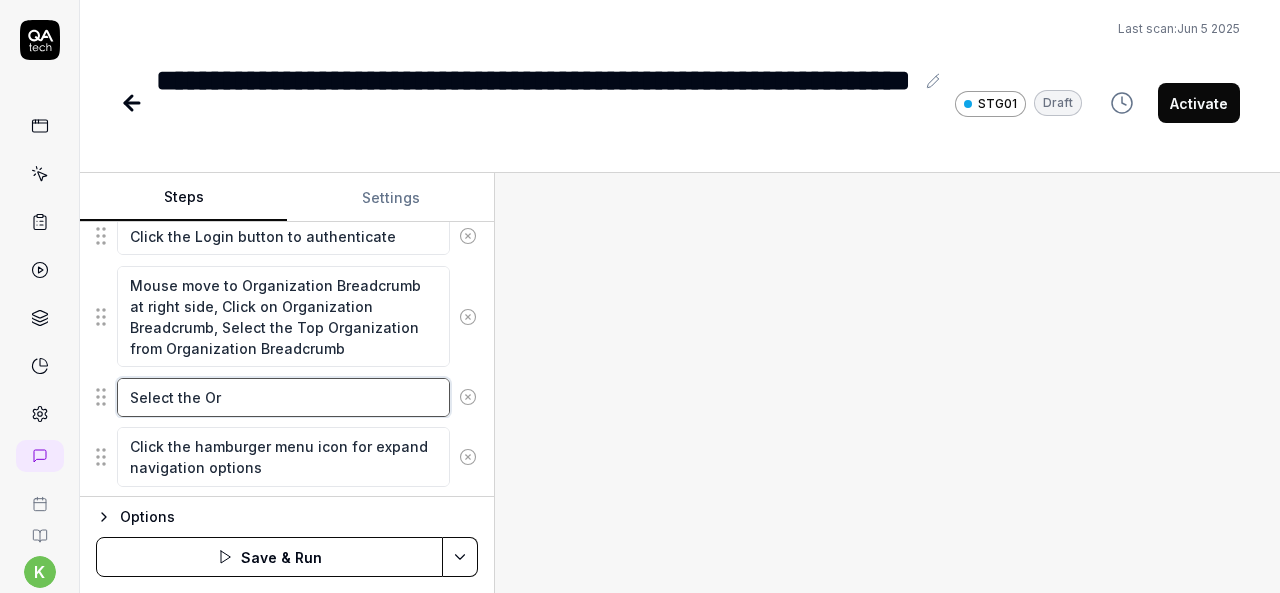 type on "*" 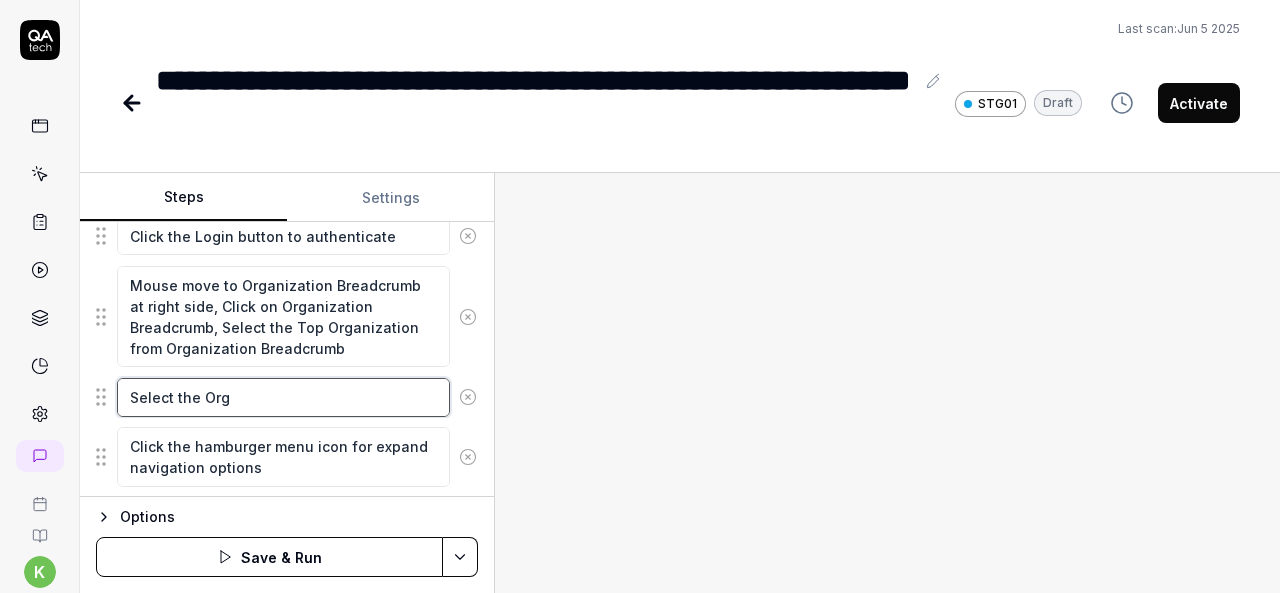 type on "*" 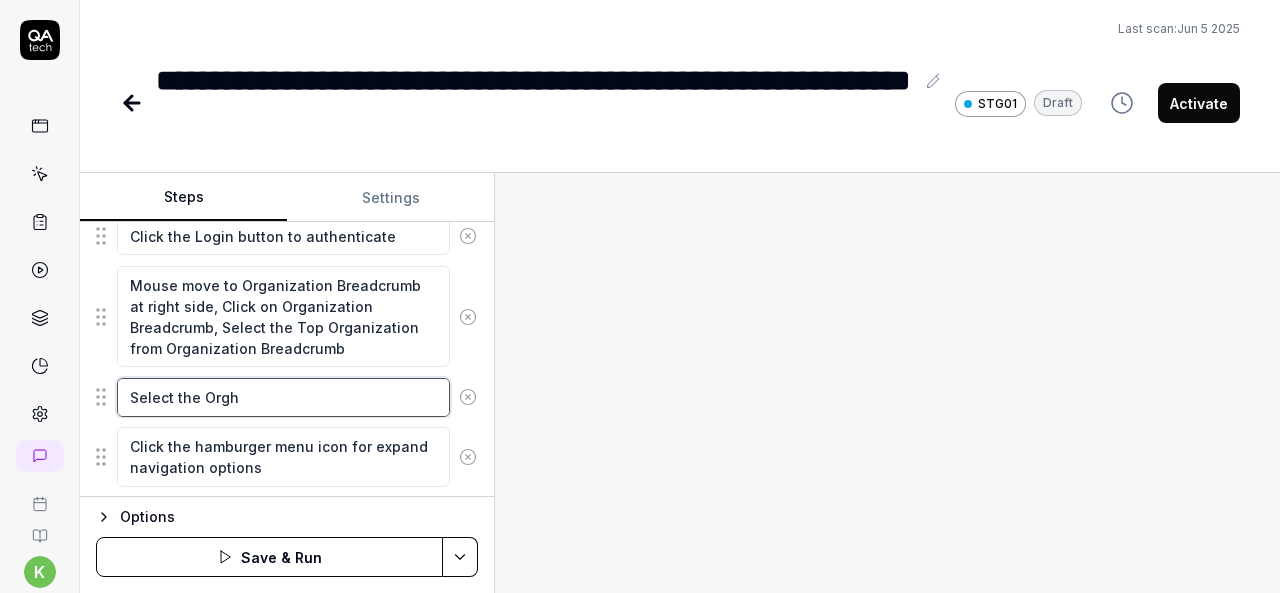 type on "*" 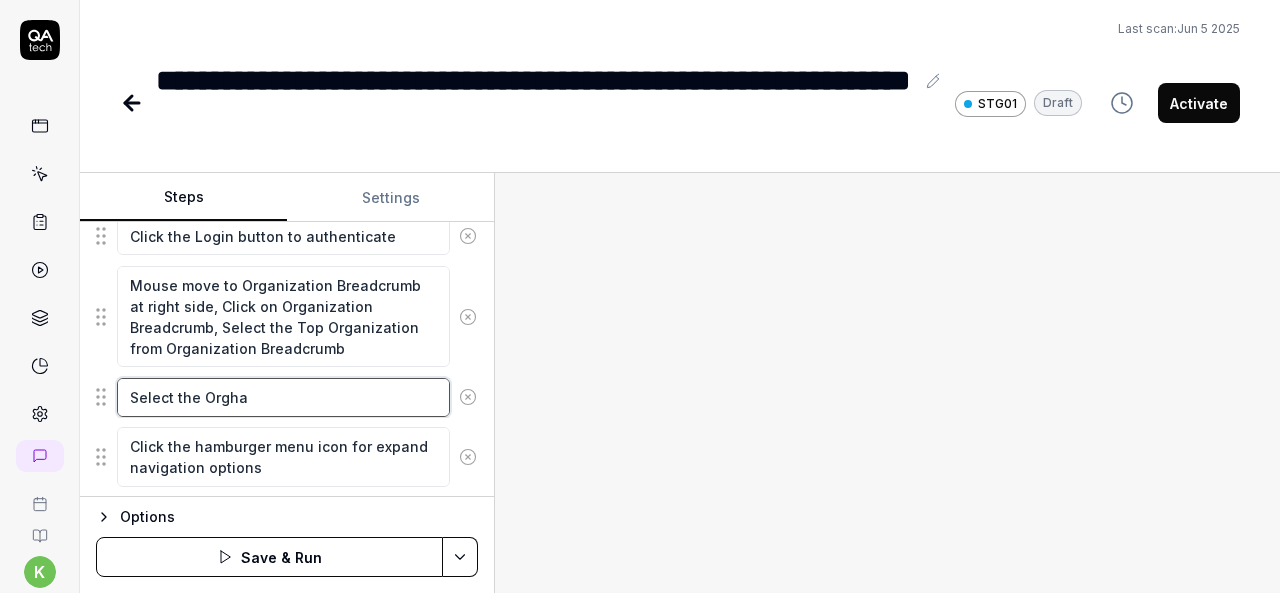 type on "*" 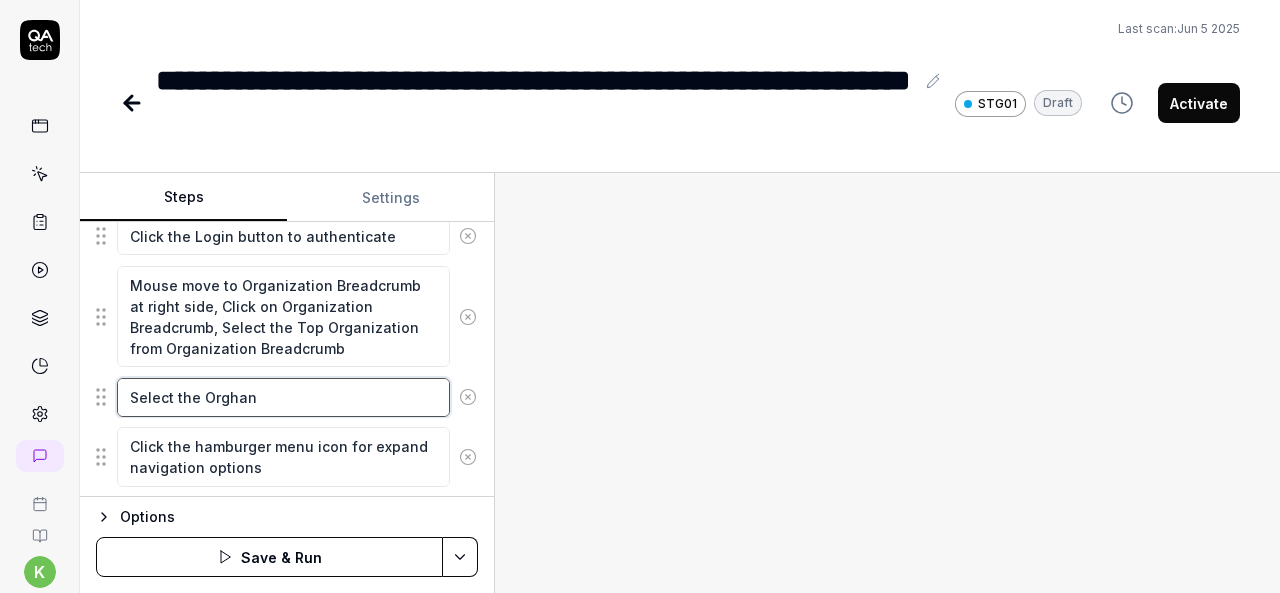 type on "*" 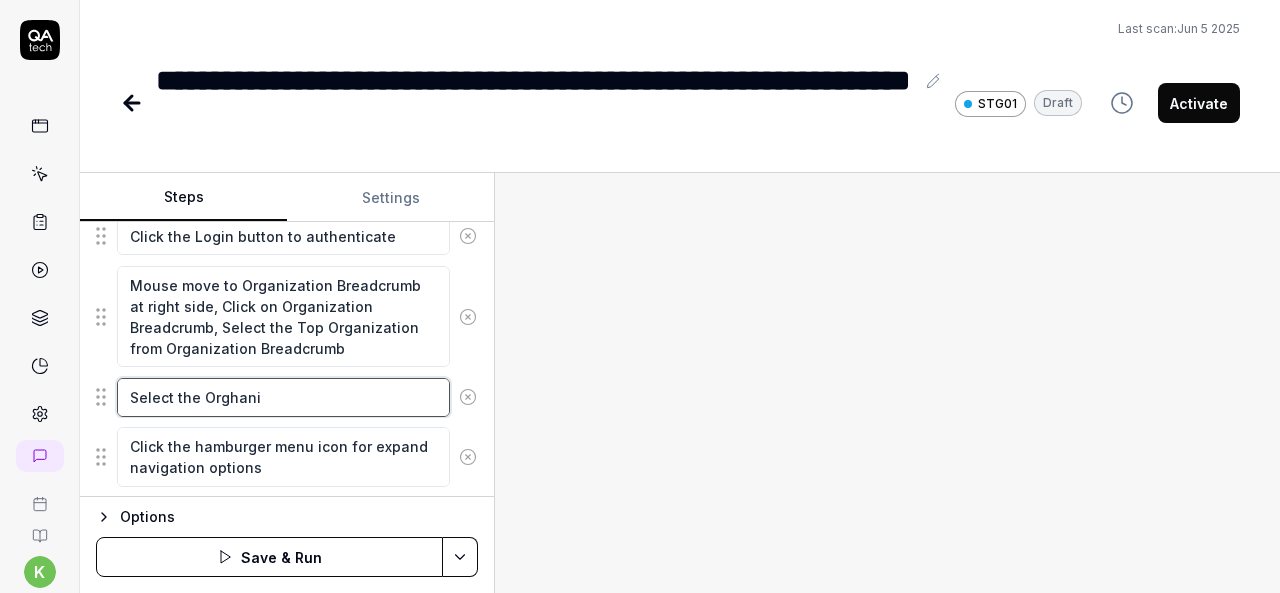 type on "*" 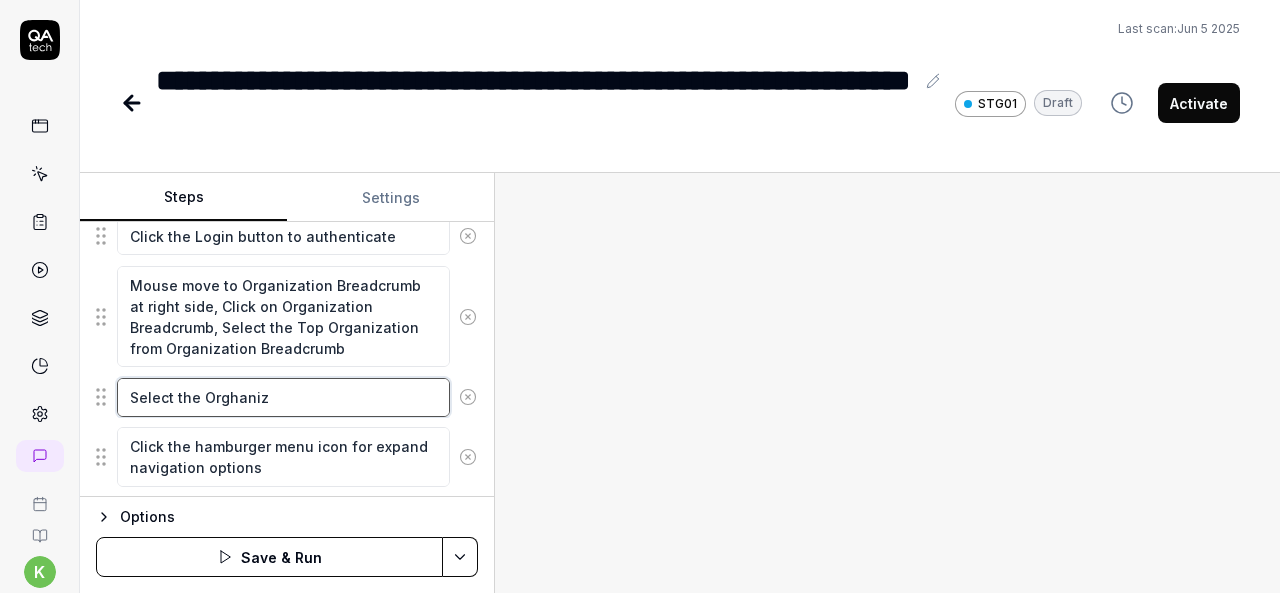 type on "*" 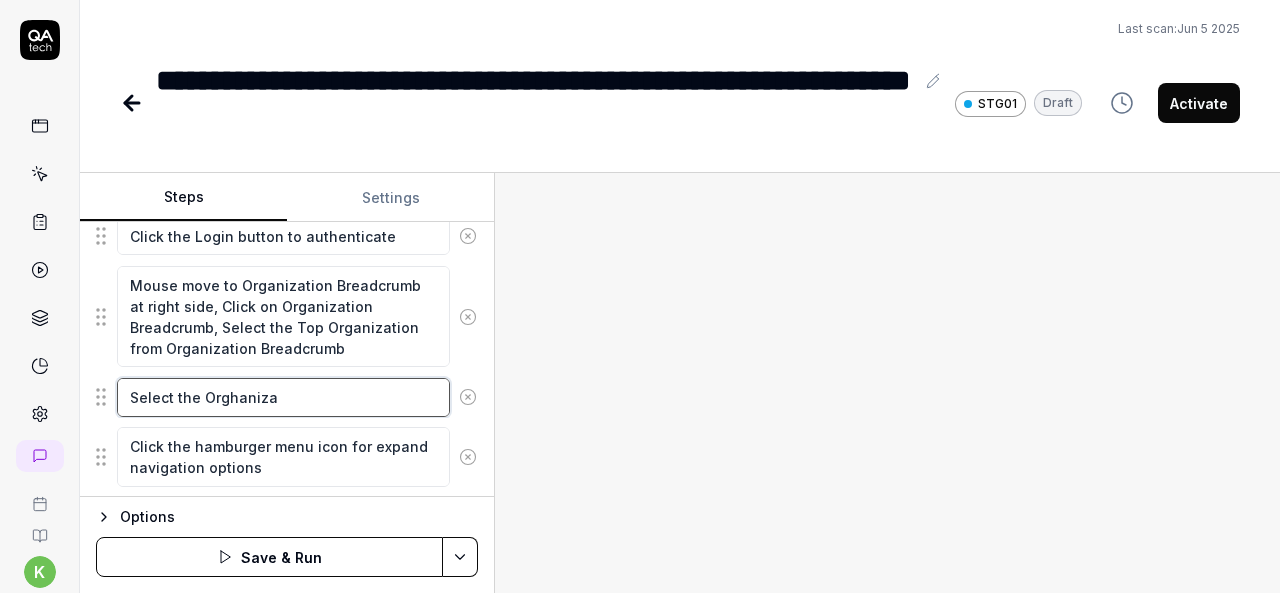 type on "*" 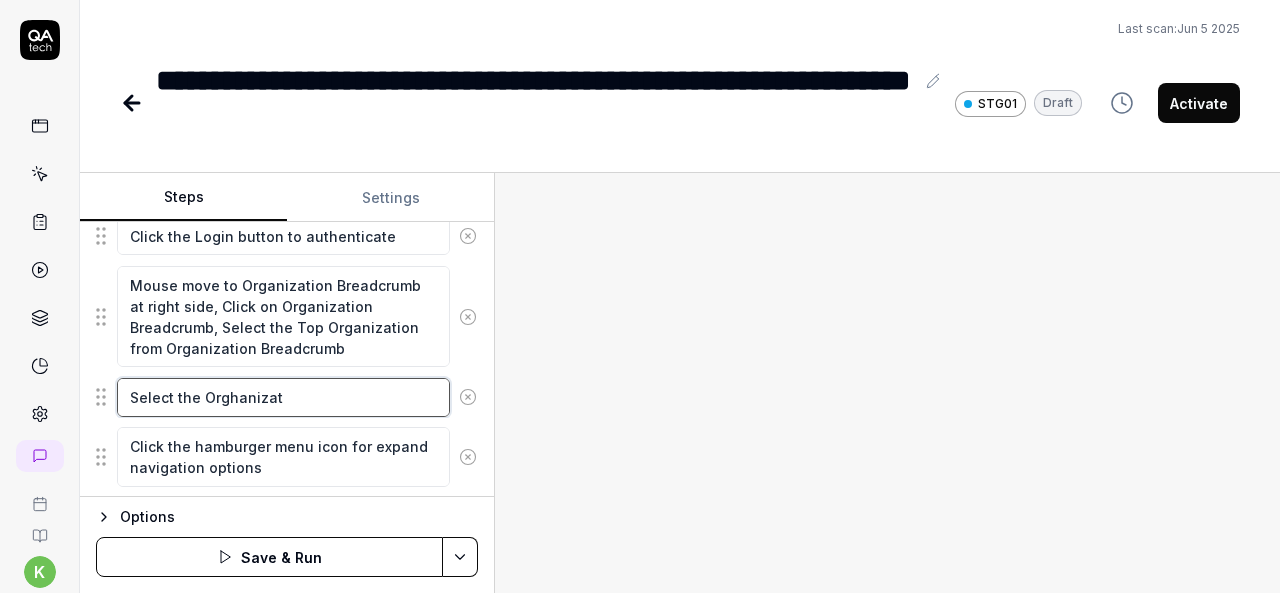 type on "*" 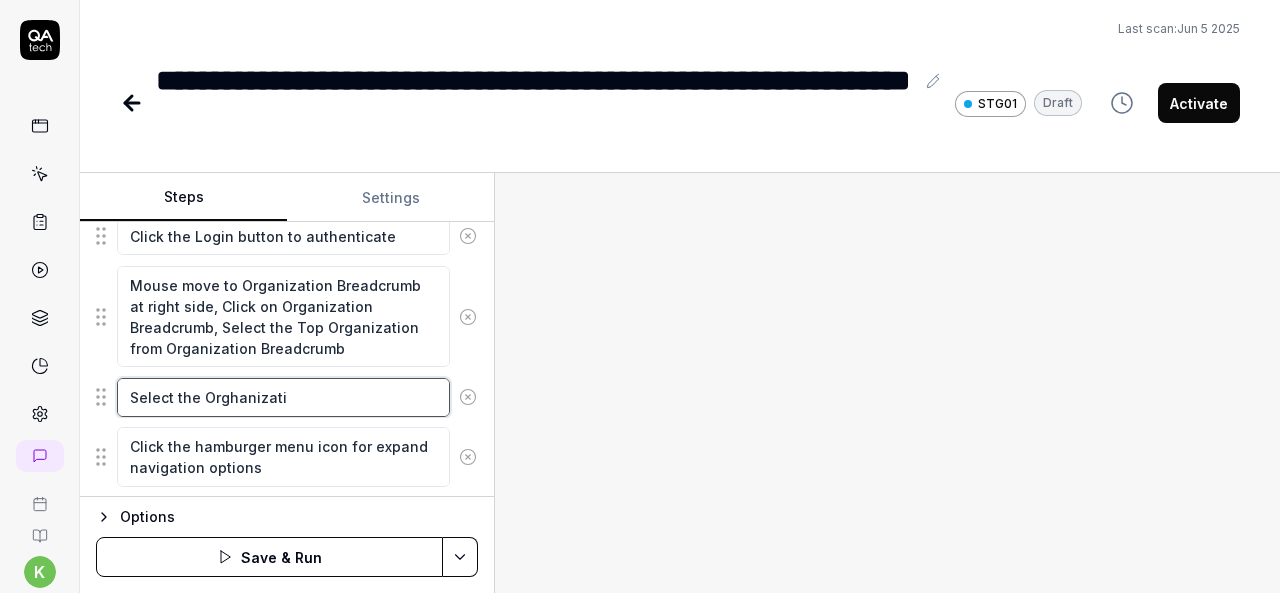 type on "*" 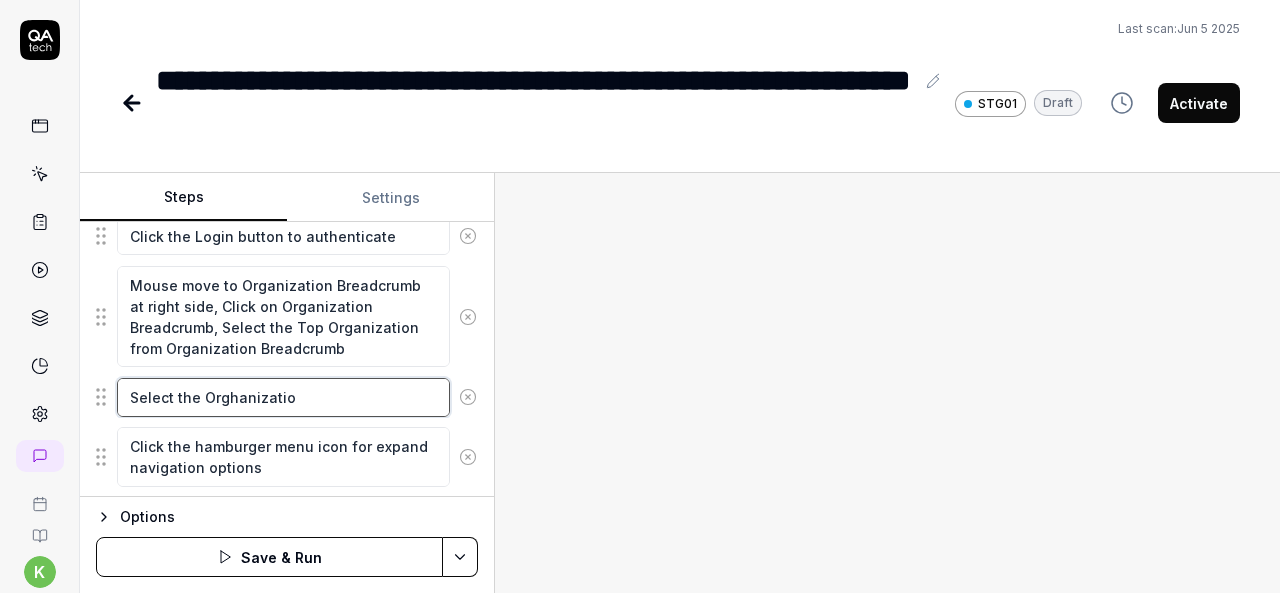 type on "*" 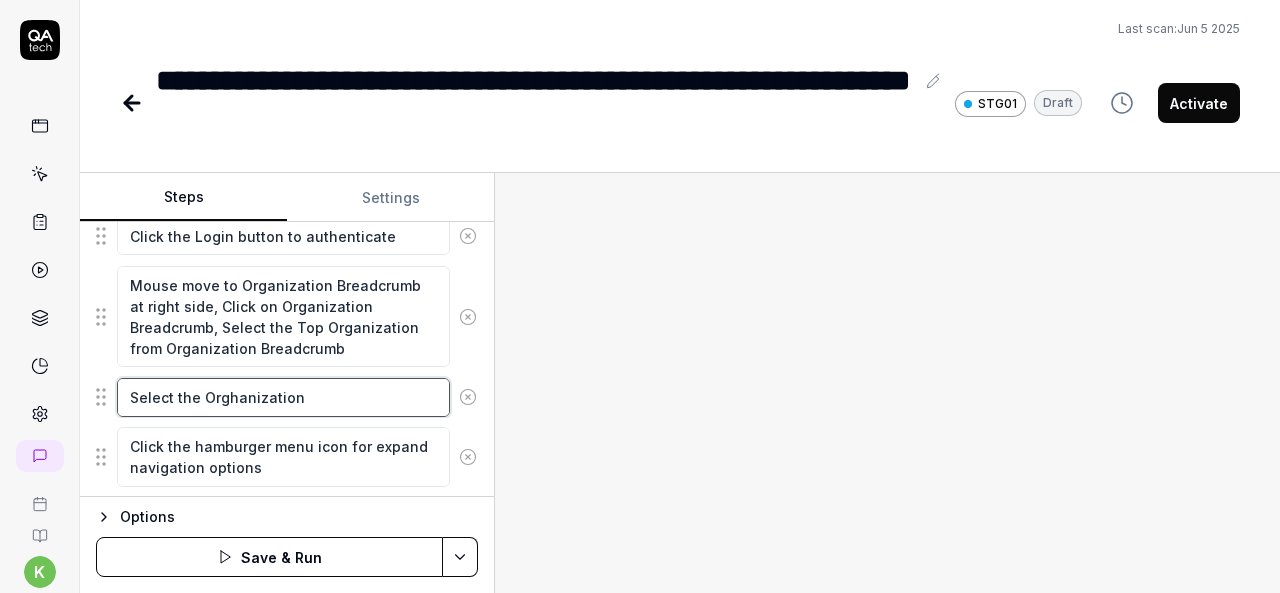 type on "*" 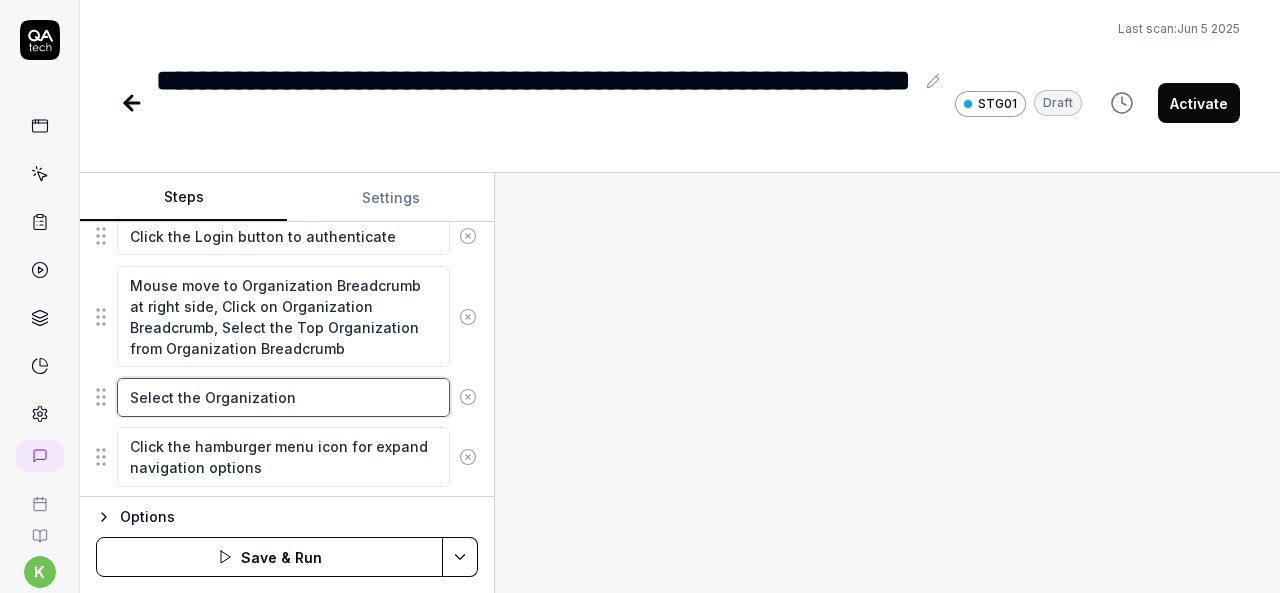 click on "Select the Organization" at bounding box center (283, 397) 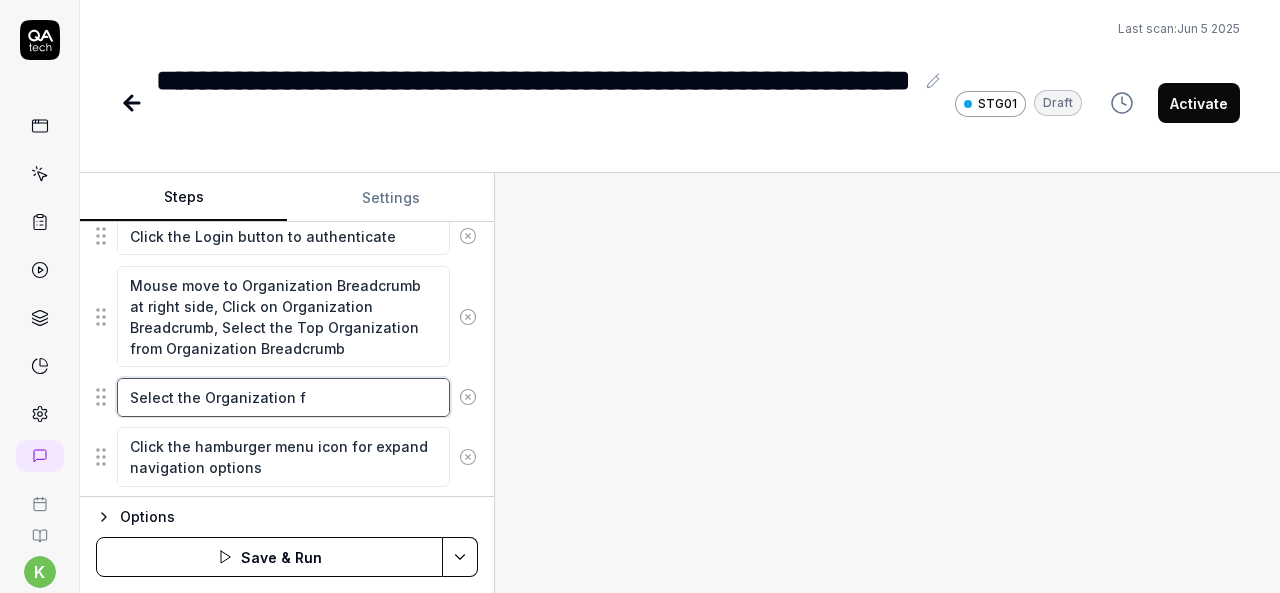 type on "*" 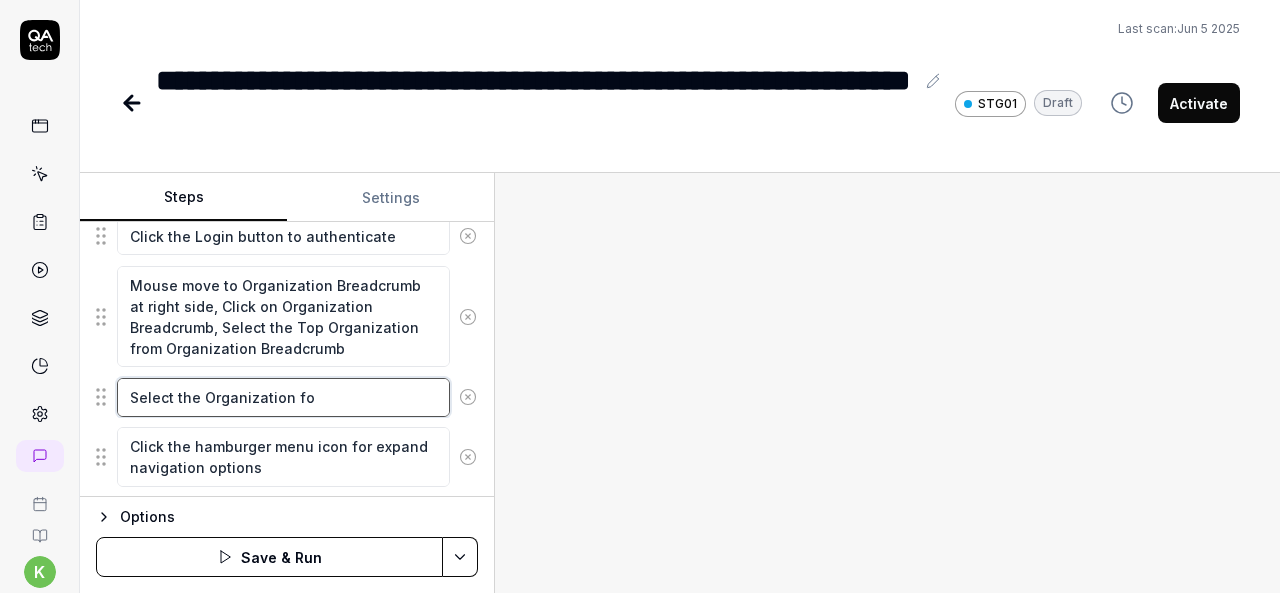type on "*" 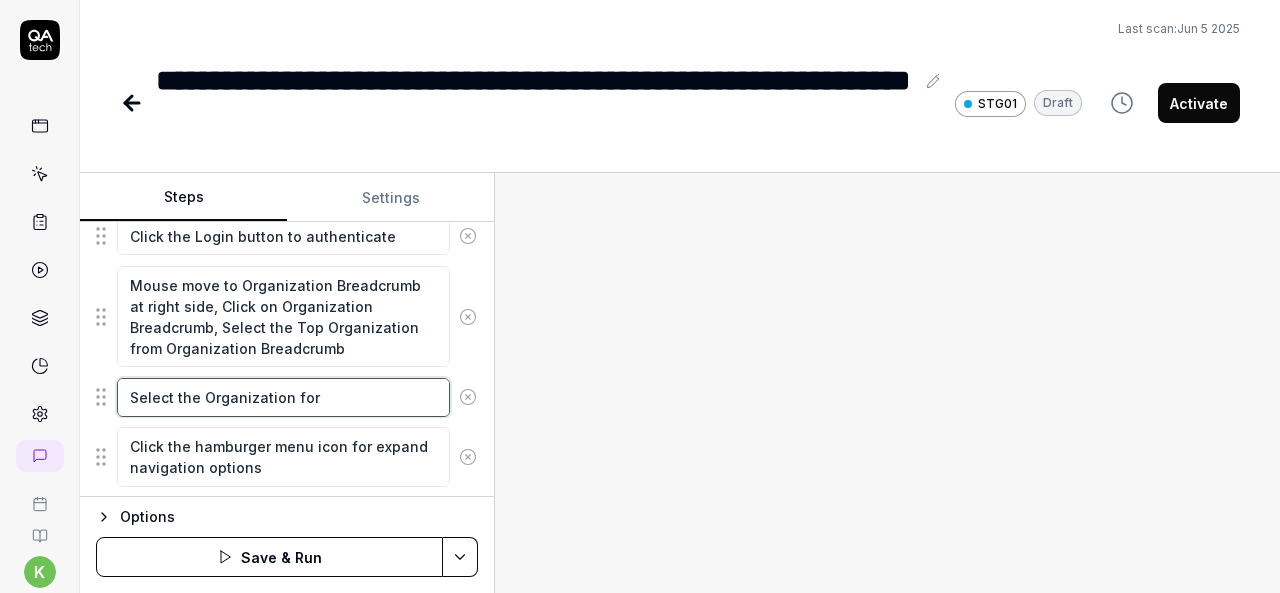 type on "*" 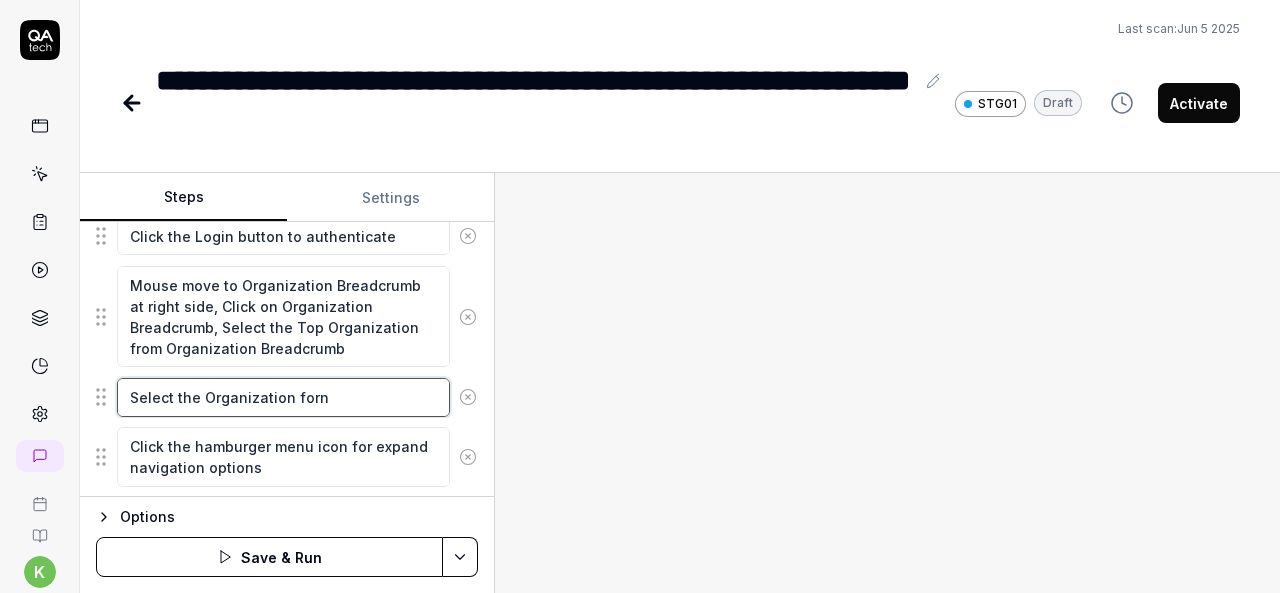 type on "*" 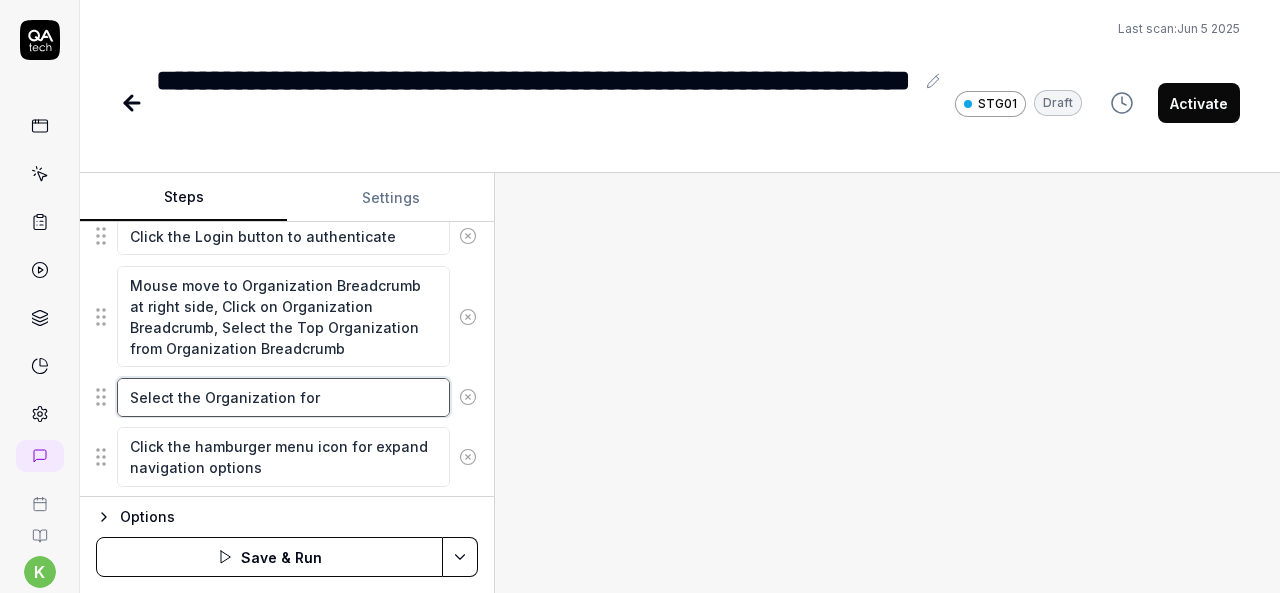 type on "*" 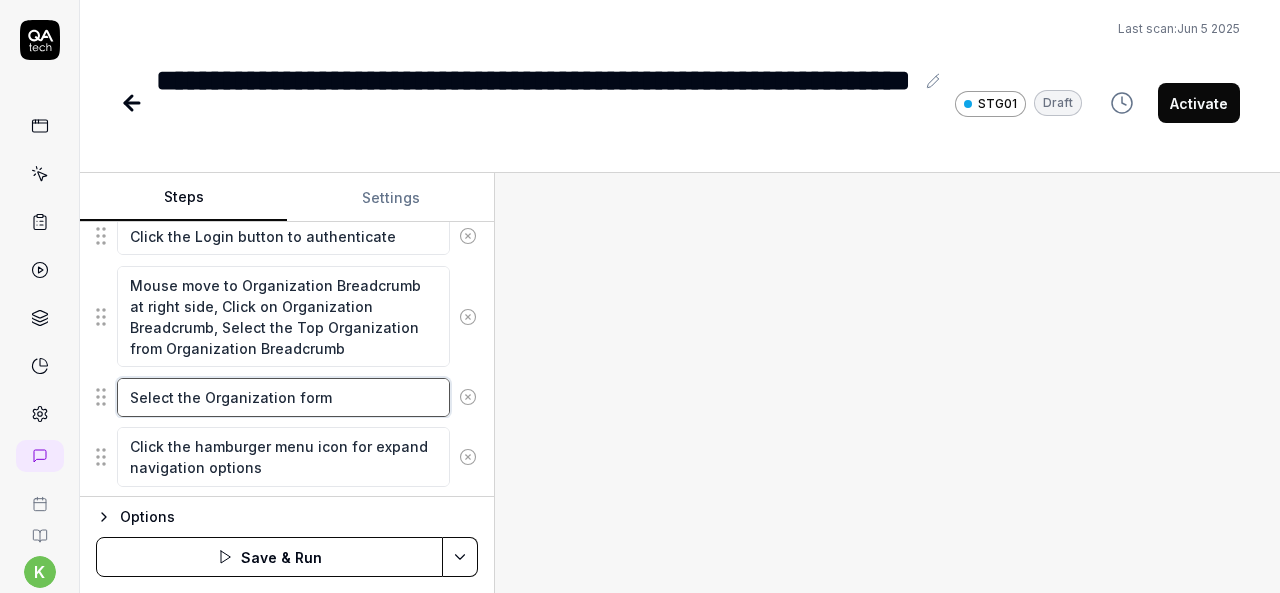 type on "*" 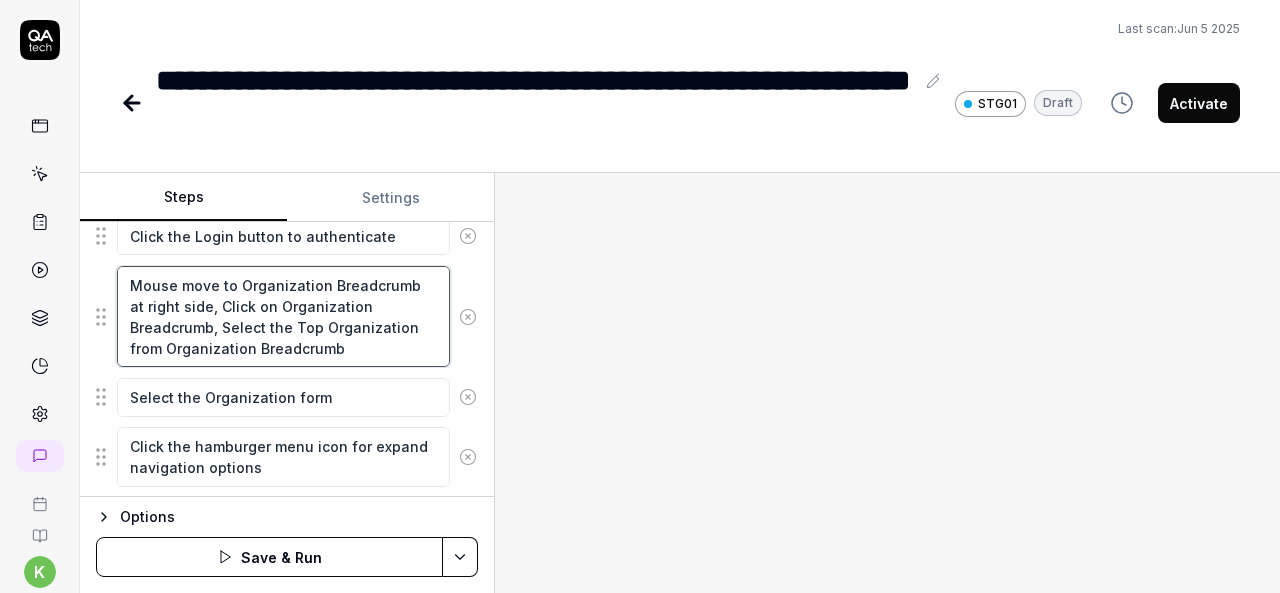 click on "Mouse move to Organization Breadcrumb at right side, Click on Organization Breadcrumb, Select the Top Organization from Organization Breadcrumb" at bounding box center [283, 316] 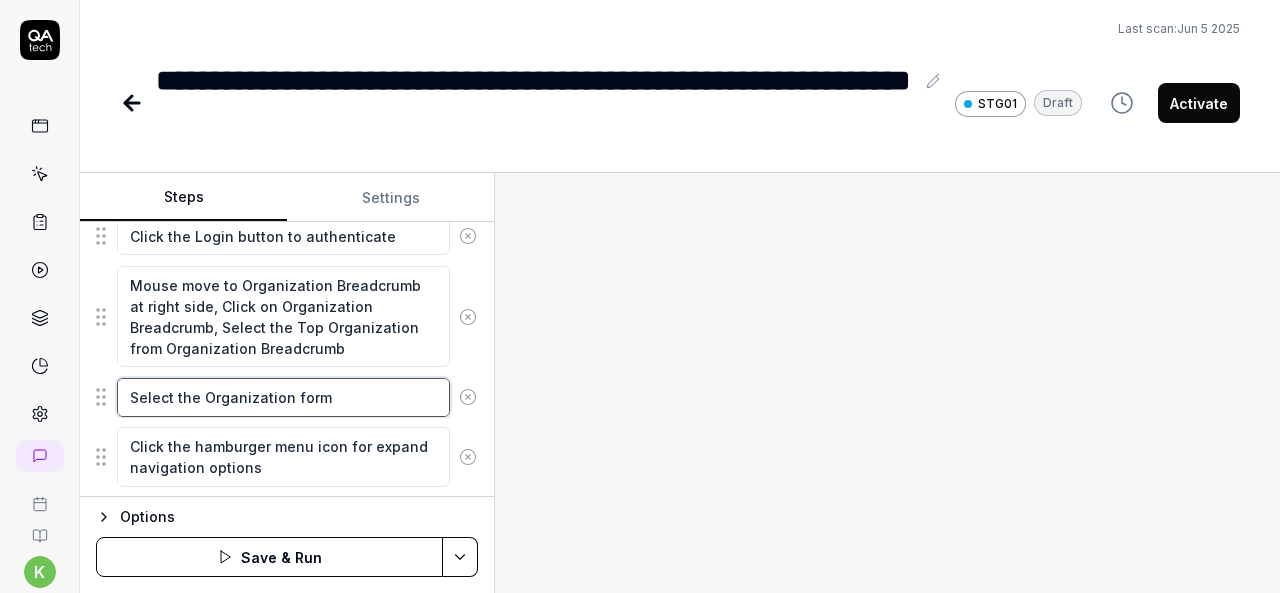 click on "Select the Organization form" at bounding box center (283, 397) 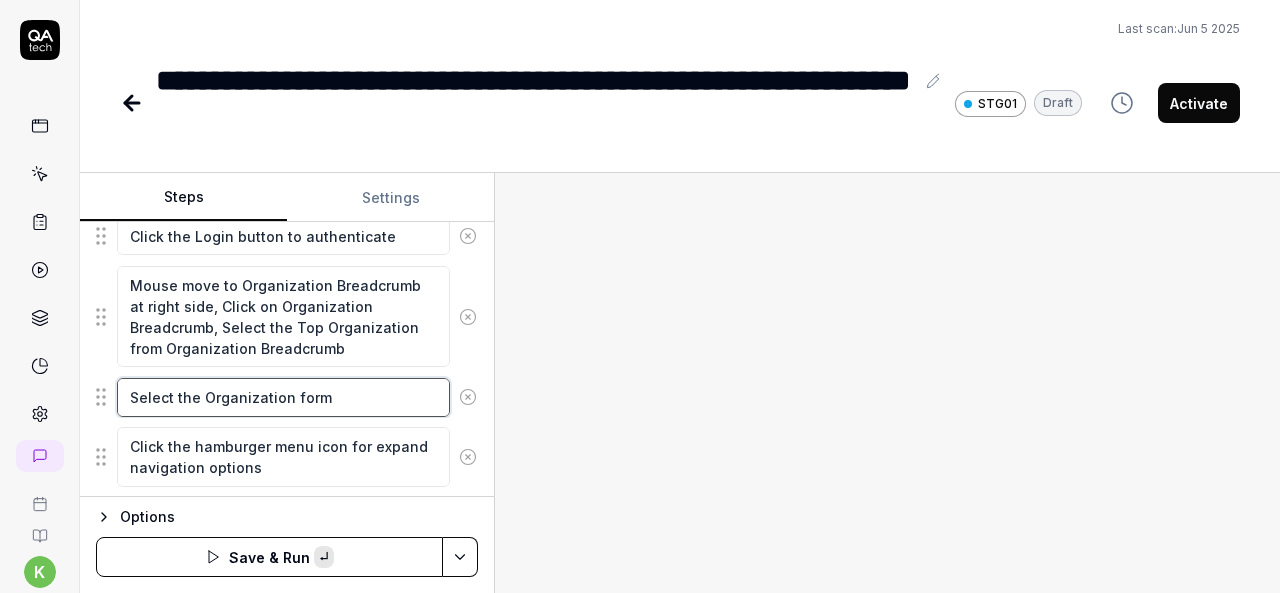 paste on "Organization Breadcrumb" 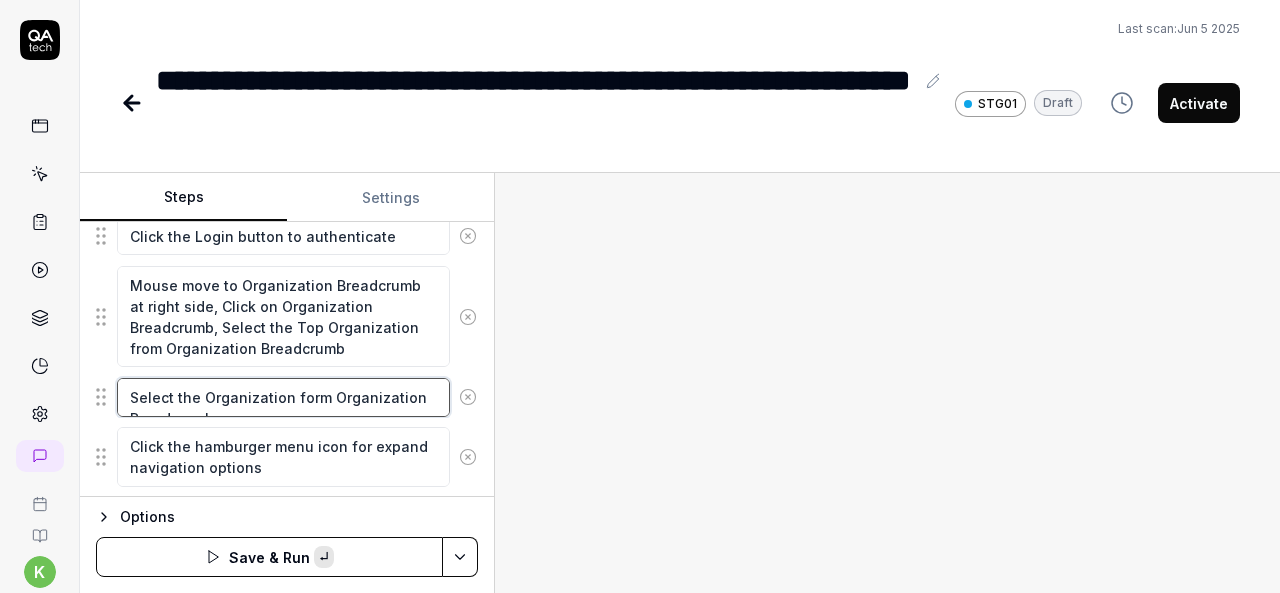 type on "*" 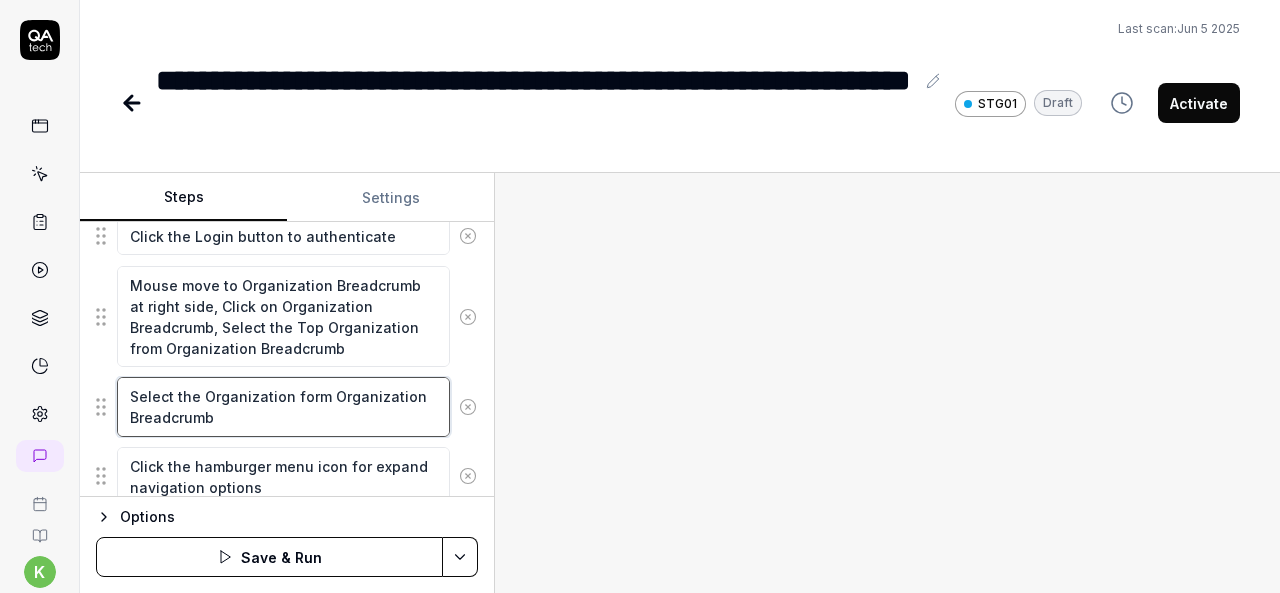 type on "*" 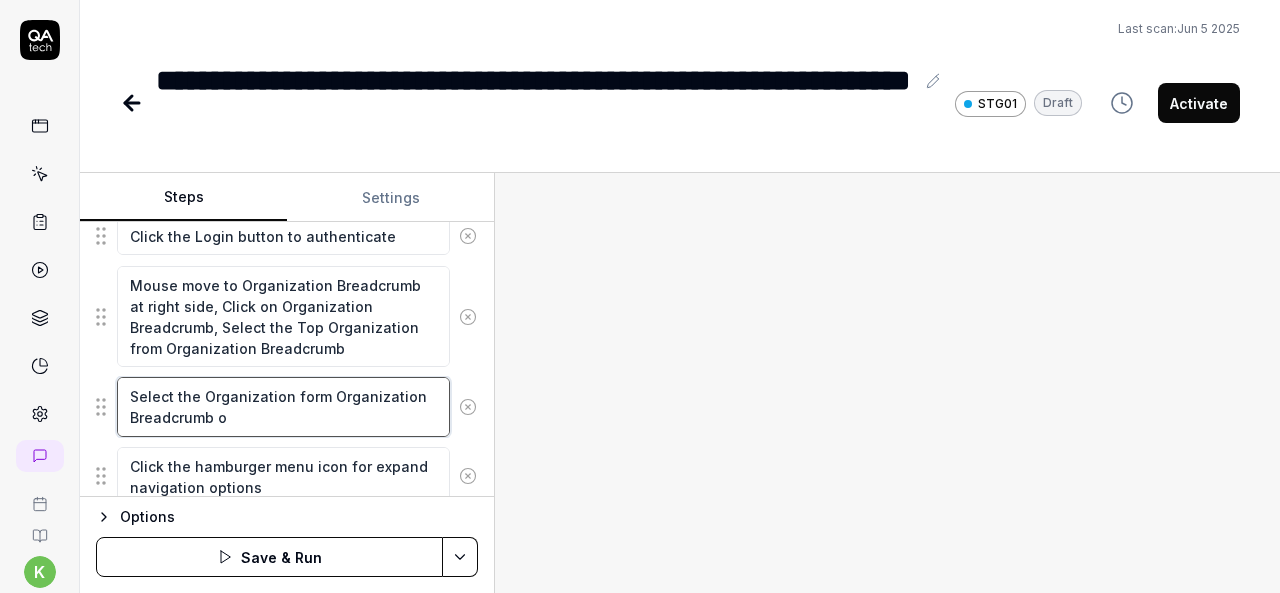 type on "*" 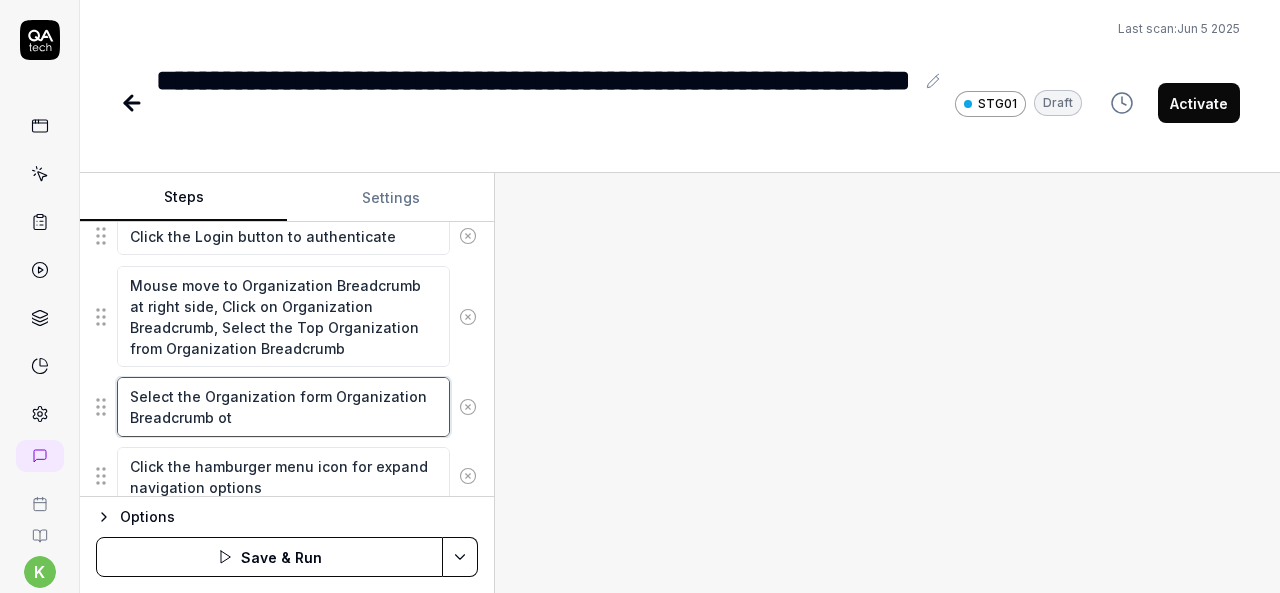type on "*" 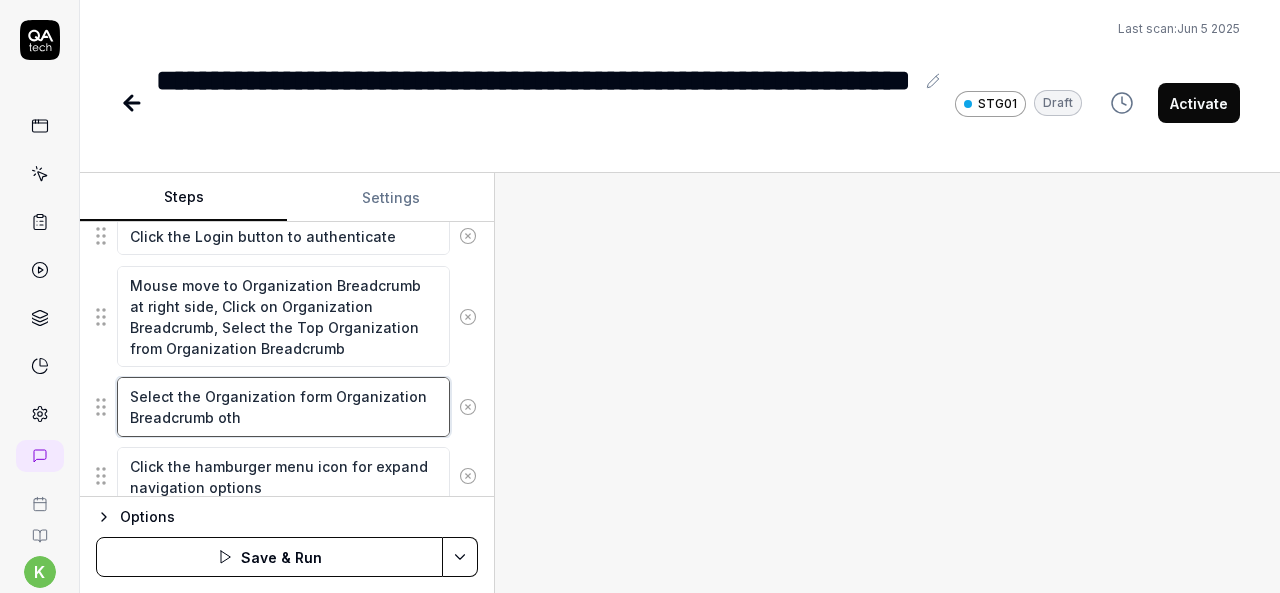 type on "*" 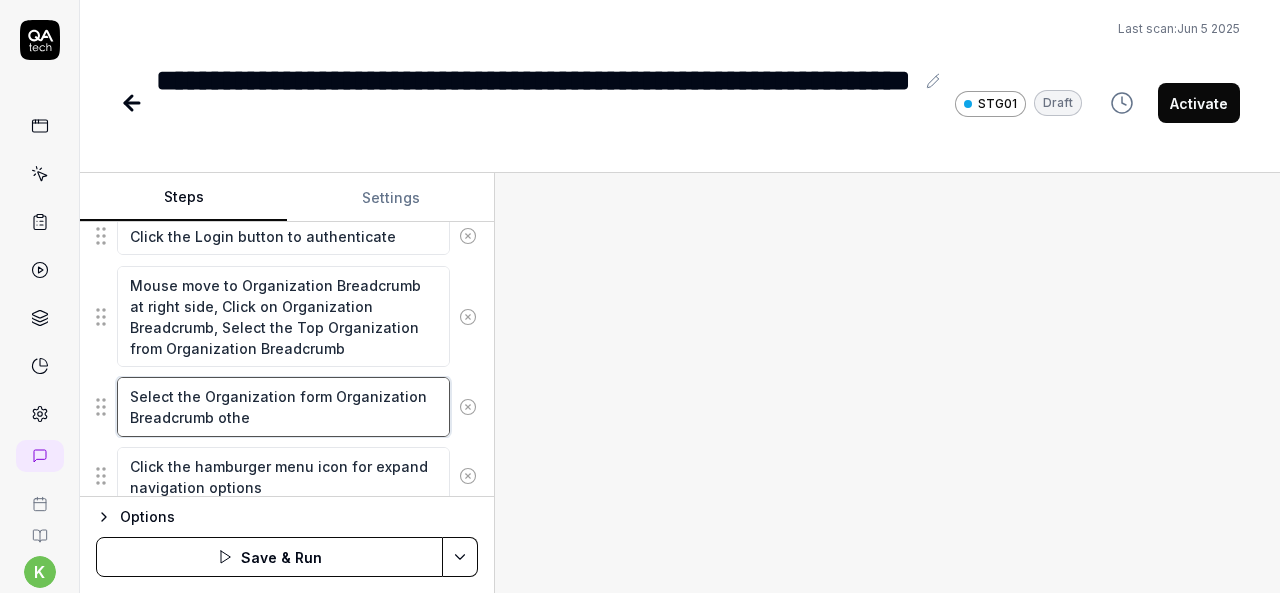 type on "*" 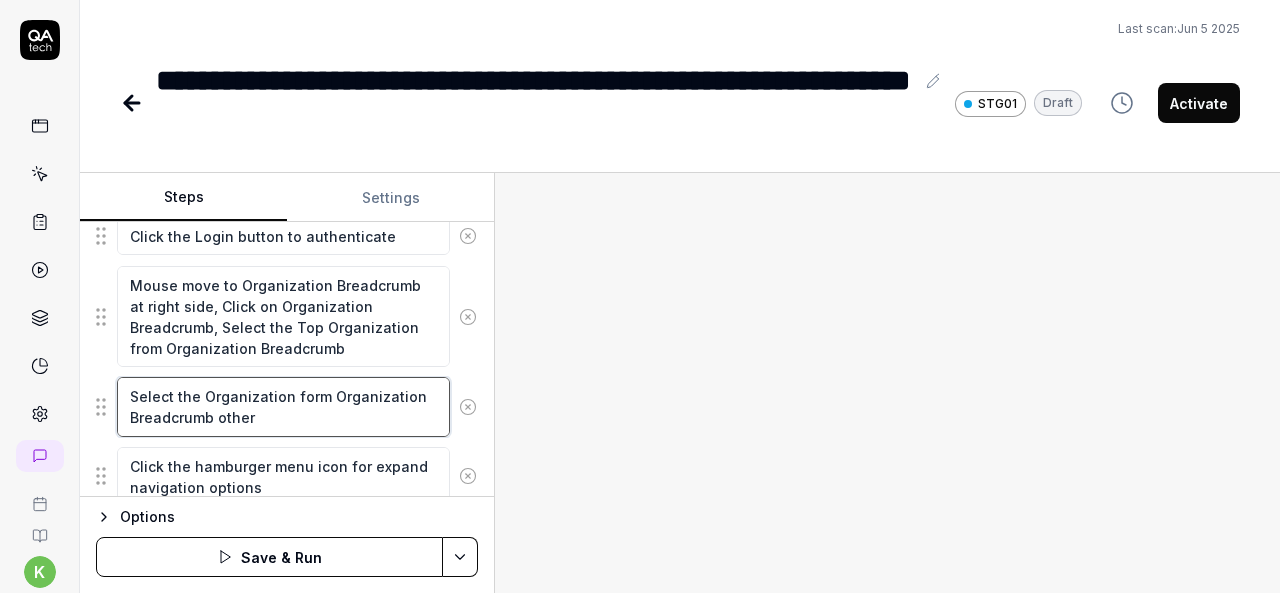 type on "*" 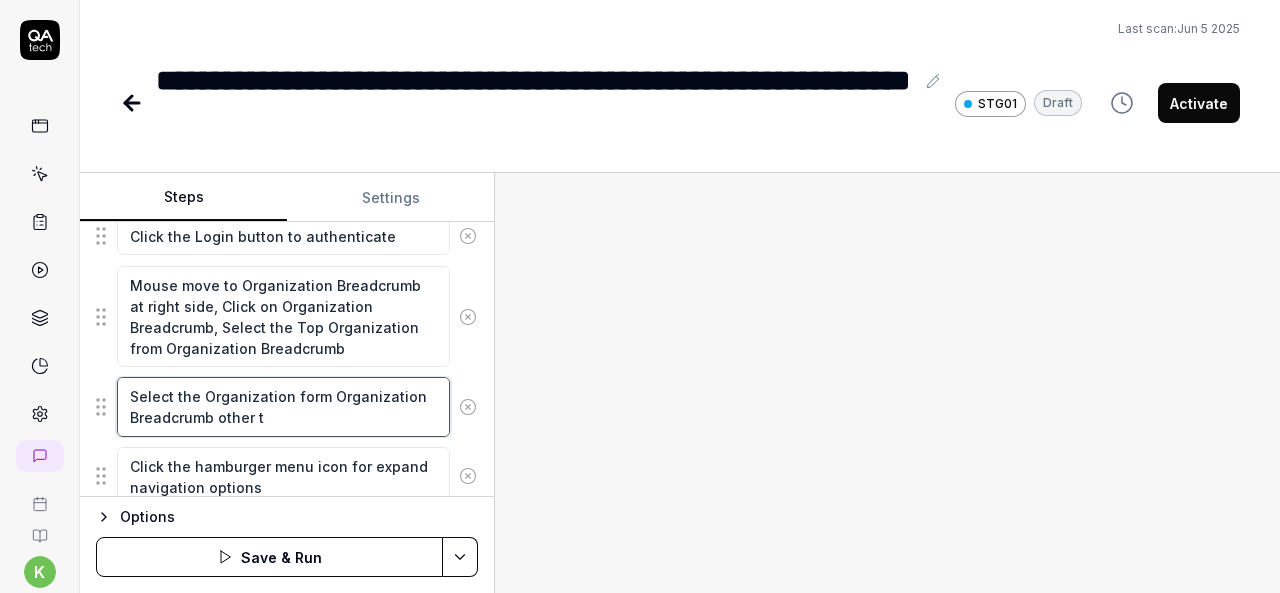 type on "*" 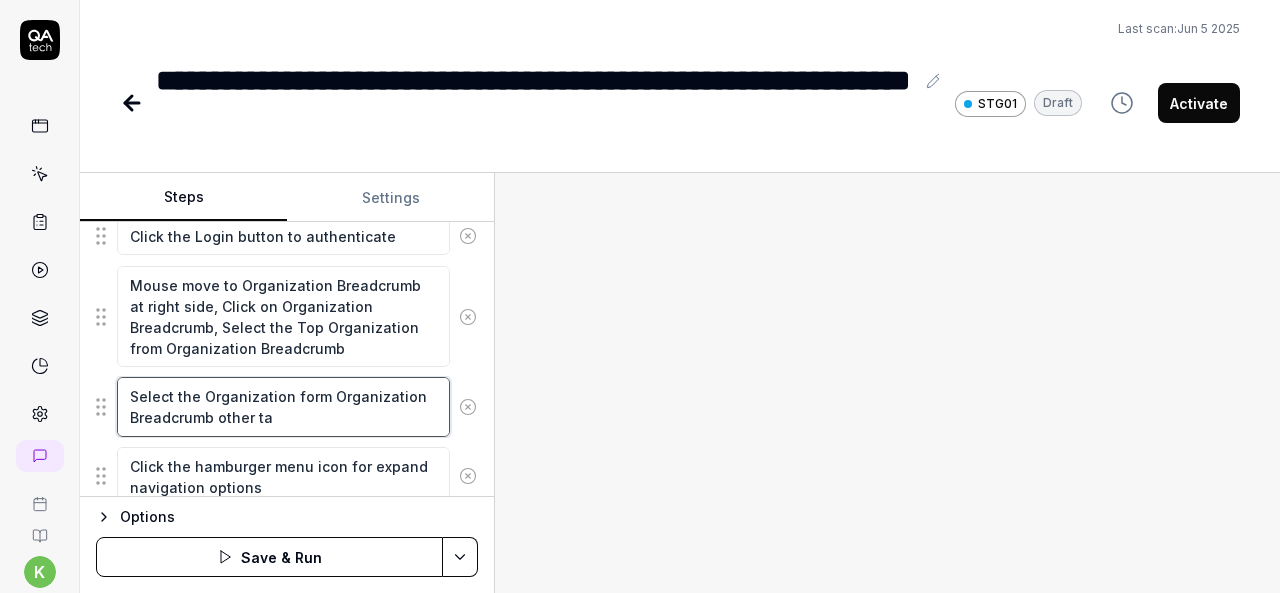 type on "*" 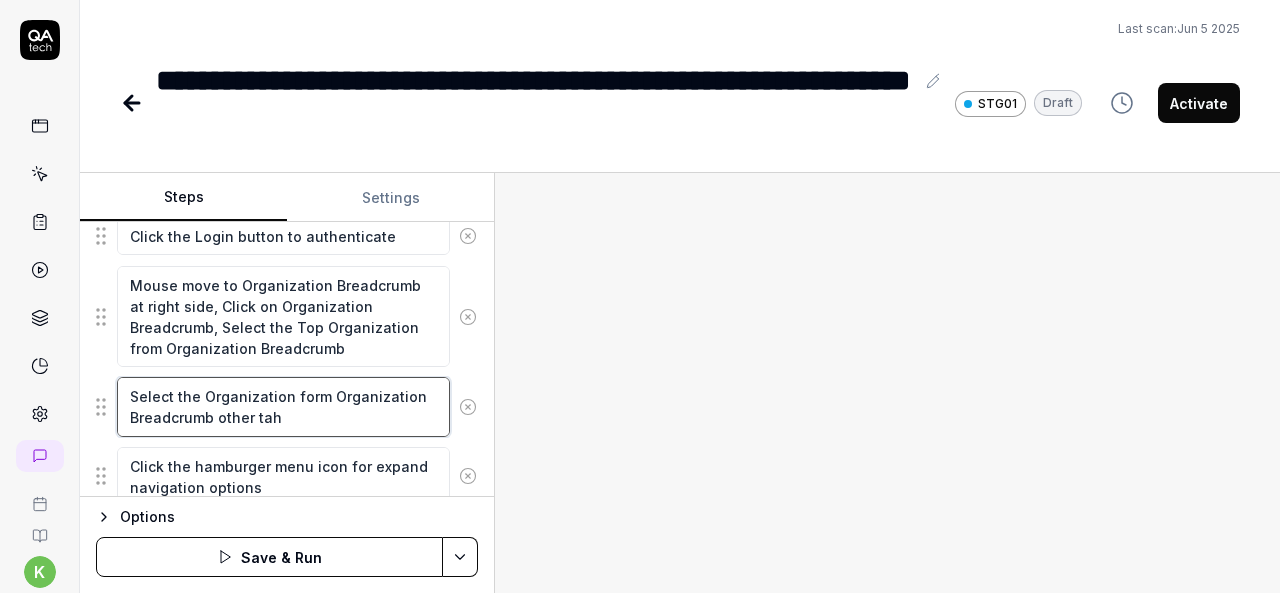 type on "*" 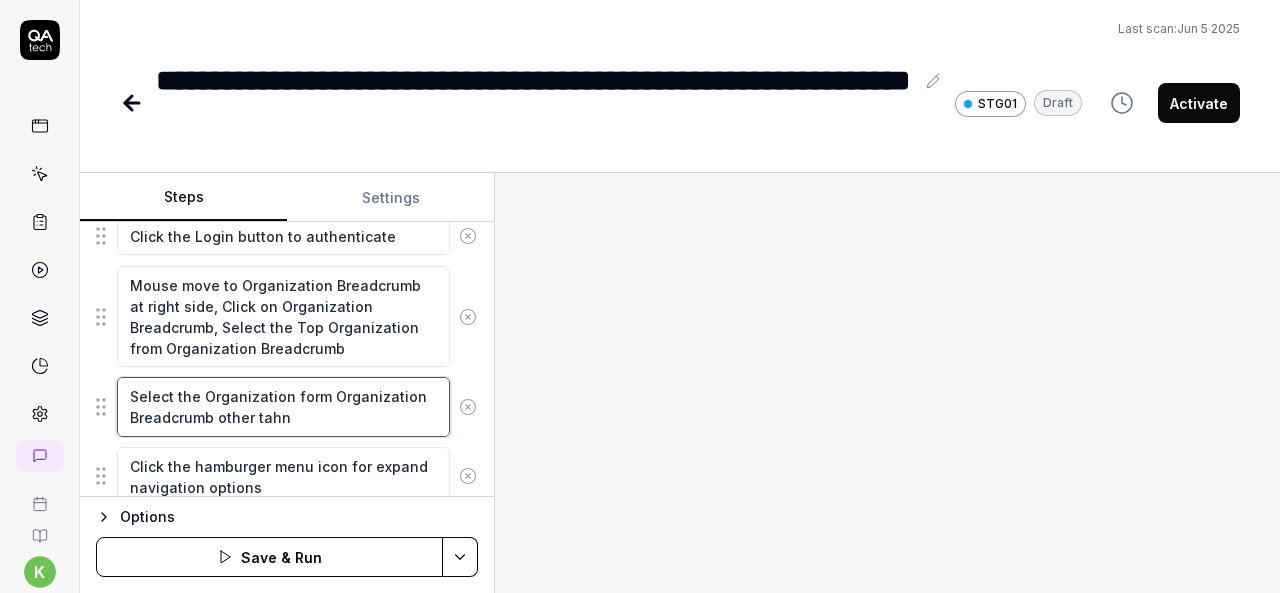 type on "*" 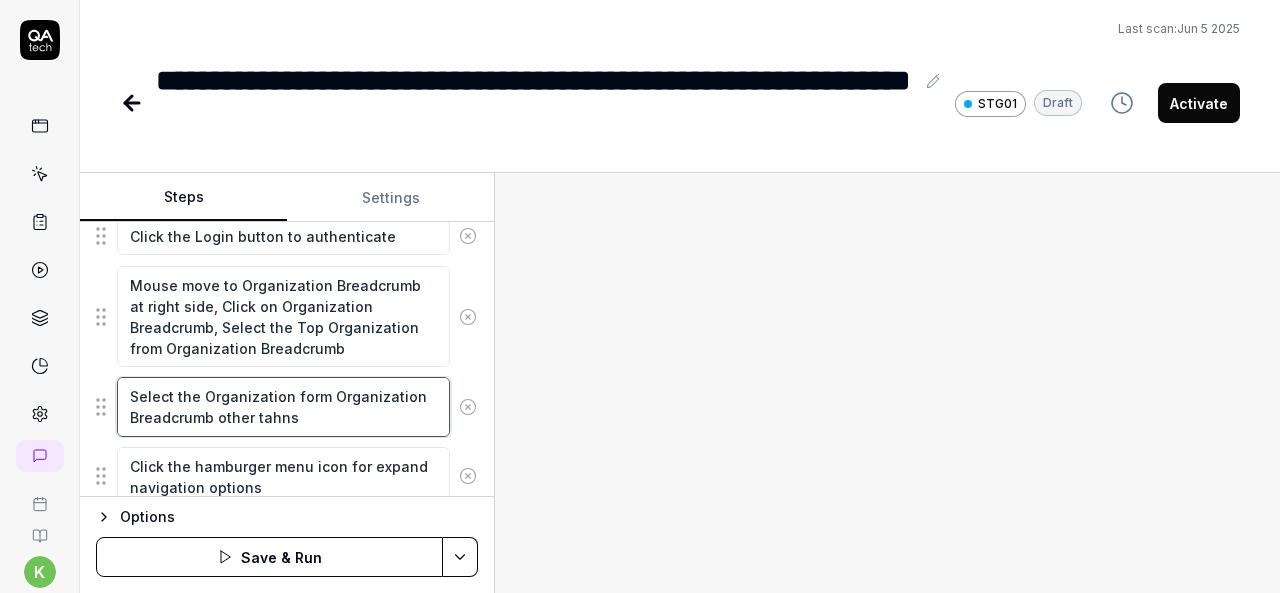 type on "*" 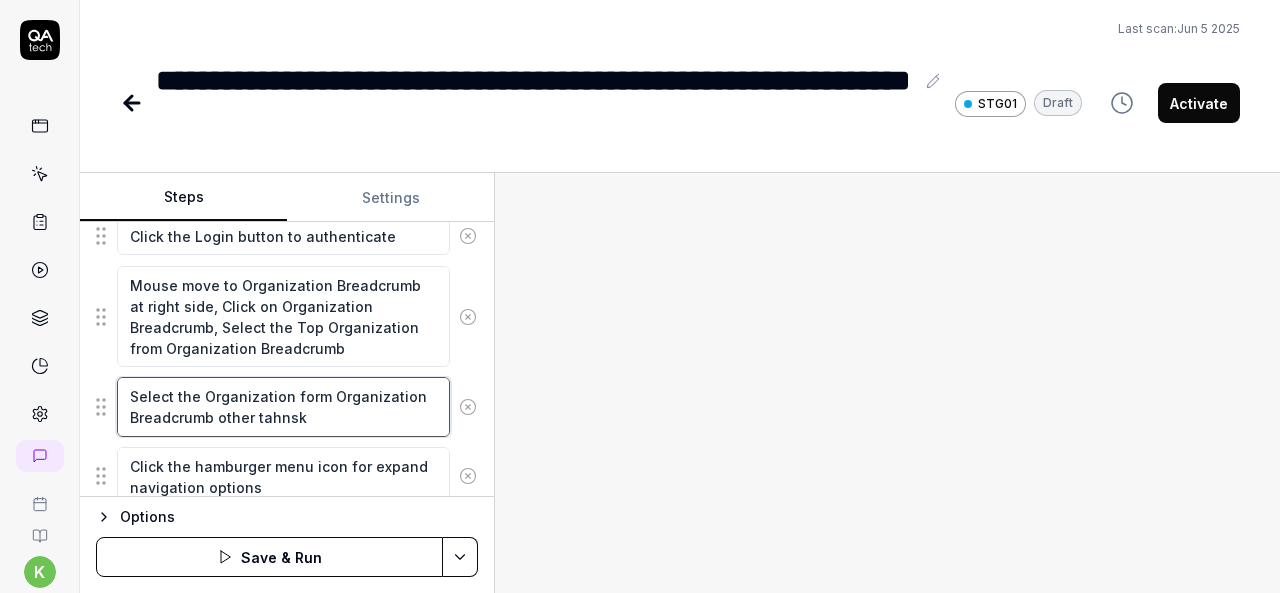 type on "*" 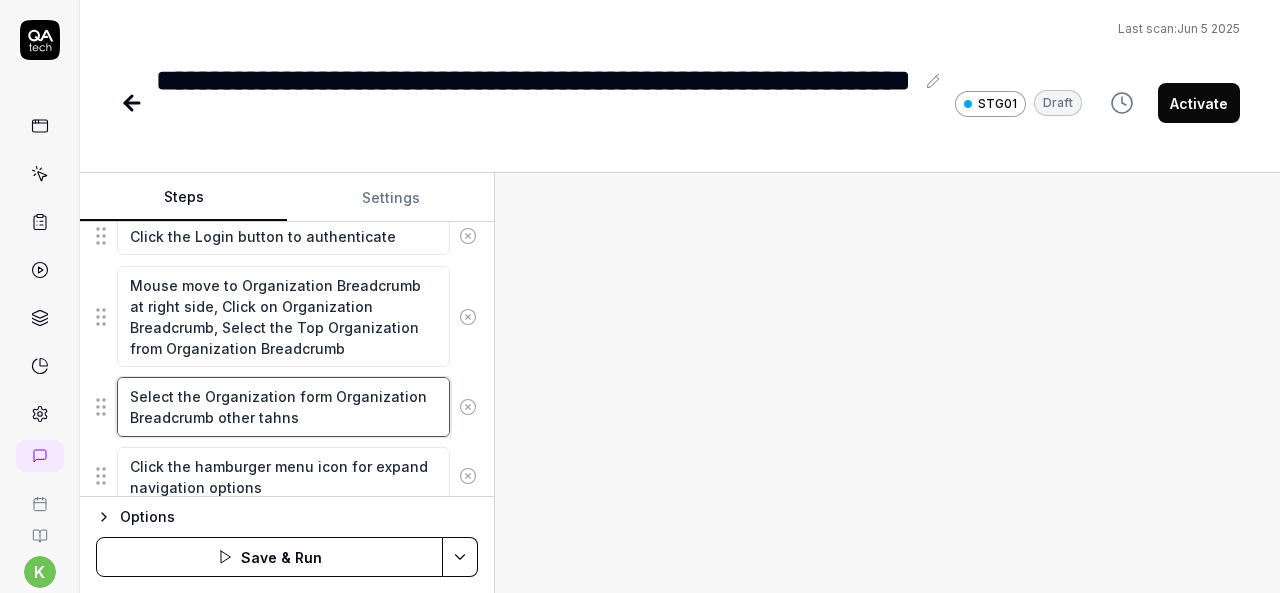 type on "*" 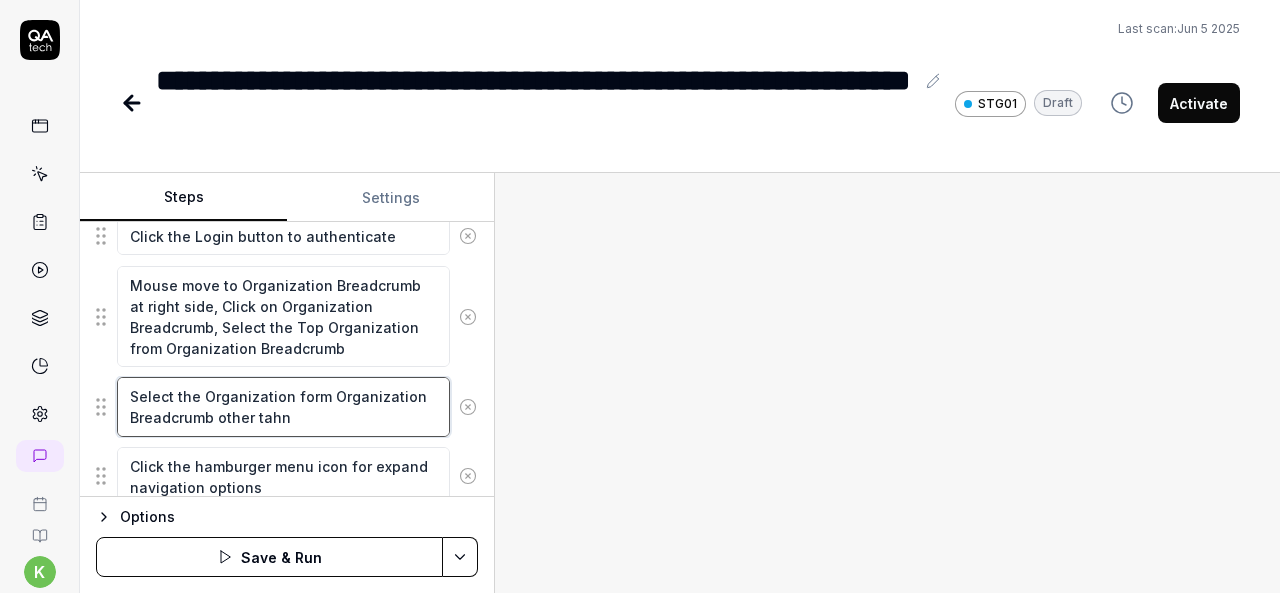 type on "*" 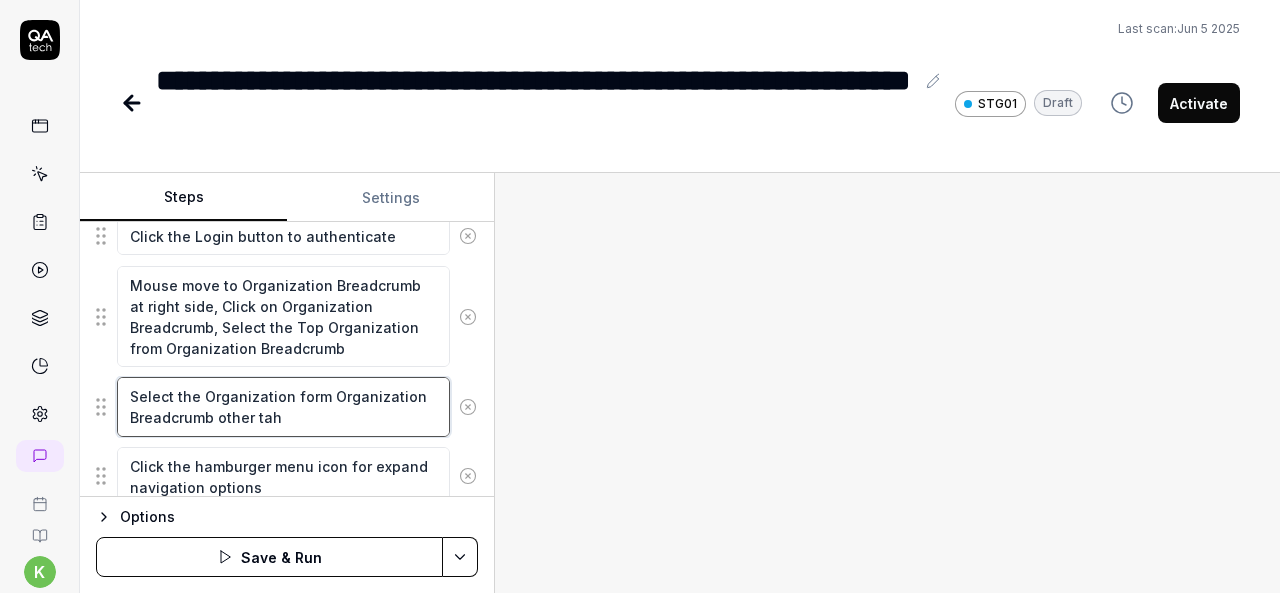type on "*" 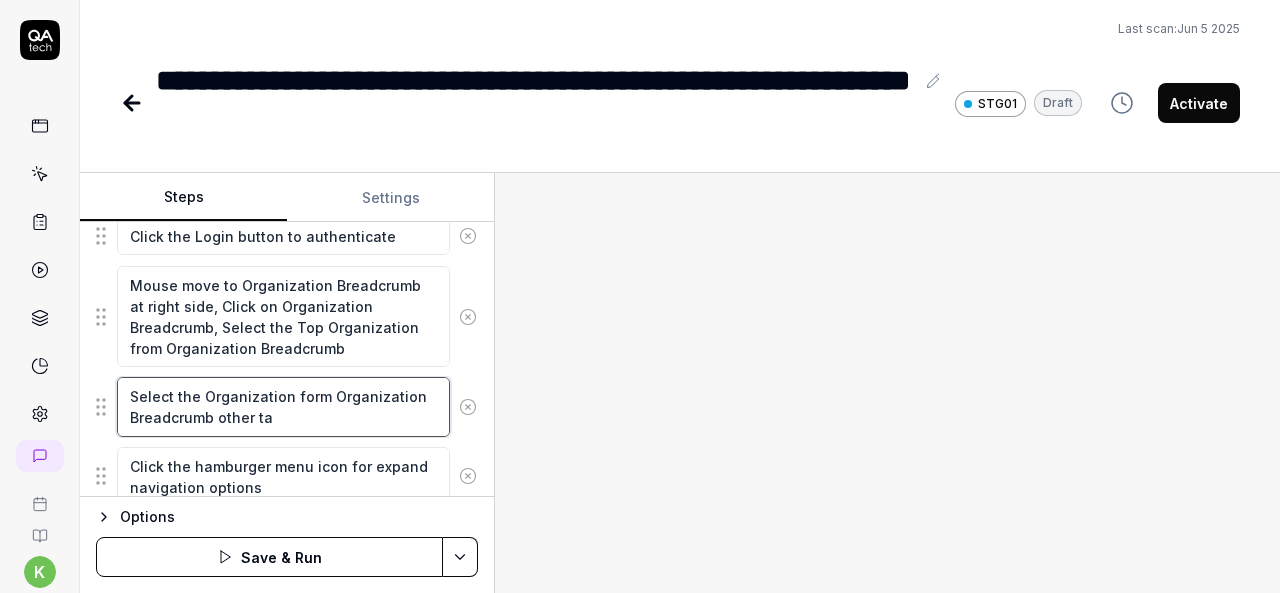 type on "*" 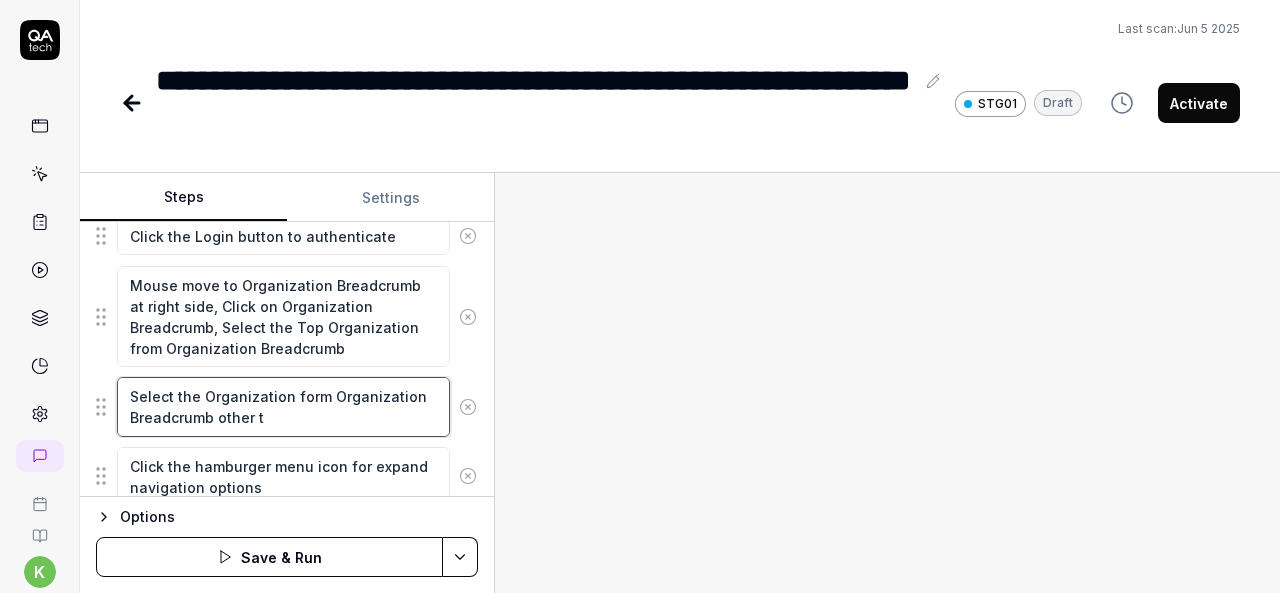 type on "*" 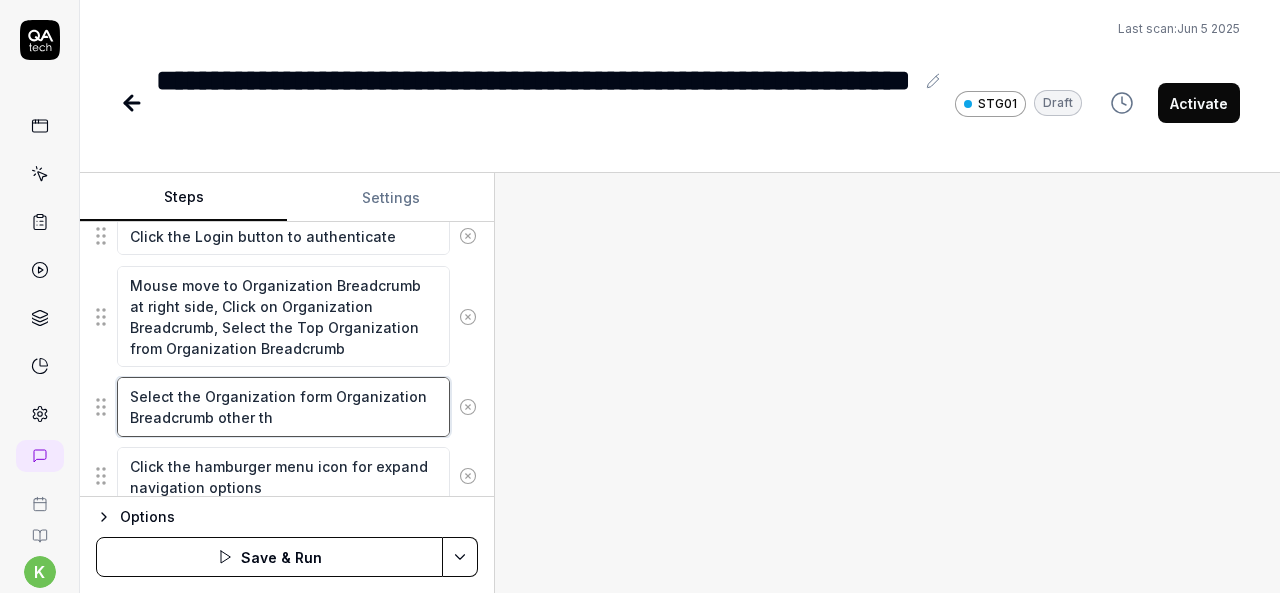 type on "*" 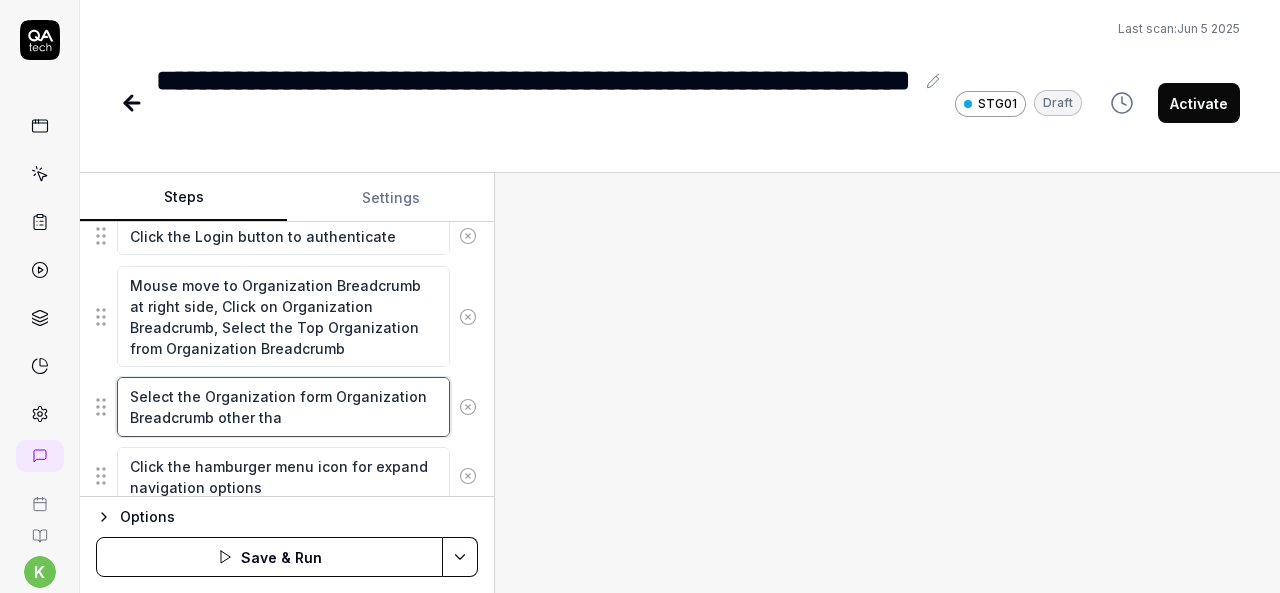 type on "*" 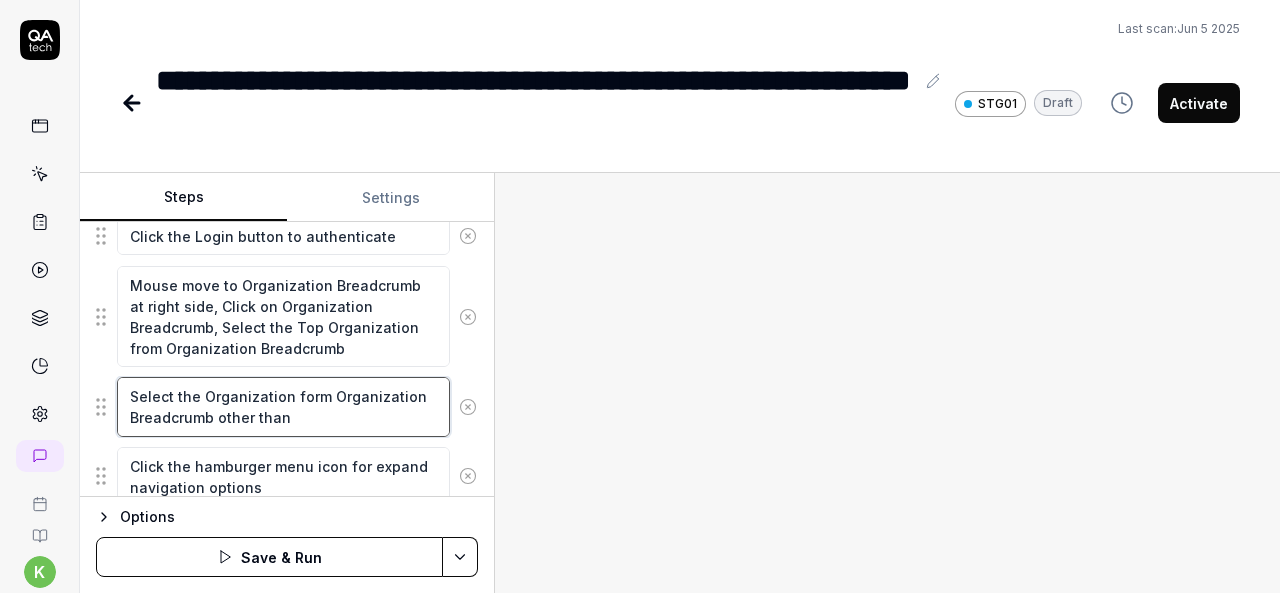 type on "*" 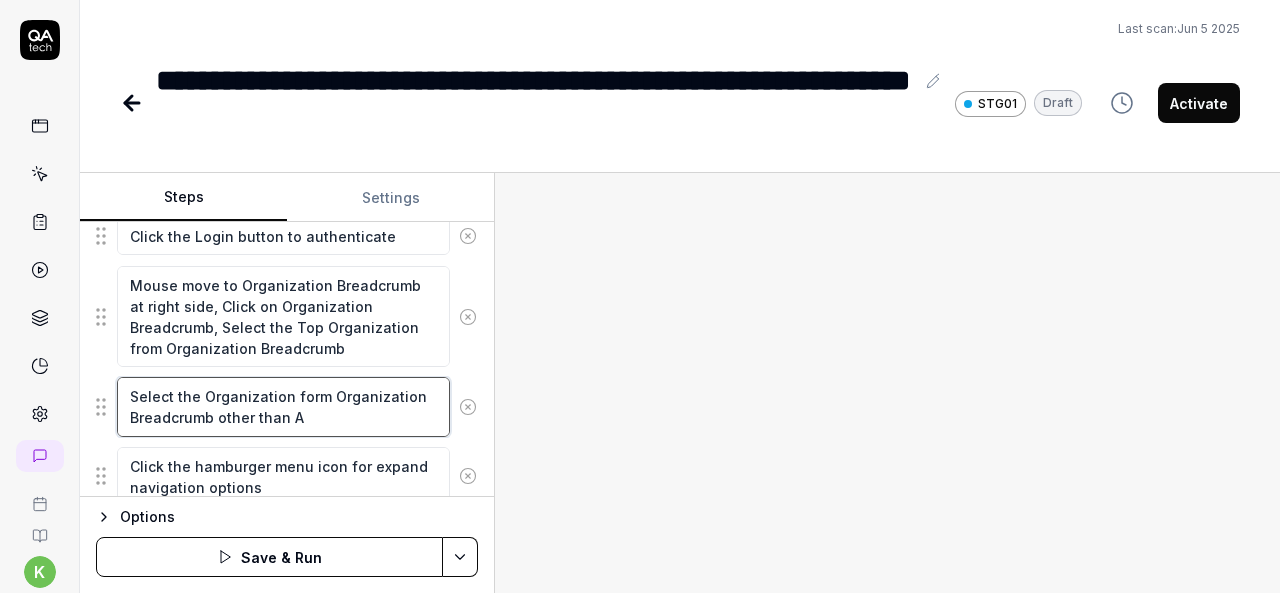 type on "*" 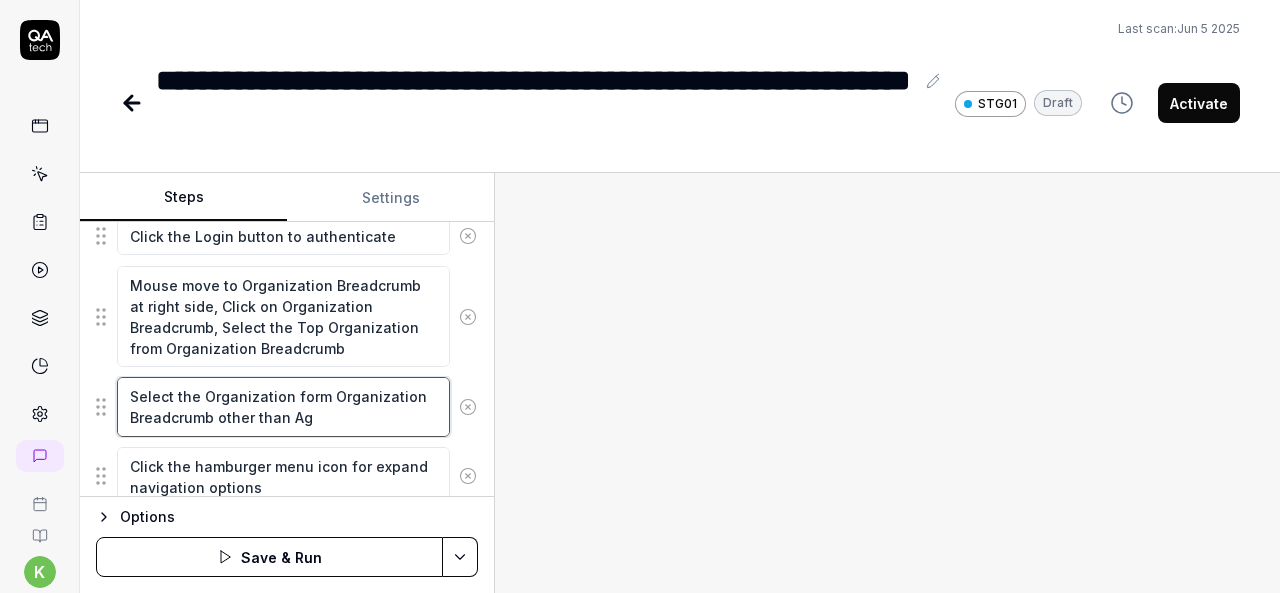 type on "*" 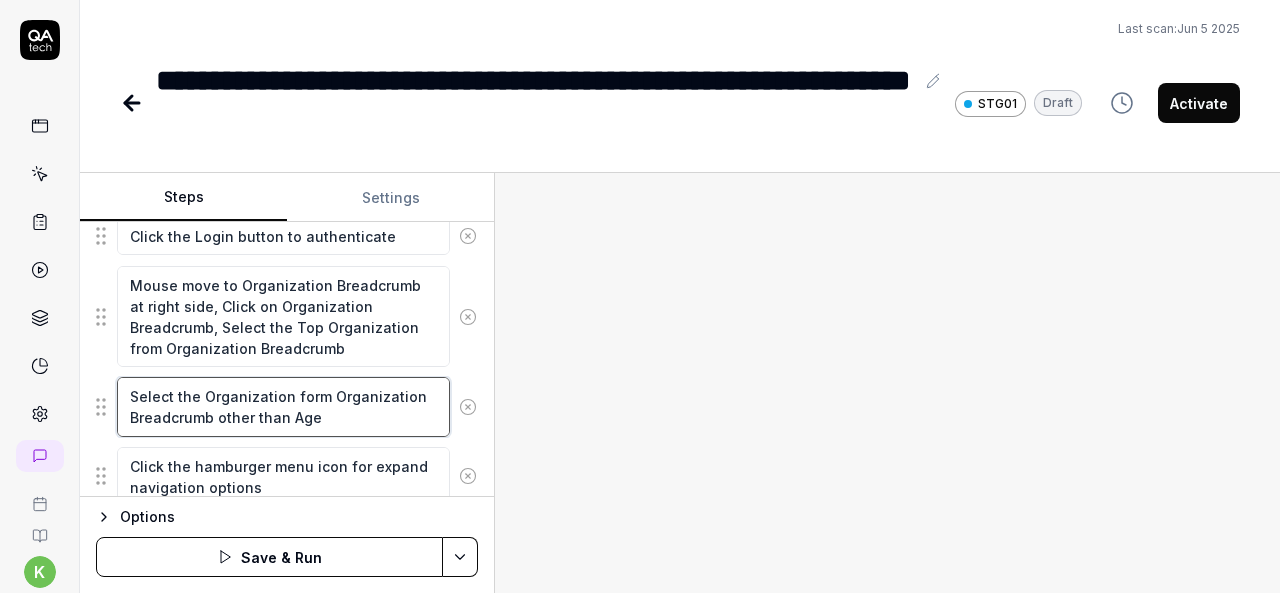 type on "*" 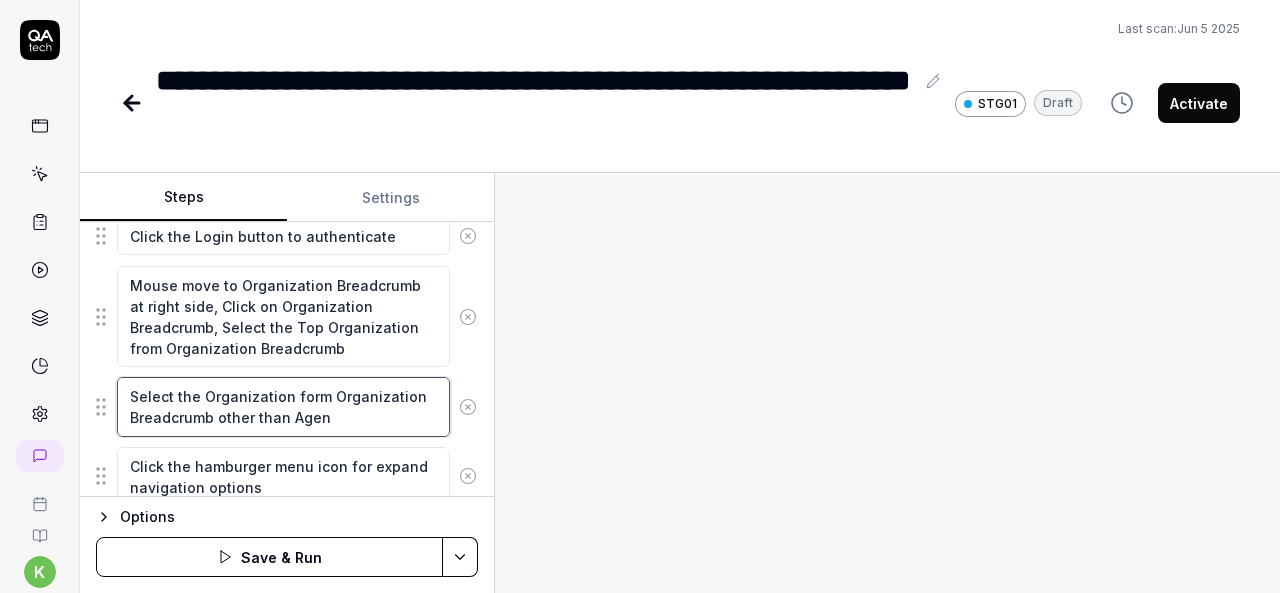 type on "*" 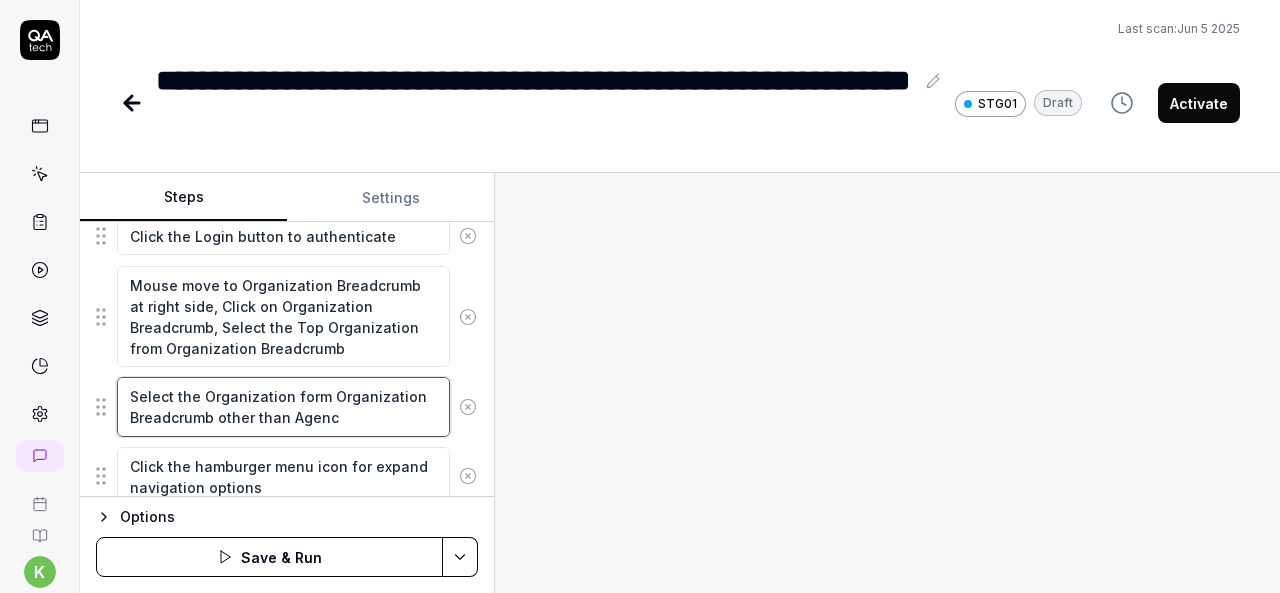 type on "*" 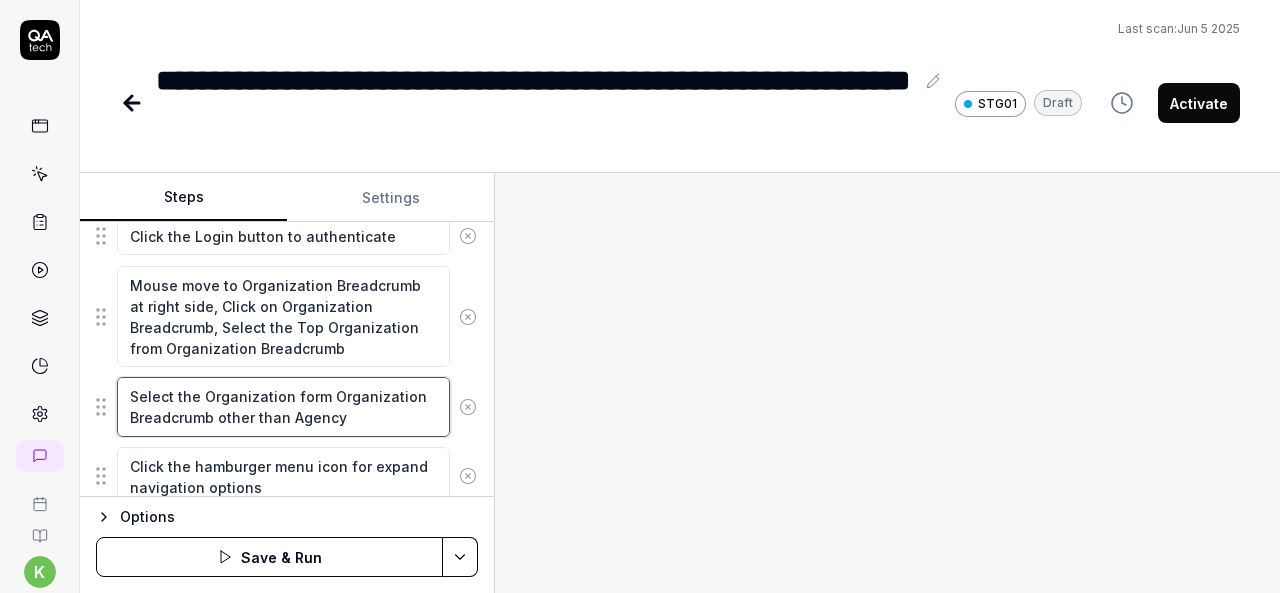 type on "Select the Organization form Organization Breadcrumb other than Agency" 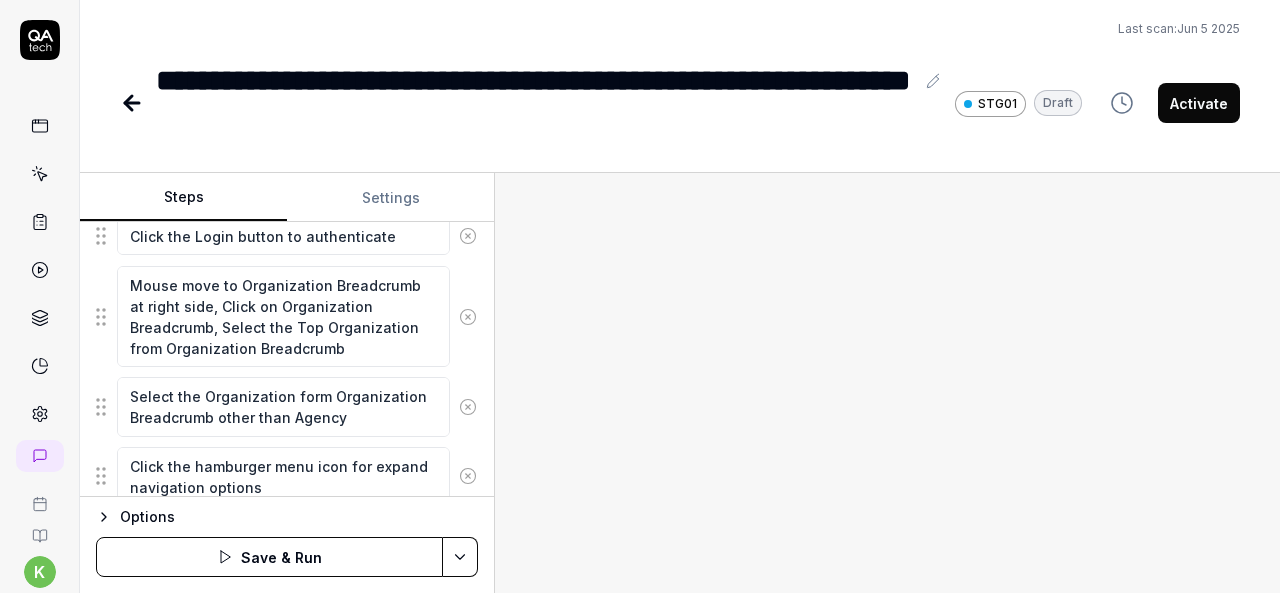click at bounding box center [887, 383] 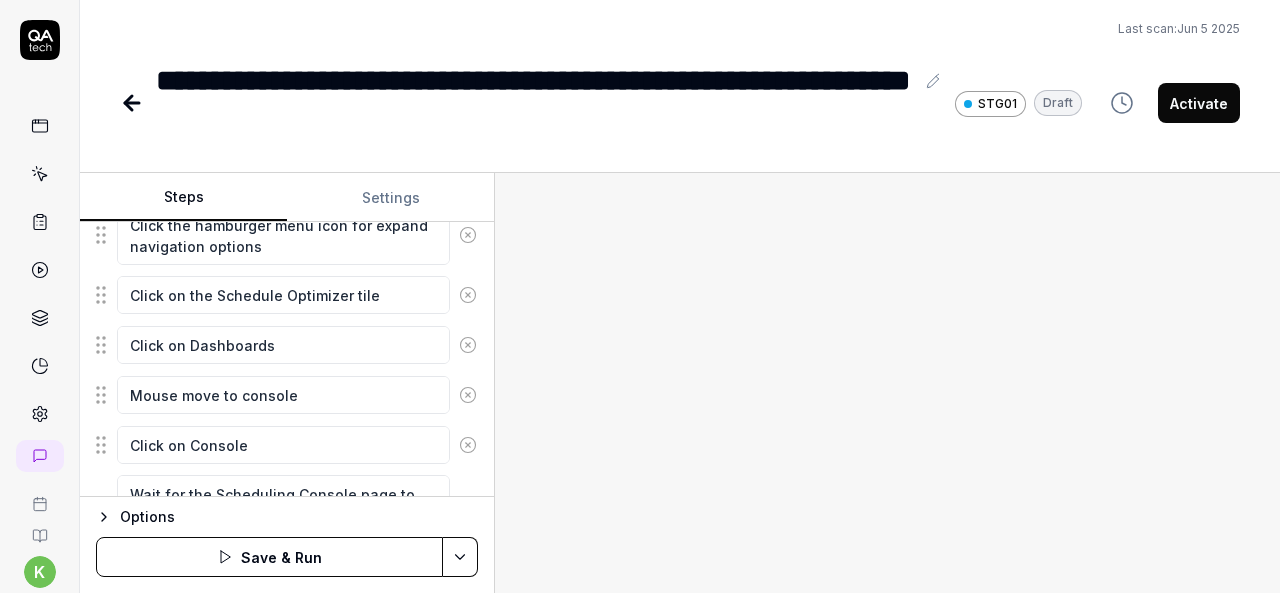 scroll, scrollTop: 631, scrollLeft: 0, axis: vertical 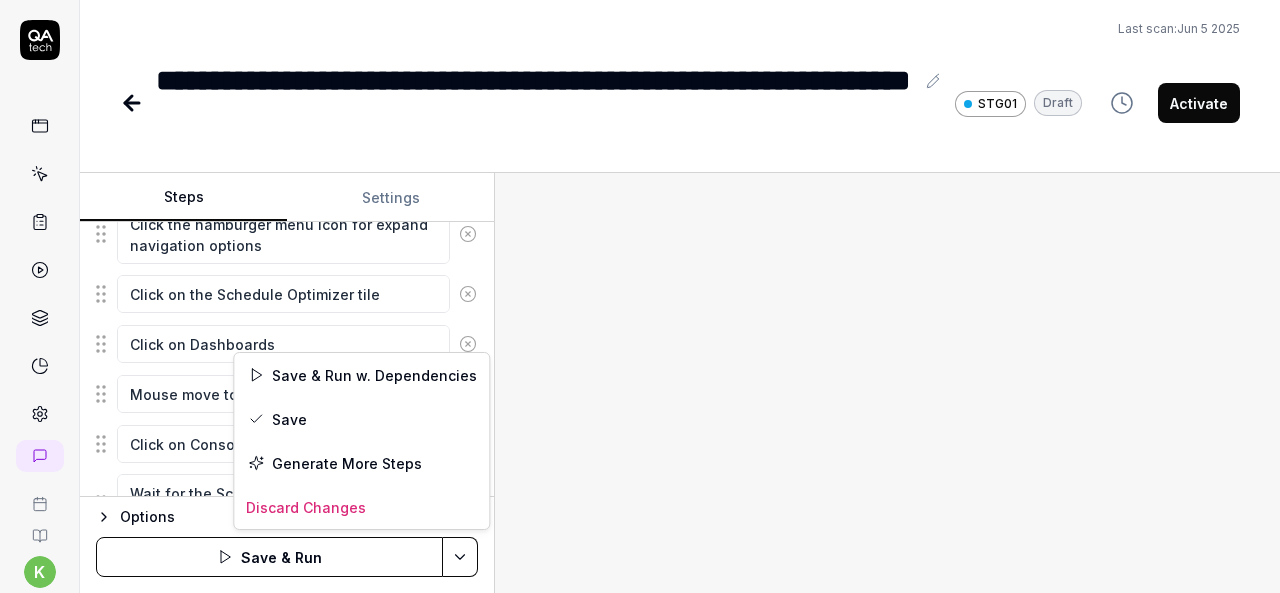 click on "**********" at bounding box center [640, 296] 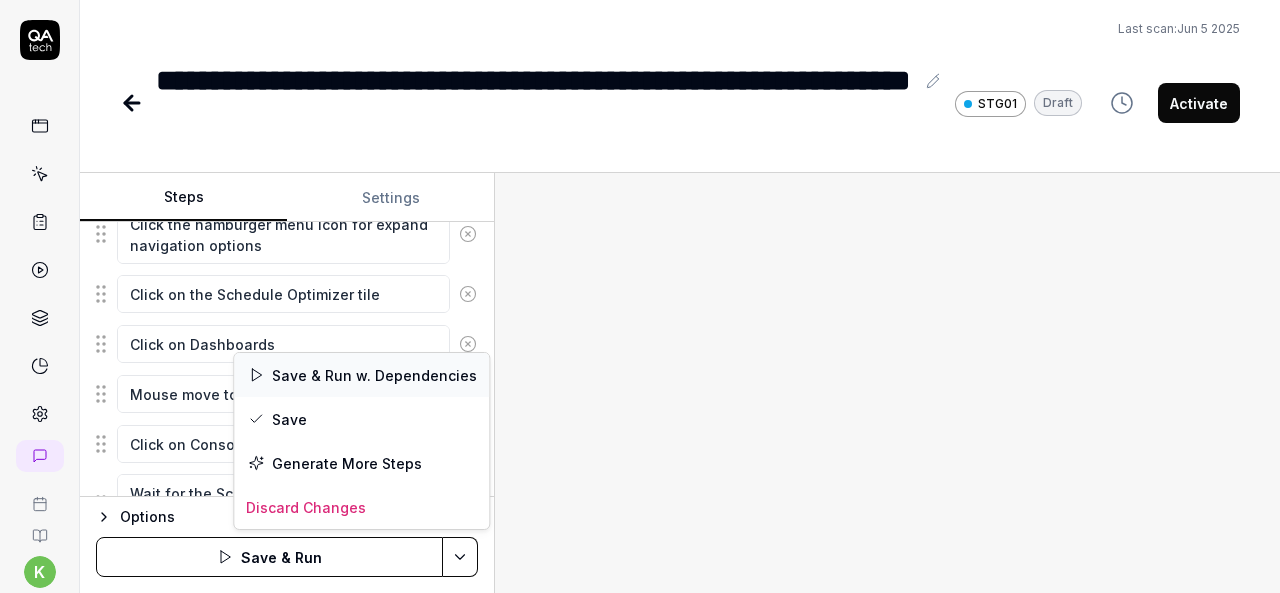 click on "Save & Run w. Dependencies" at bounding box center (361, 375) 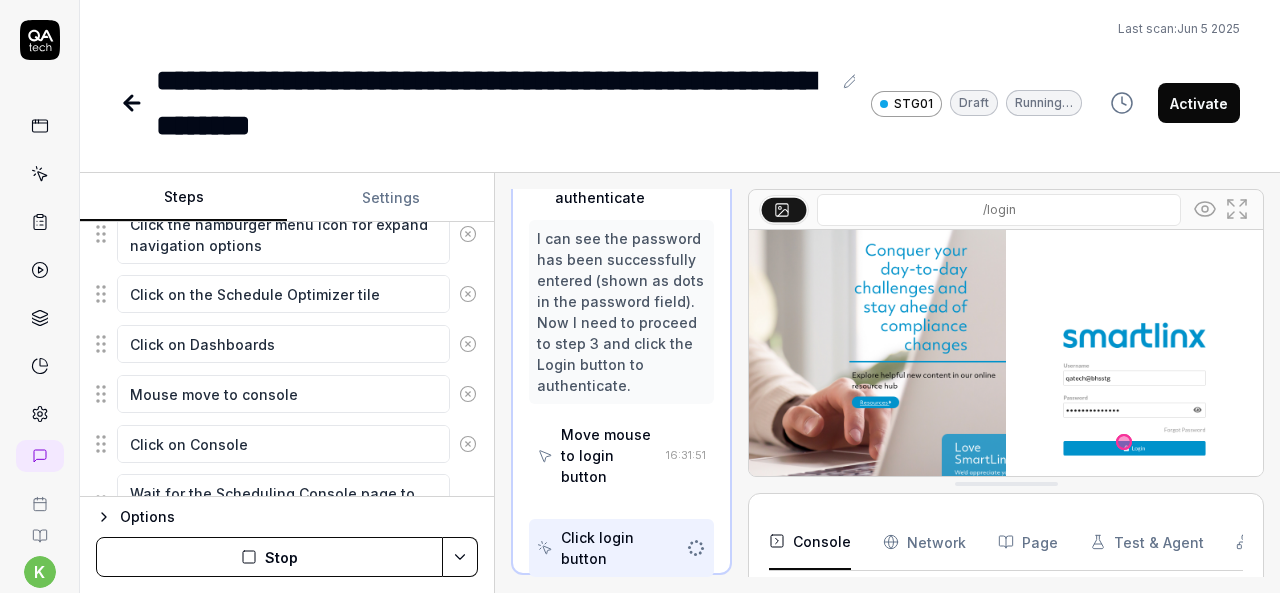 scroll, scrollTop: 444, scrollLeft: 0, axis: vertical 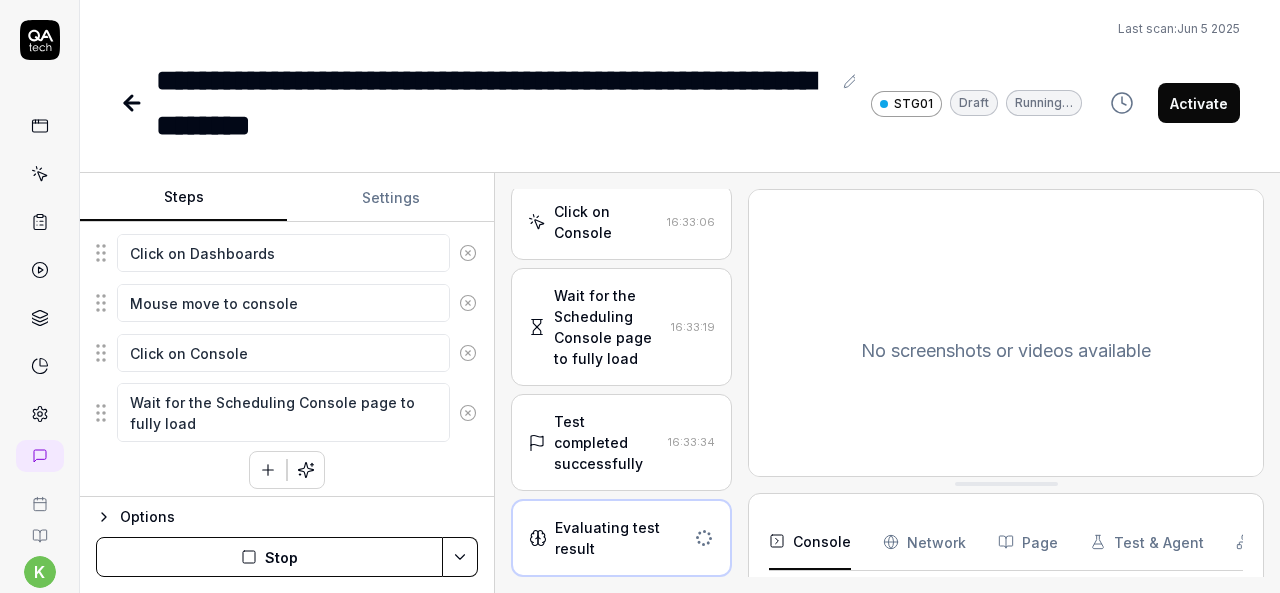 click on "Test completed successfully" at bounding box center [607, 442] 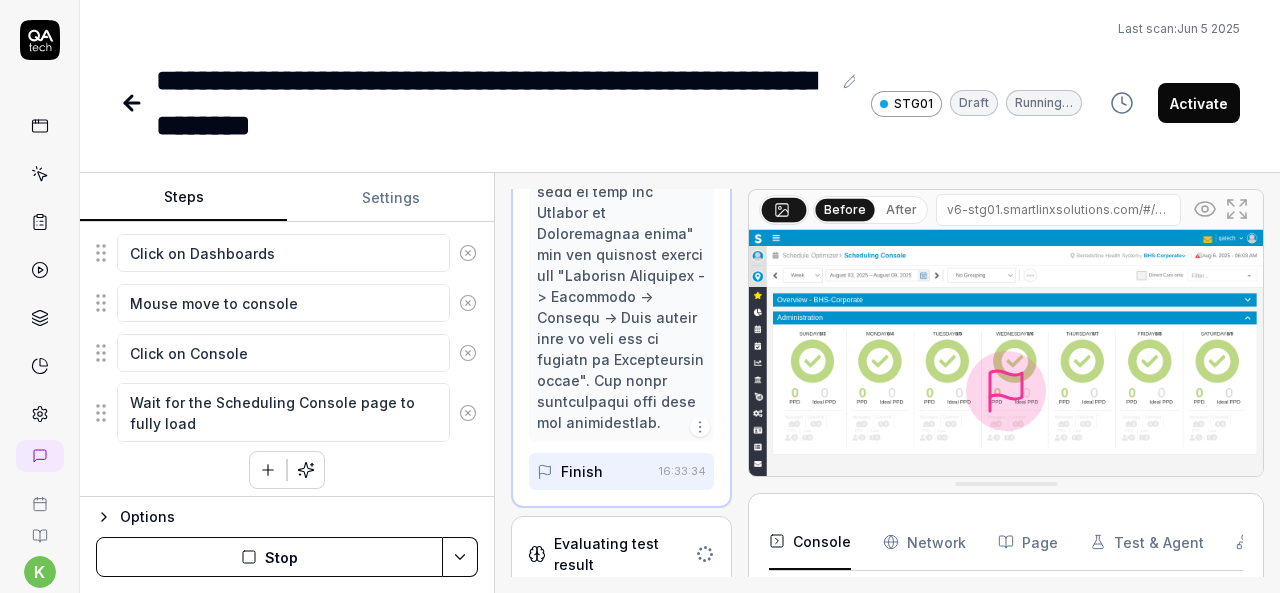 scroll, scrollTop: 2918, scrollLeft: 0, axis: vertical 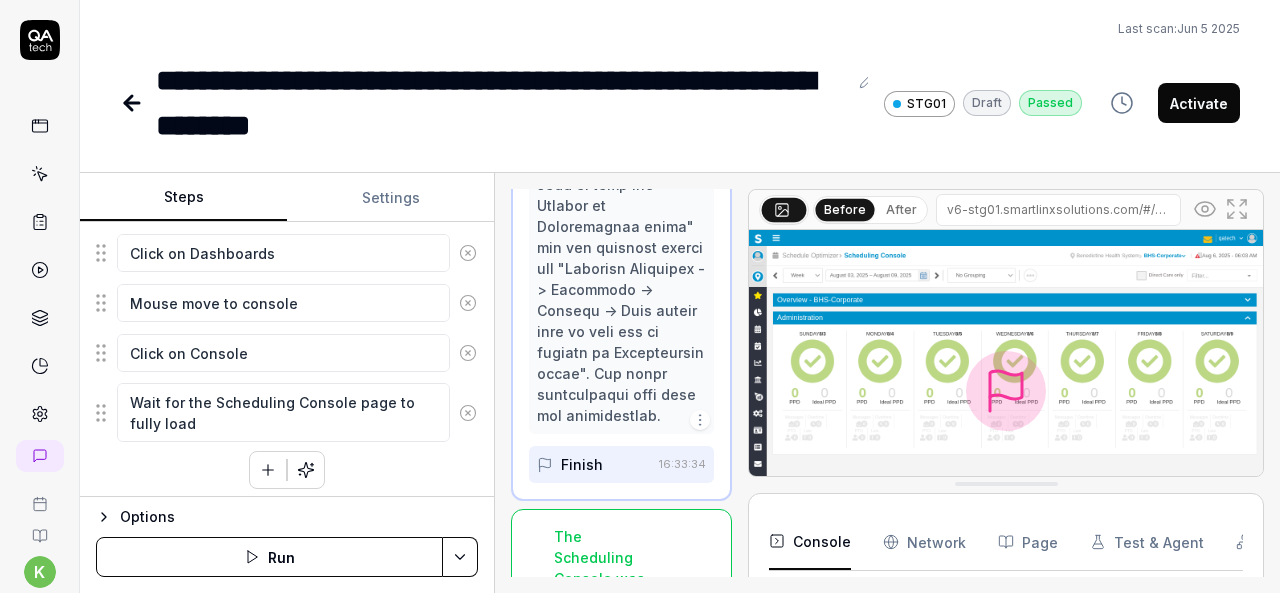 click 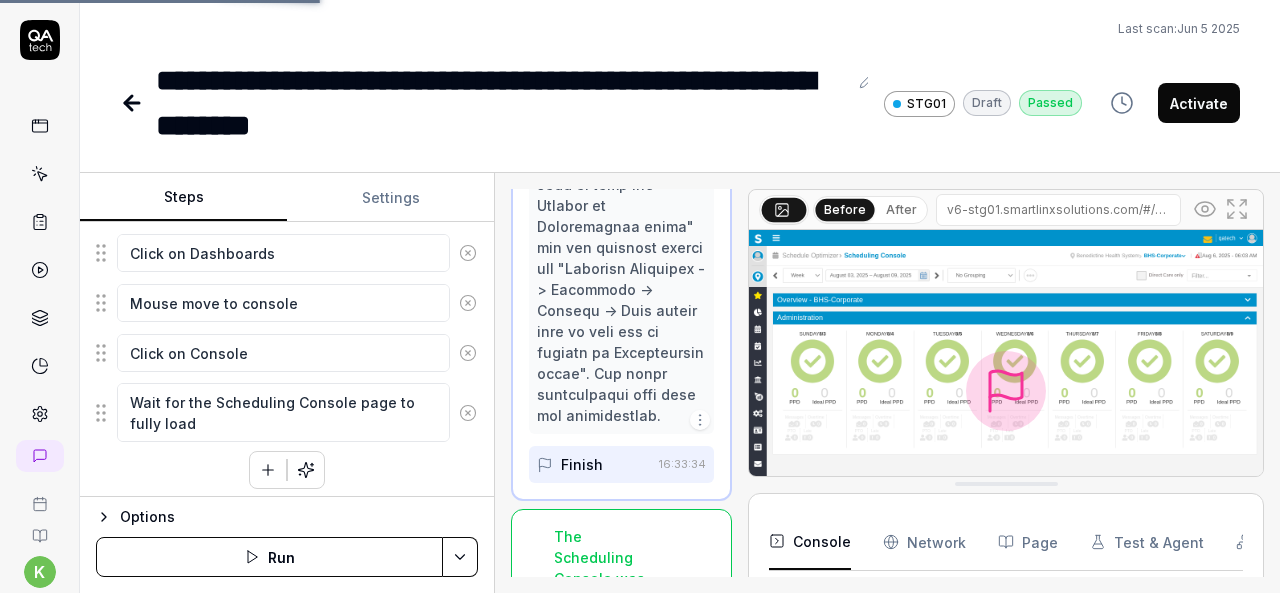 type on "*" 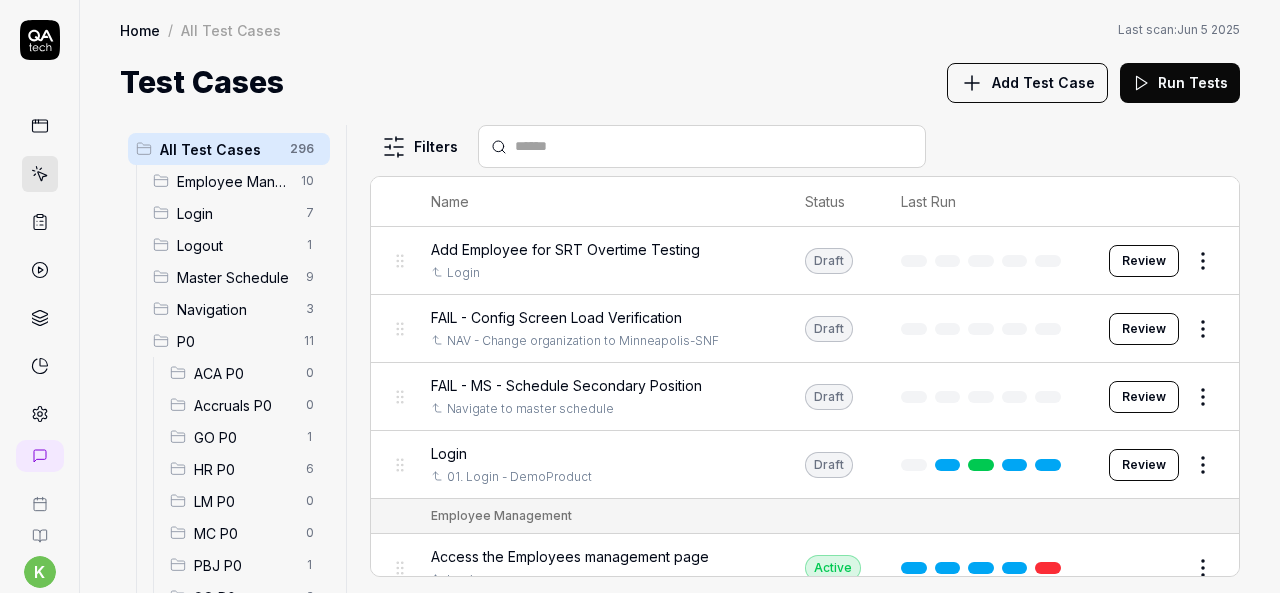 scroll, scrollTop: 117, scrollLeft: 0, axis: vertical 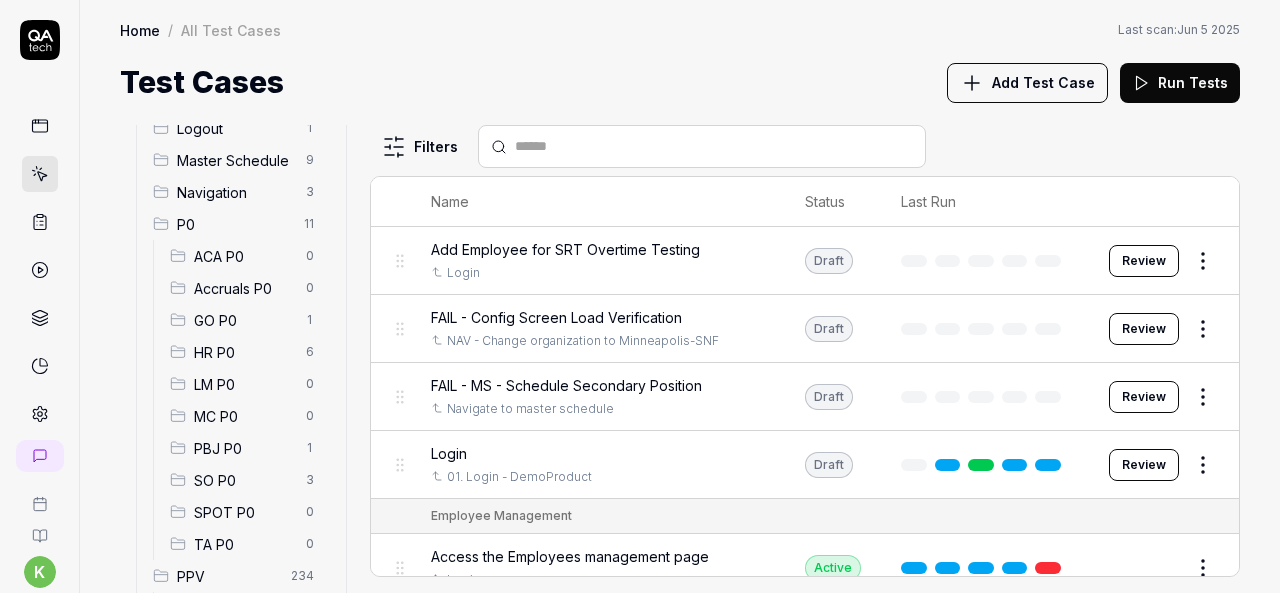 click on "SO P0" at bounding box center [244, 480] 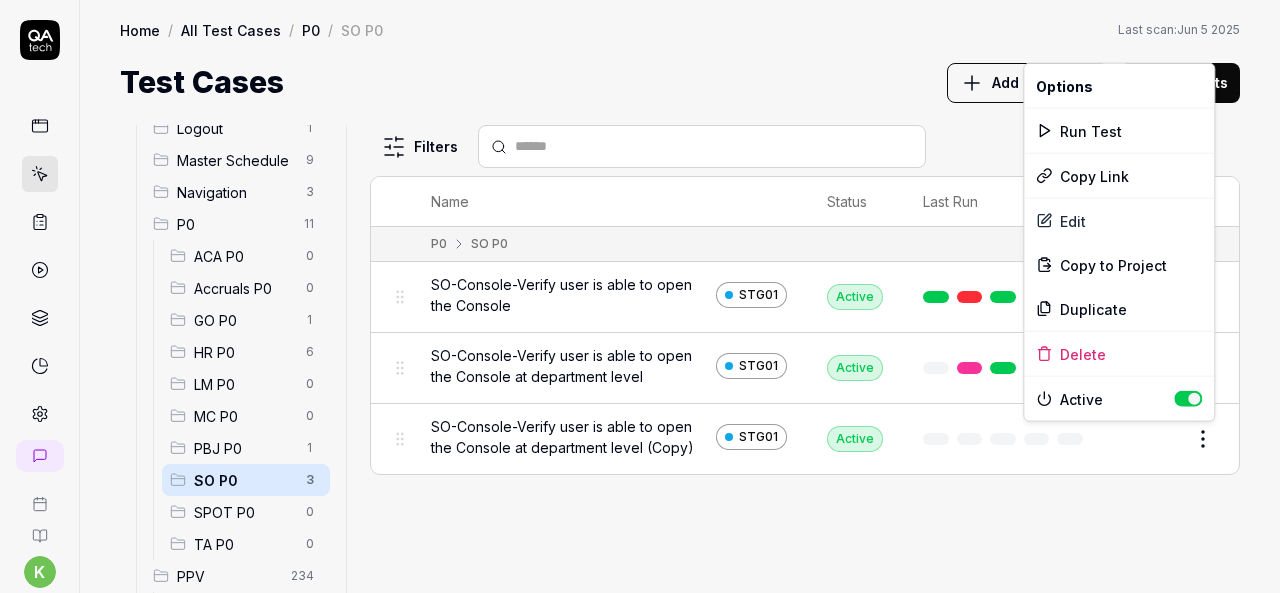 click on "k S Home / All Test Cases / P0 / SO P0 Home / All Test Cases / P0 / SO P0 Last scan:  Jun 5 2025 Test Cases Add Test Case Run Tests All Test Cases 296 Employee Management 10 Login 7 Logout 1 Master Schedule 9 Navigation 3 P0 11 ACA P0 0 Accruals P0 0 GO P0 1 HR P0 6 LM P0 0 MC P0 0 PBJ P0 1 SO P0 3 SPOT P0 0 TA P0 0 PPV 234 ACA PPV 20 Accruals PPV 35 GO PPV 13 HR PPV 31 LM PPV 7 MC PPV 7 PBJ PPV 22 SO PPV 56 Spotlight PPV 3 TA PPV 40 Reporting 3 Schedule Optimizer 1 Screen Loads 7 Time & Attendance 6 Filters Name Status Last Run P0 SO P0 SO-Console-Verify user is able to open the Console STG01 Active Edit SO-Console-Verify user is able to open the Console at department level STG01 Active Edit SO-Console-Verify user is able to open the Console at department level (Copy) STG01 Active Edit
To pick up a draggable item, press the space bar.
While dragging, use the arrow keys to move the item.
Press space again to drop the item in its new position, or press escape to cancel.
* Options Run Test" at bounding box center (640, 296) 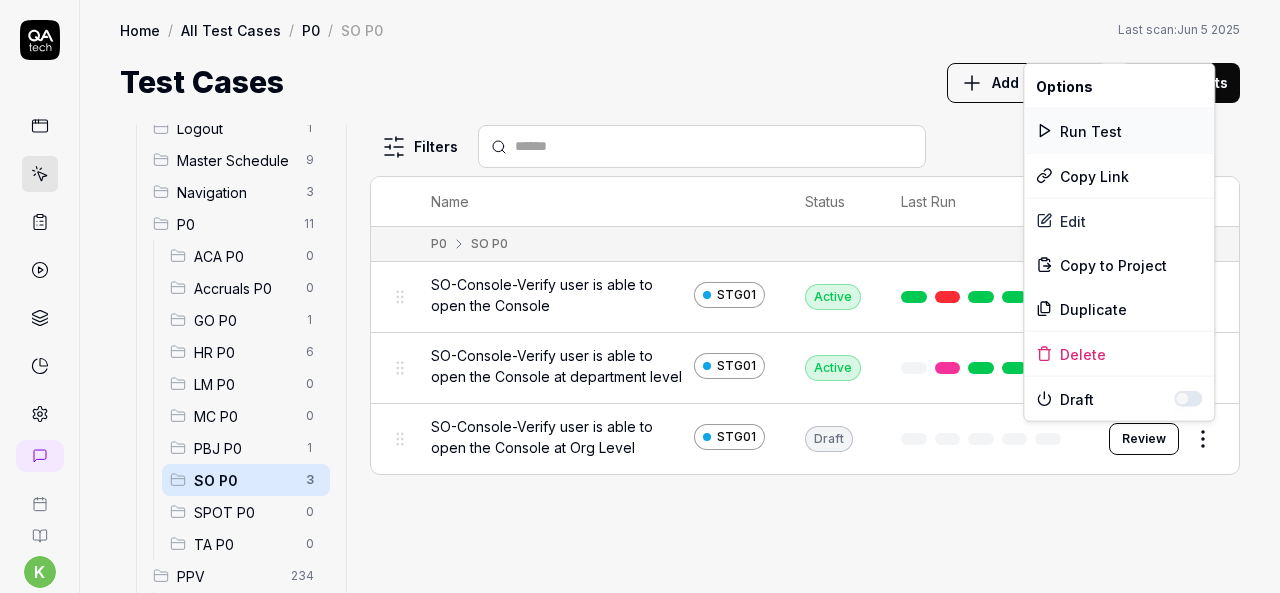 click on "Run Test" at bounding box center [1119, 131] 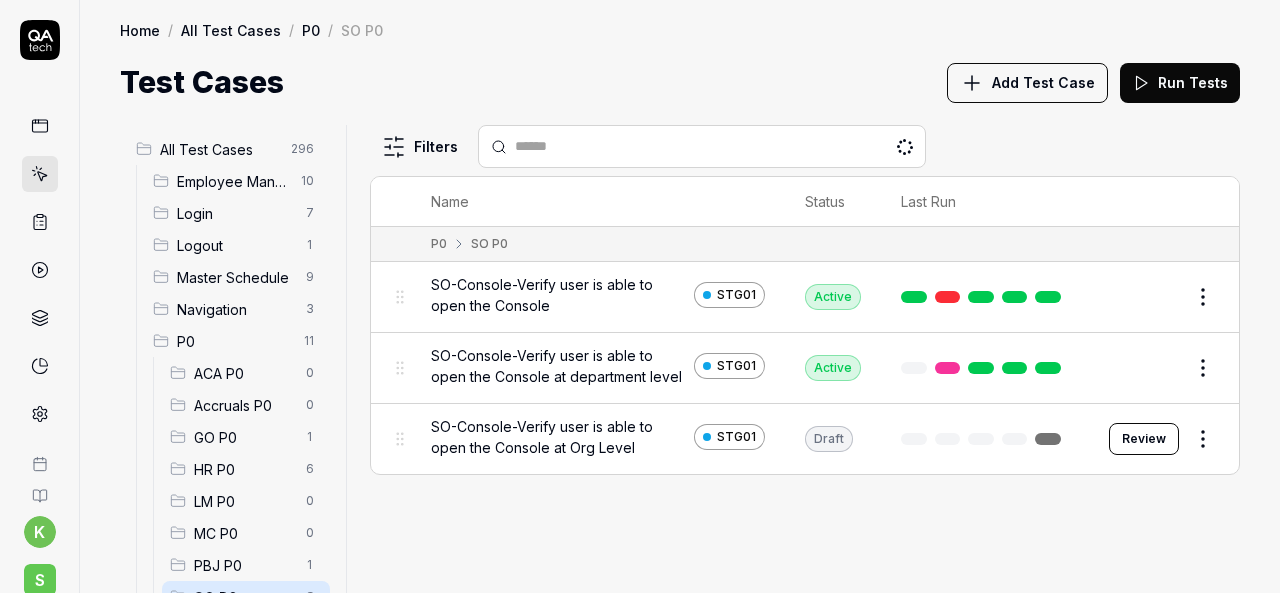 scroll, scrollTop: 0, scrollLeft: 0, axis: both 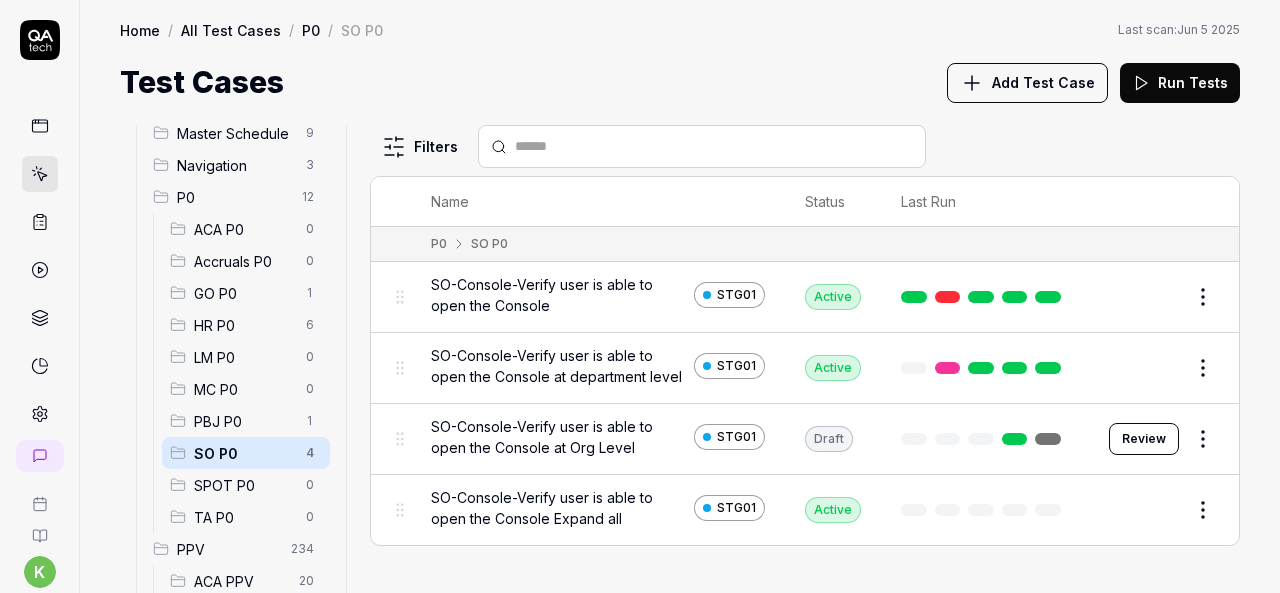 click on "Edit" at bounding box center [1155, 510] 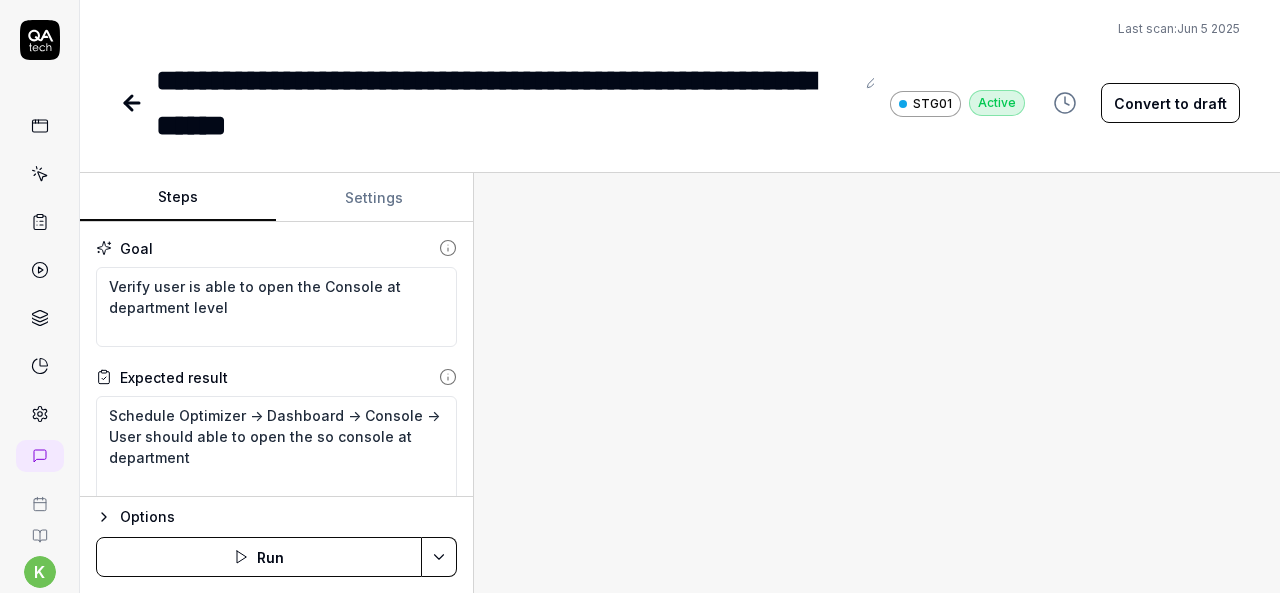 click on "Steps Settings Goal Verify user is able to open the Console at department level Expected result Schedule Optimizer -> Dashboard -> Console ->
User should able to open the so console at department Steps Enter the username in the username field Enter the password in the password field Click the Login button to authenticate Mouse move to Organization Breadcrumb at right side, Click on Organization Breadcrumb, Select the Top Organization from Organization Breadcrumb Search the 'Nursing' and Select the "Nursing" department from Organization Breadcrumb Click the hamburger menu icon for expand navigation options Click on the Schedule Optimizer tile Click on Dashboards Mouse move to console Click on Console Wait for the Scheduling Console page to fully load
To pick up a draggable item, press the space bar.
While dragging, use the arrow keys to move the item.
Press space again to drop the item in its new position, or press escape to cancel.
Options Run" at bounding box center (680, 383) 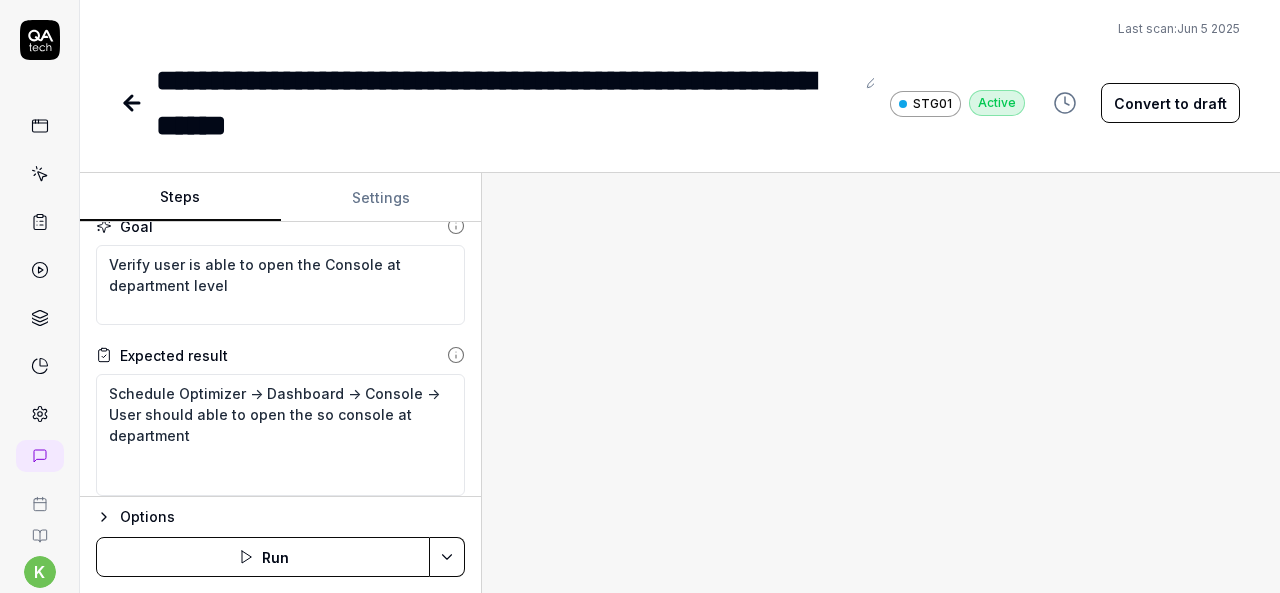 scroll, scrollTop: 30, scrollLeft: 0, axis: vertical 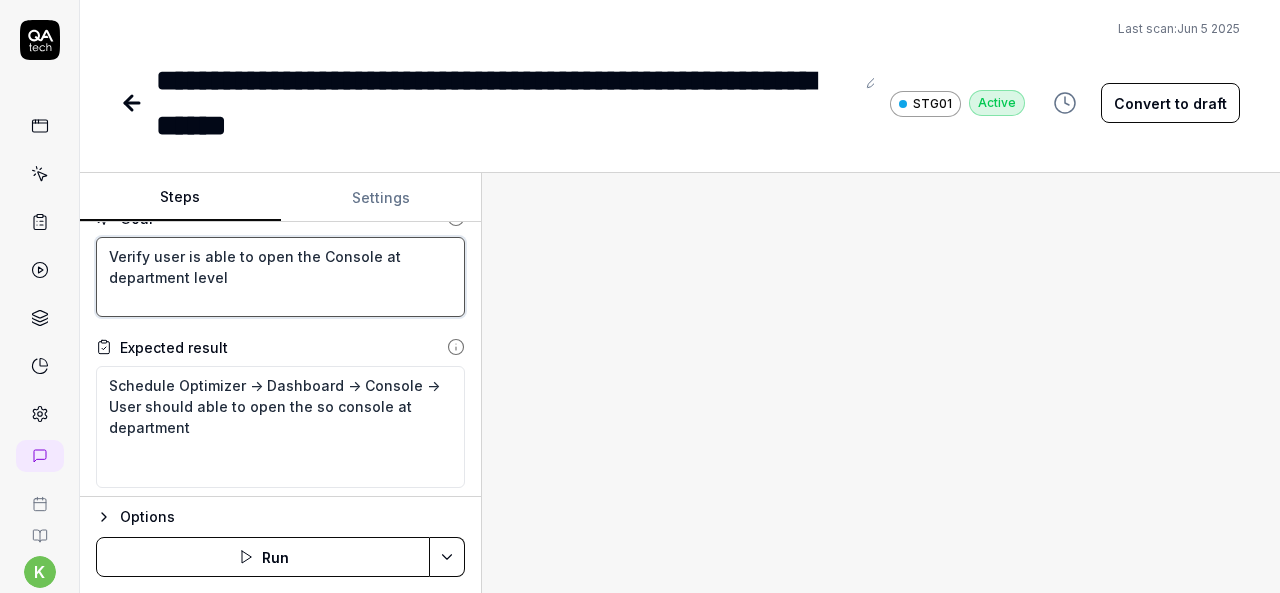 click on "Verify user is able to open the Console at department level" at bounding box center (280, 277) 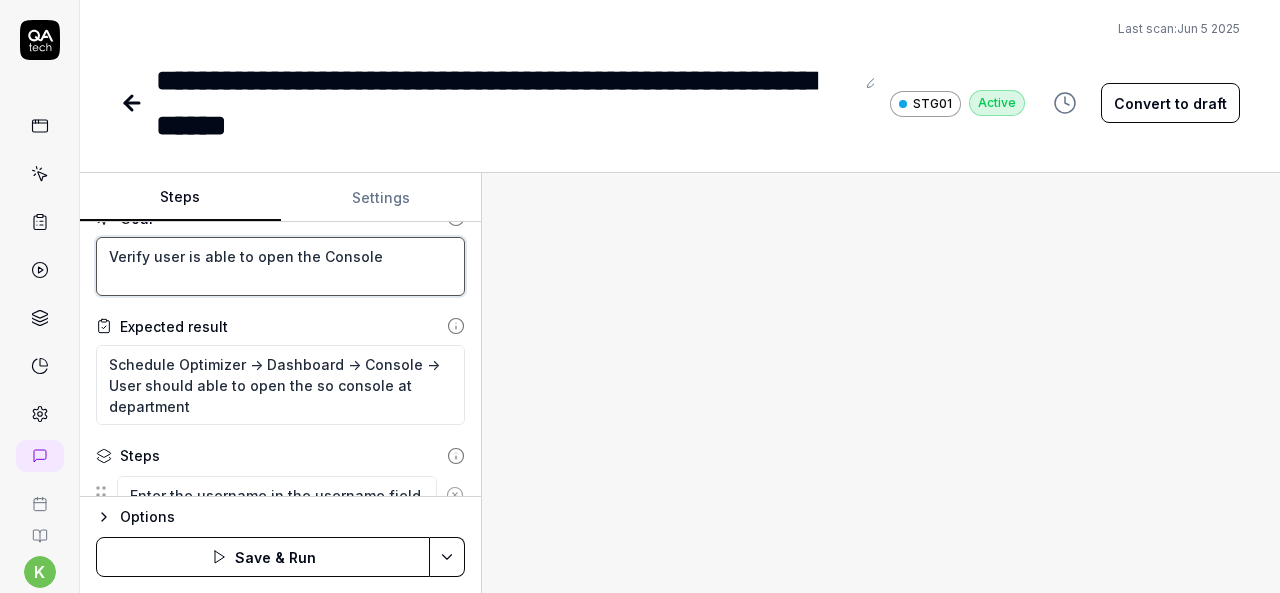 type on "Verify user is able to open the Console" 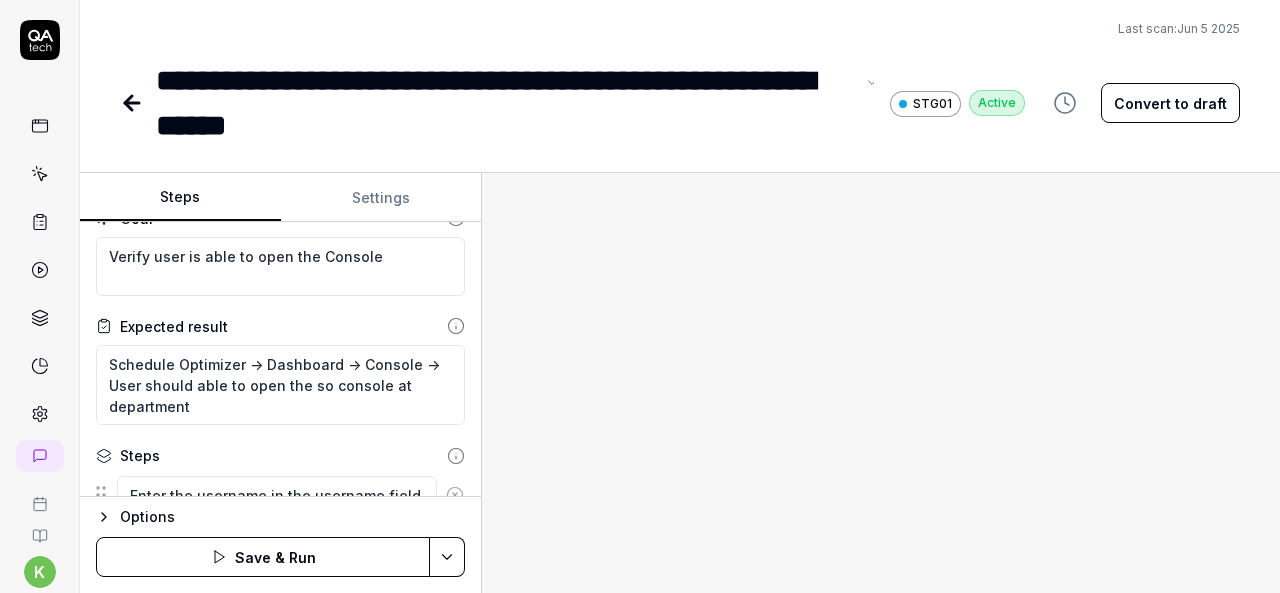 click on "**********" at bounding box center (505, 103) 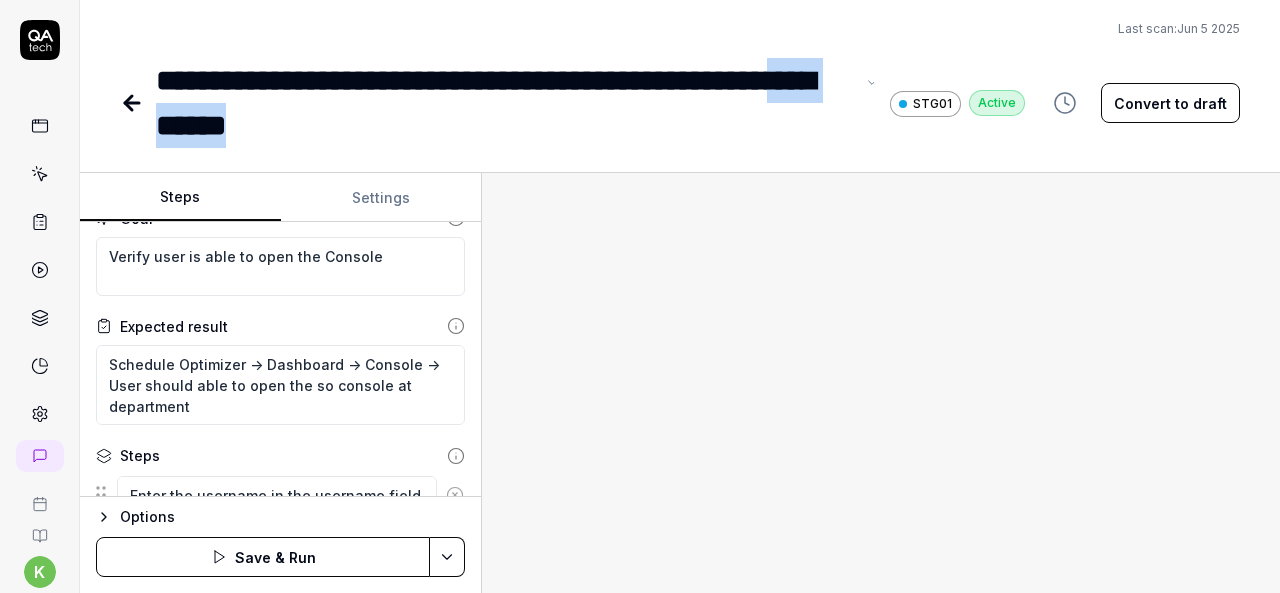 click on "**********" at bounding box center [505, 103] 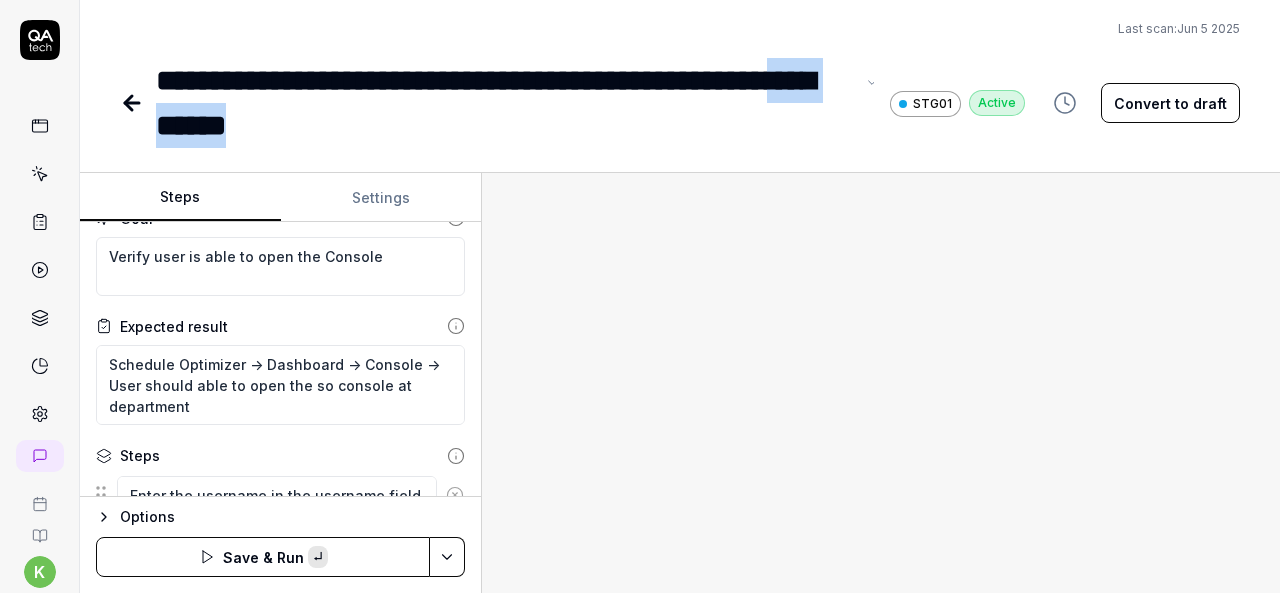 copy on "**********" 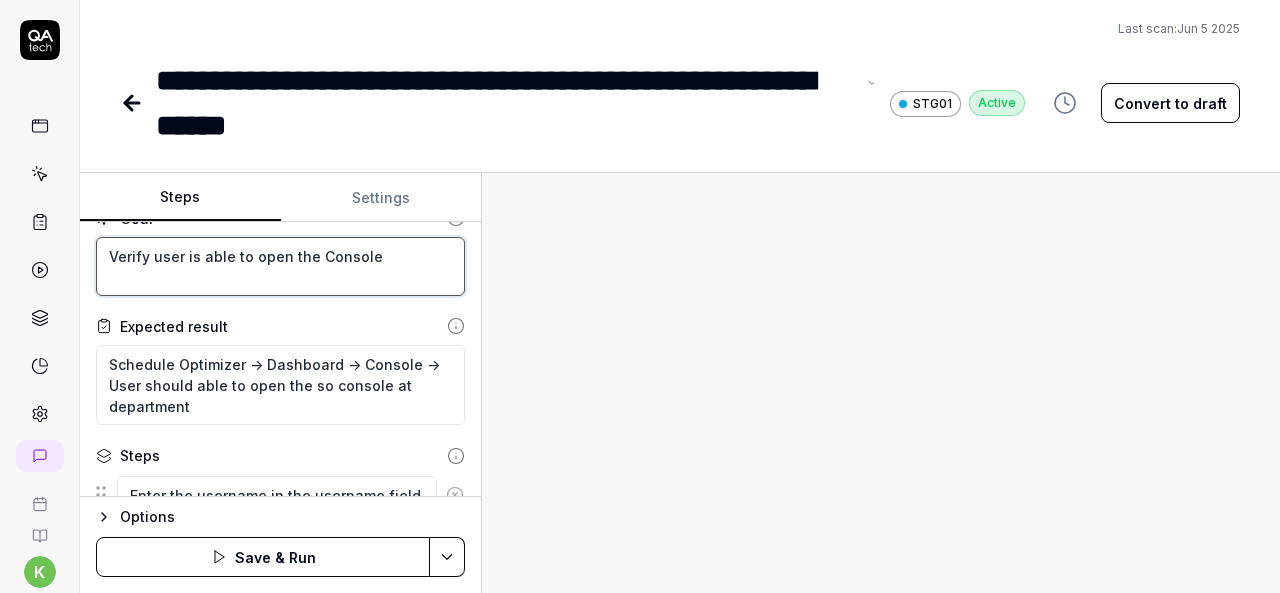 click on "Verify user is able to open the Console" at bounding box center (280, 266) 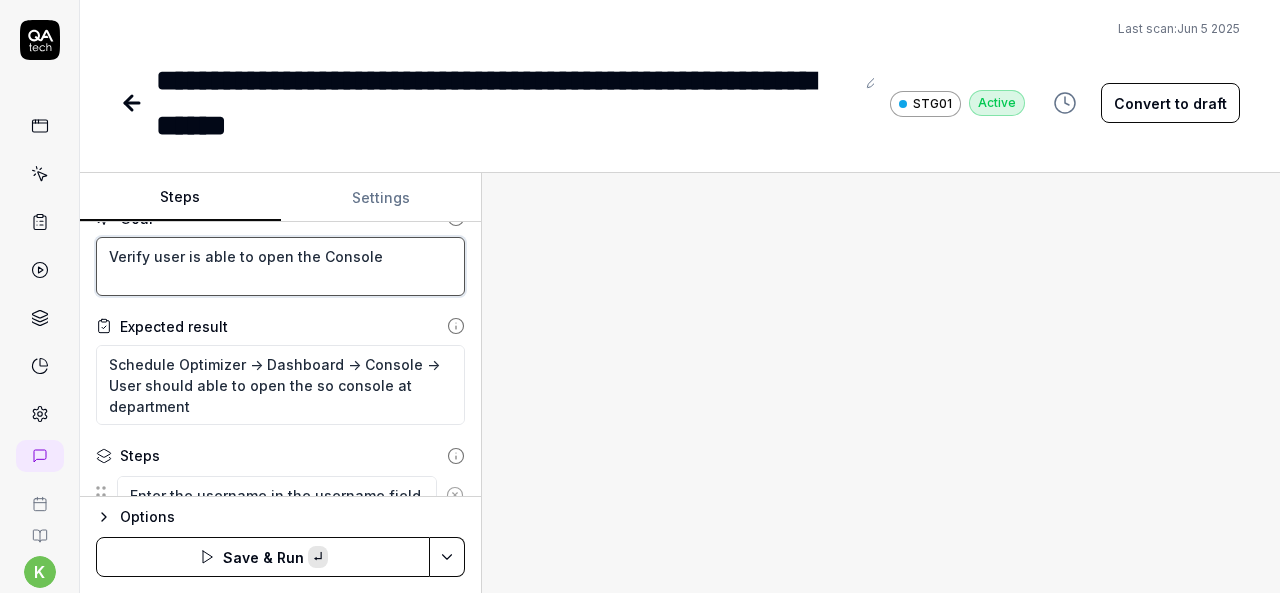 paste on "Expand all" 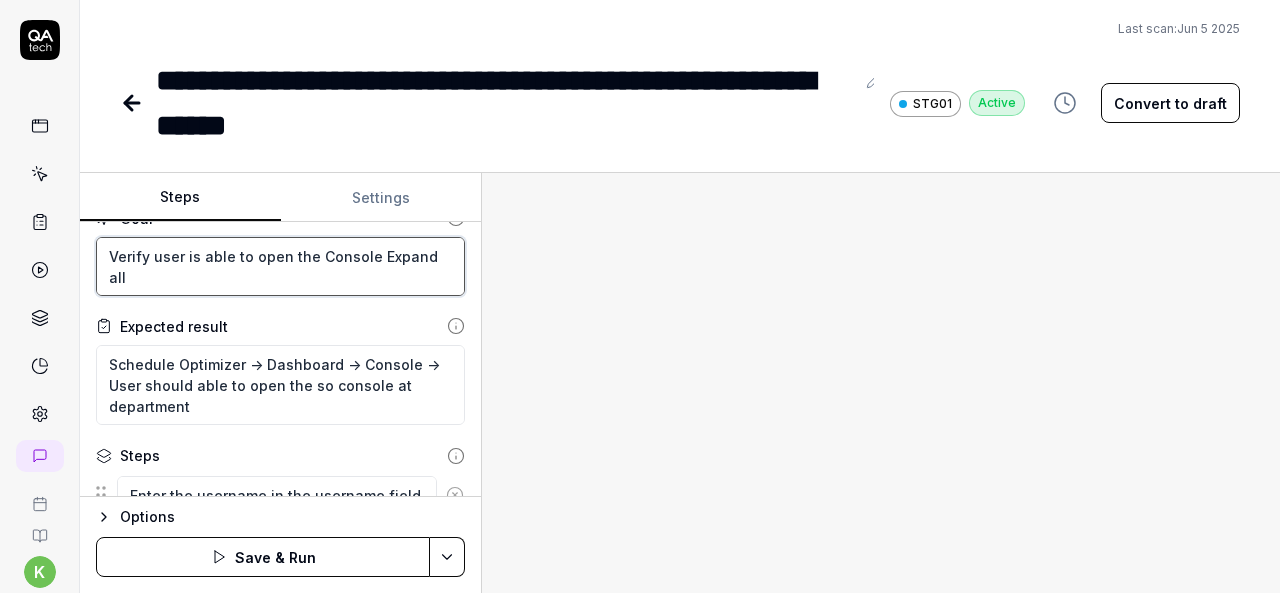 type on "Verify user is able to open the Console Expand all" 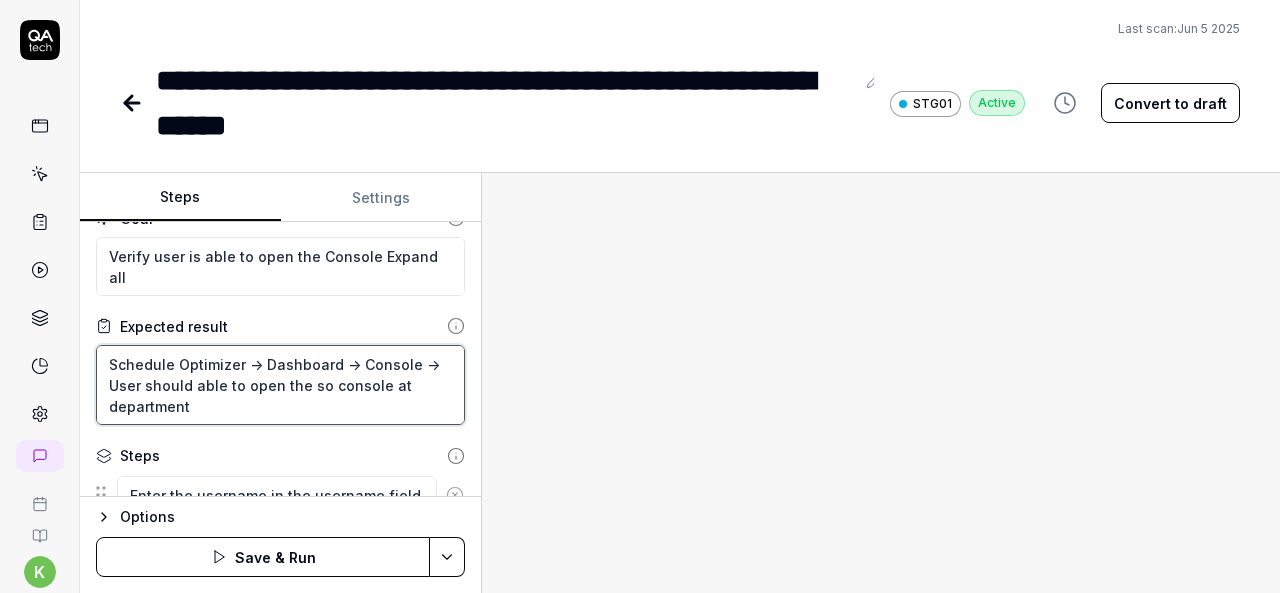 click on "Schedule Optimizer -> Dashboard -> Console ->
User should able to open the so console at department" at bounding box center [280, 385] 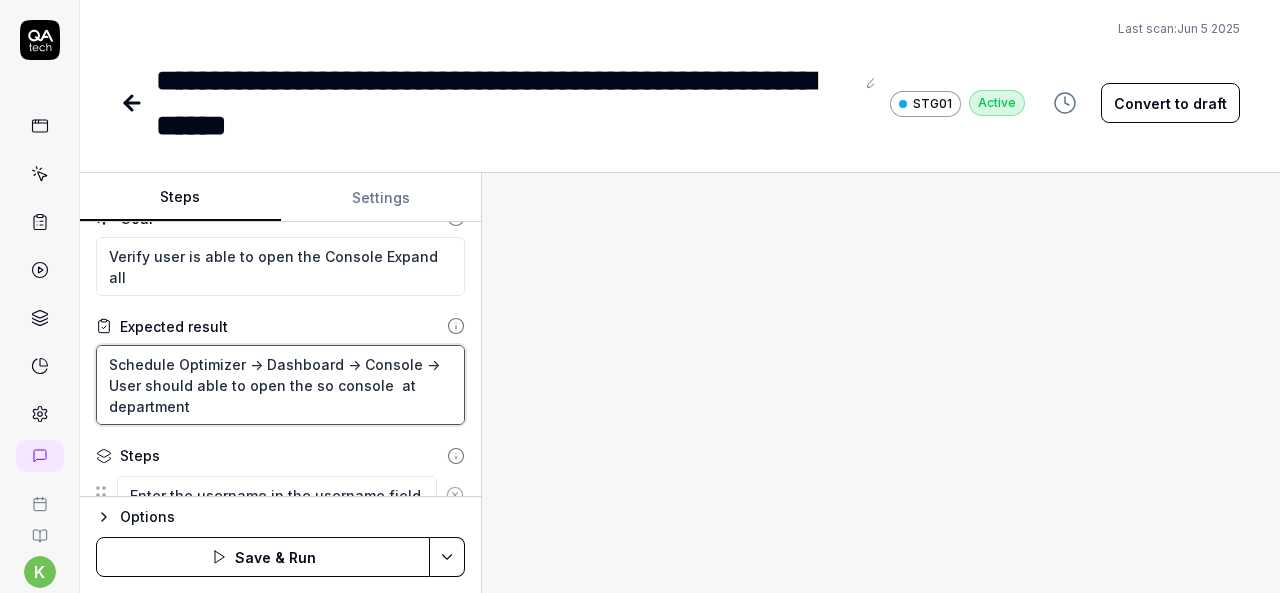 type on "*" 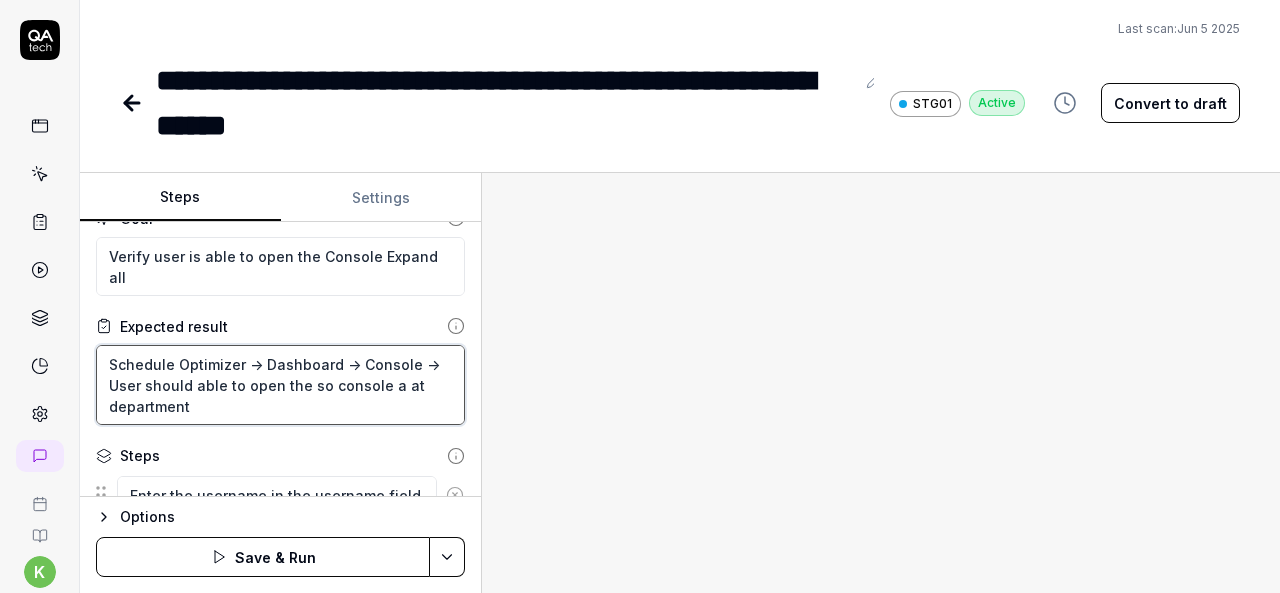 type on "*" 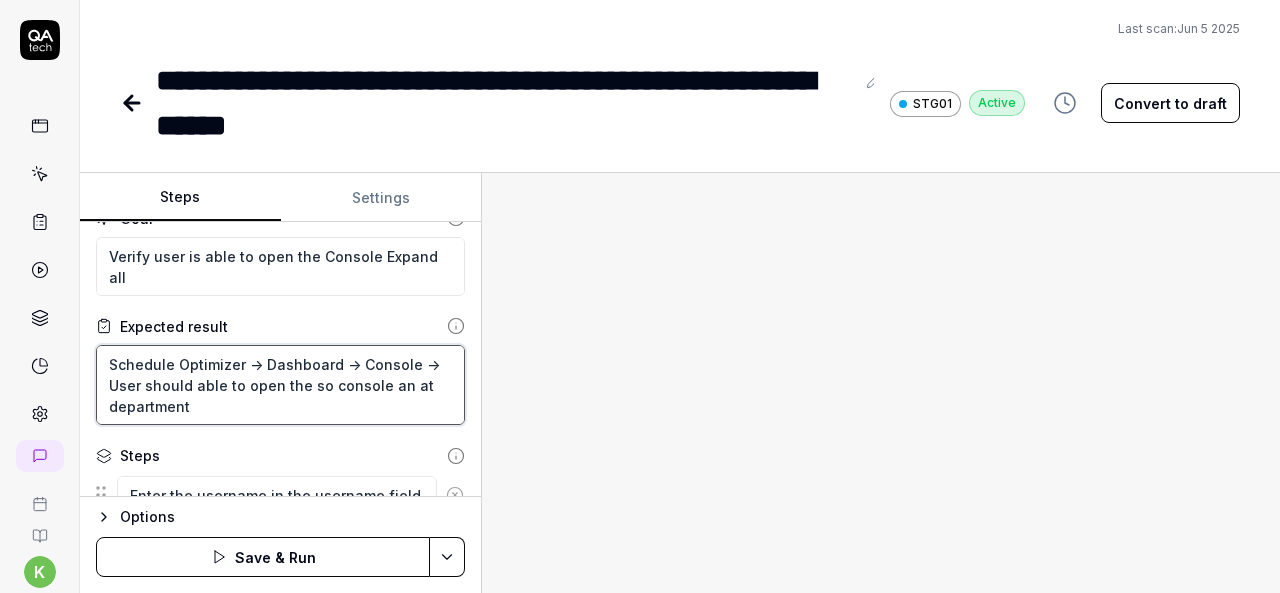 type on "*" 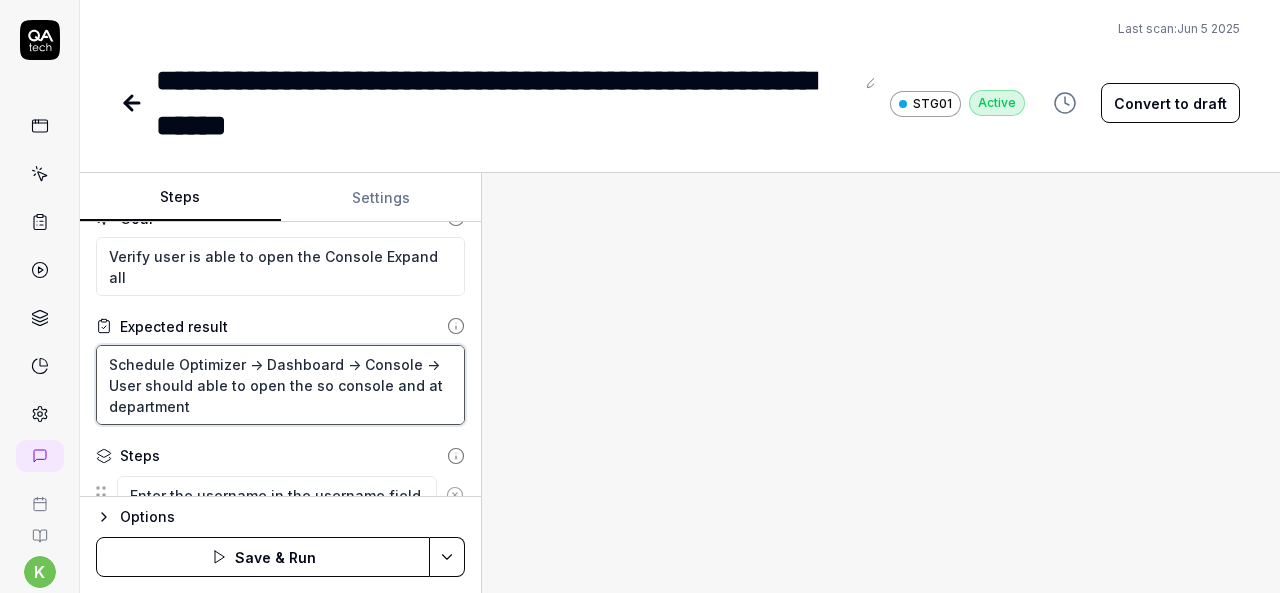 type on "*" 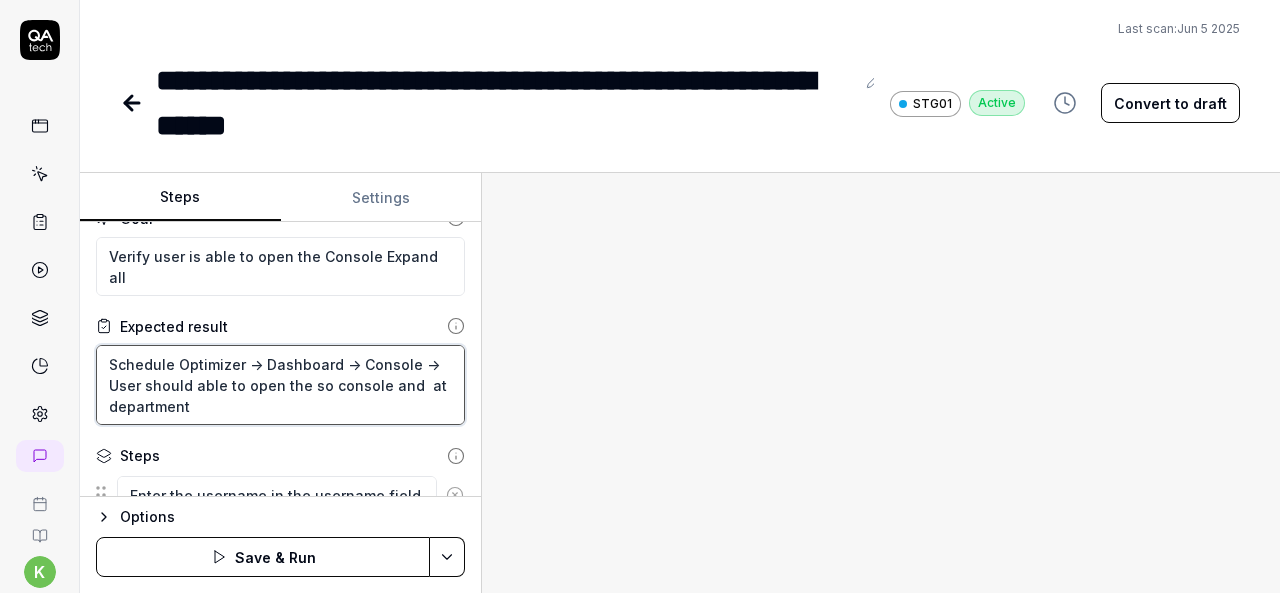click on "Schedule Optimizer -> Dashboard -> Console ->
User should able to open the so console and  at department" at bounding box center [280, 385] 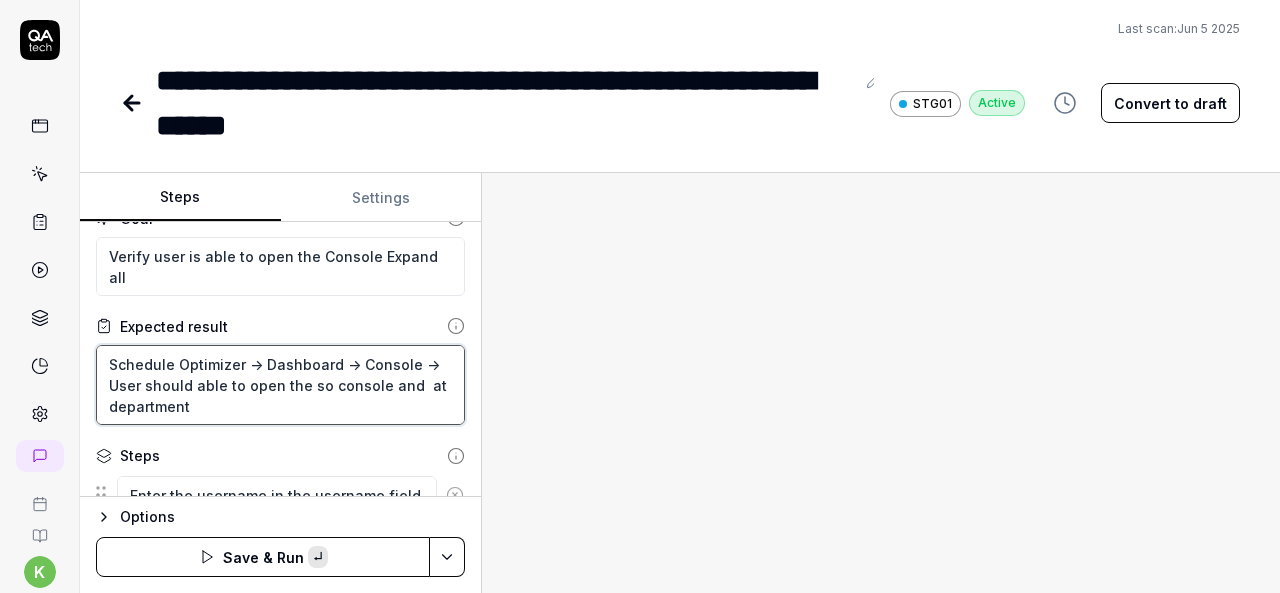 paste on "Expand all" 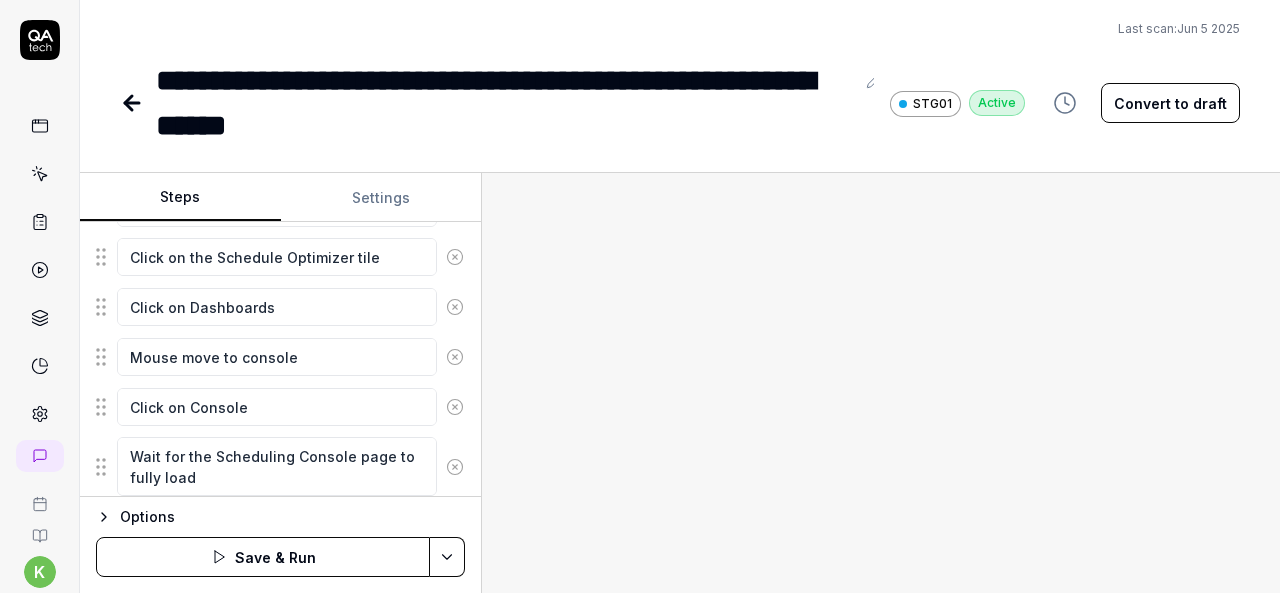 scroll, scrollTop: 743, scrollLeft: 0, axis: vertical 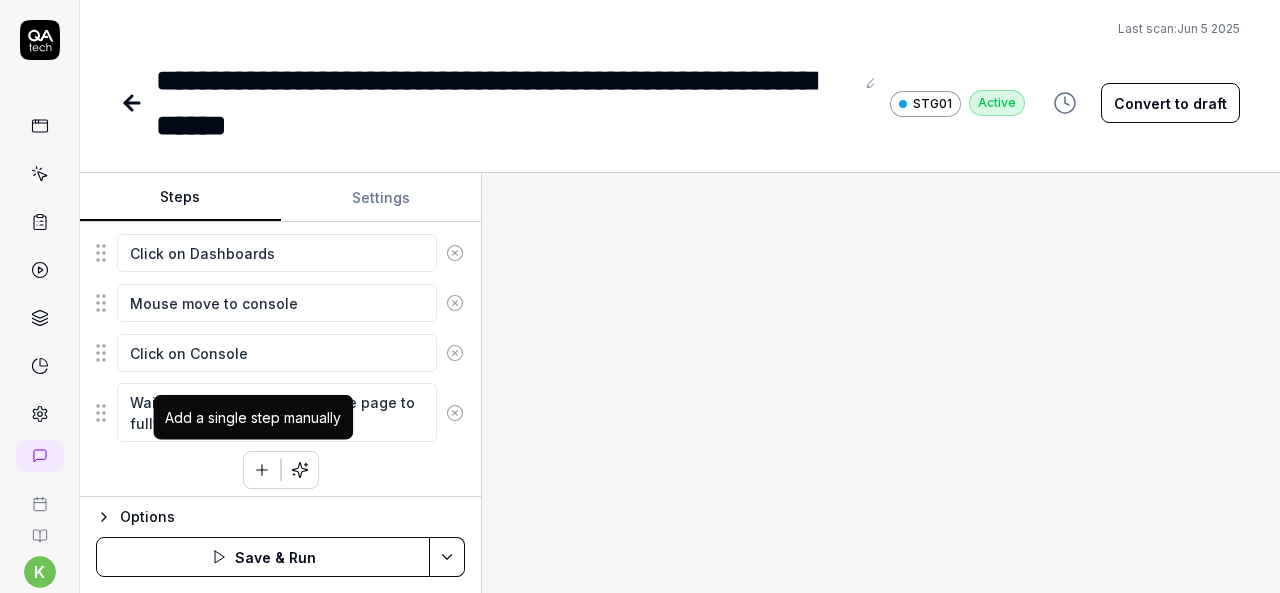 type on "Schedule Optimizer -> Dashboard -> Console ->
User should able to open the so console and Expand all" 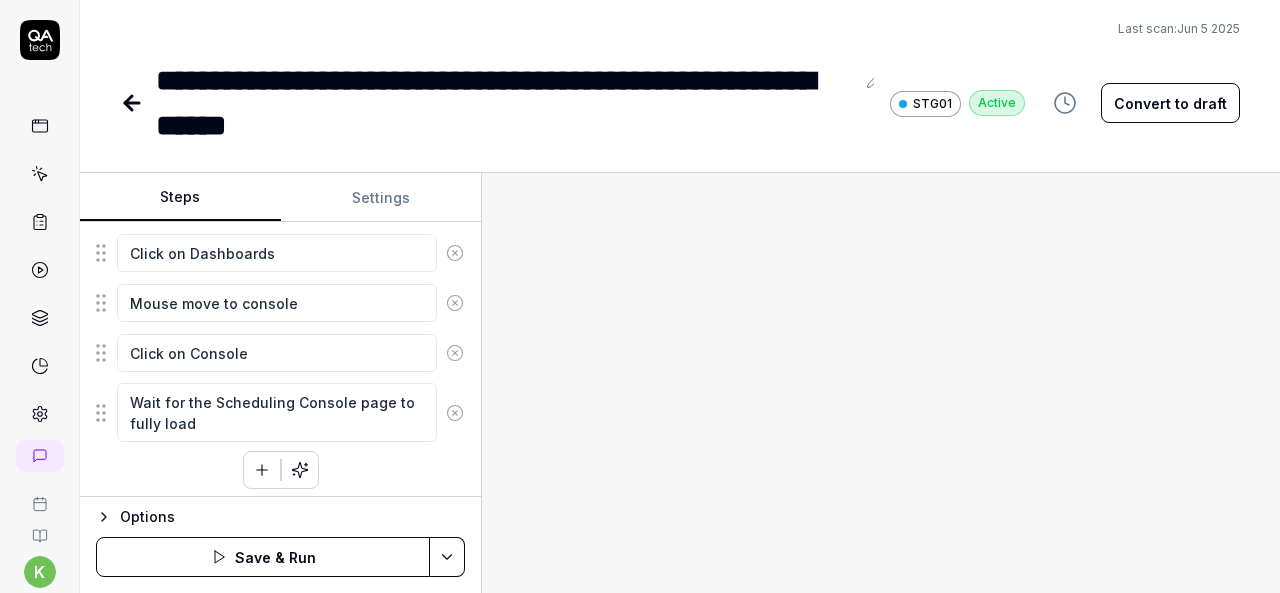 click 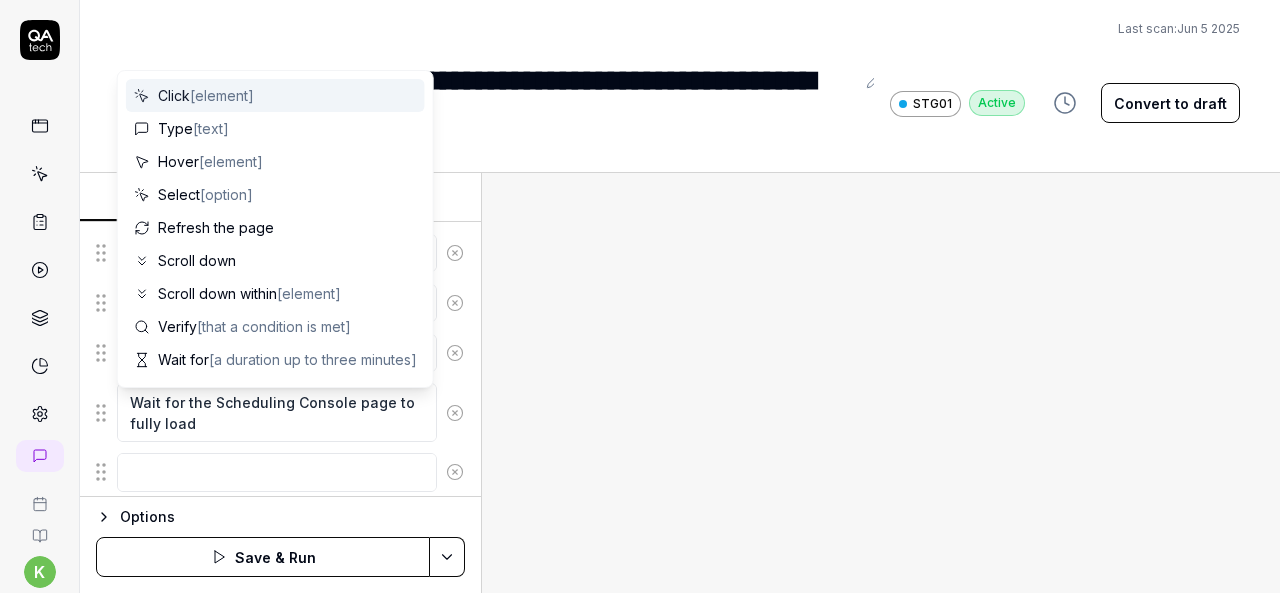 scroll, scrollTop: 792, scrollLeft: 0, axis: vertical 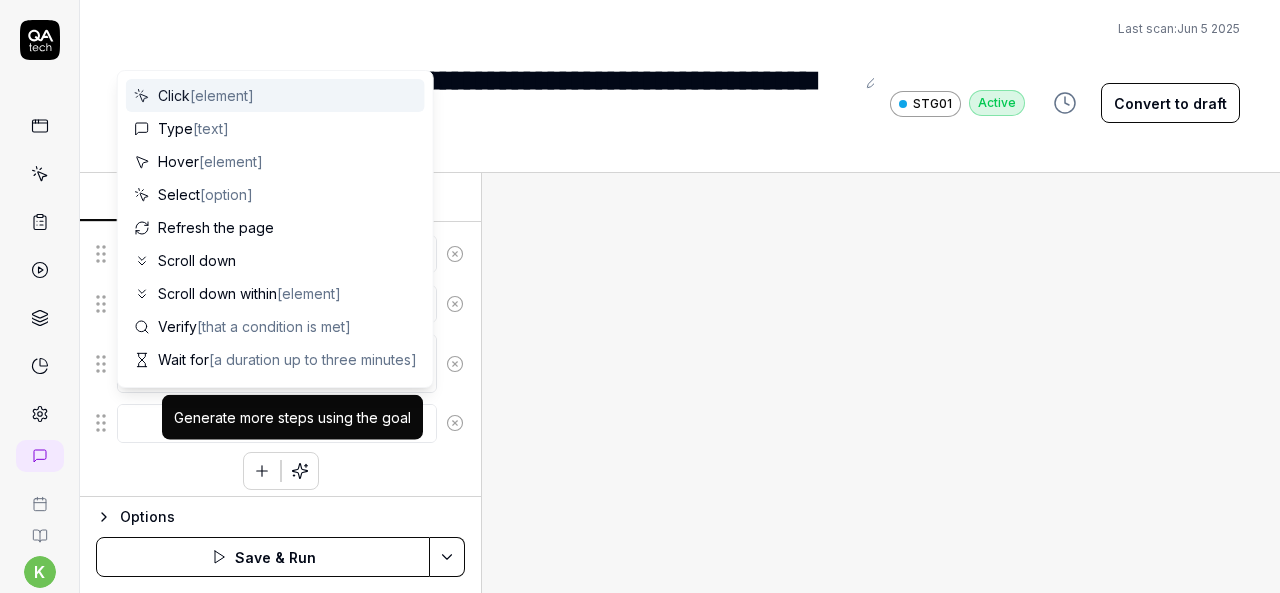 type on "*" 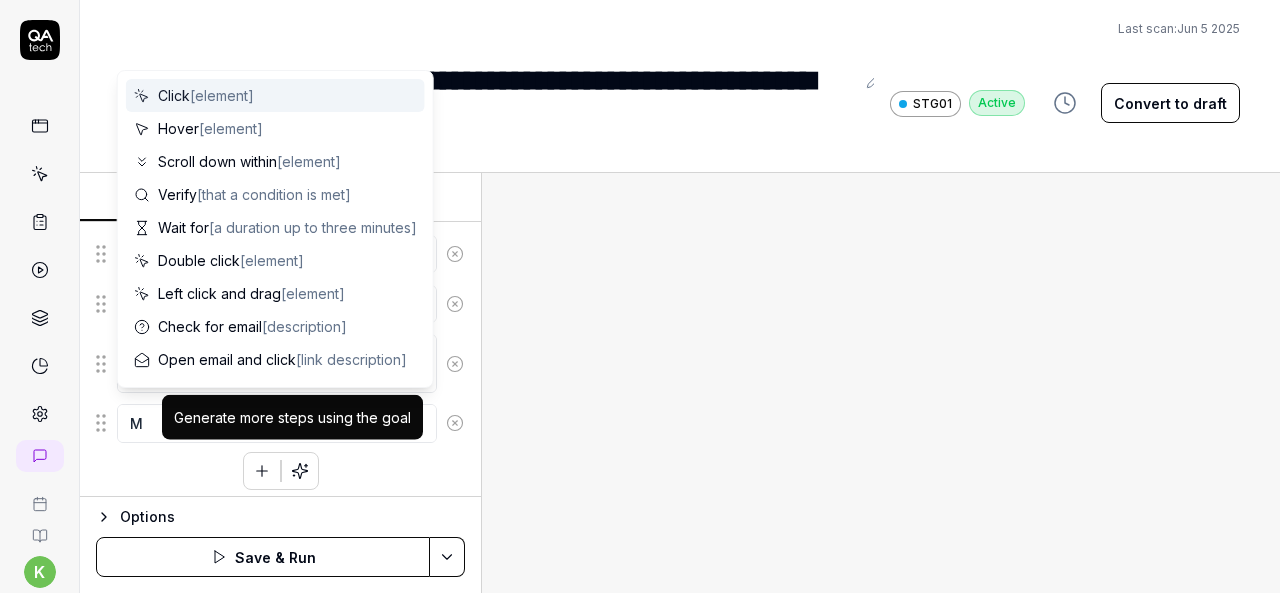 type on "*" 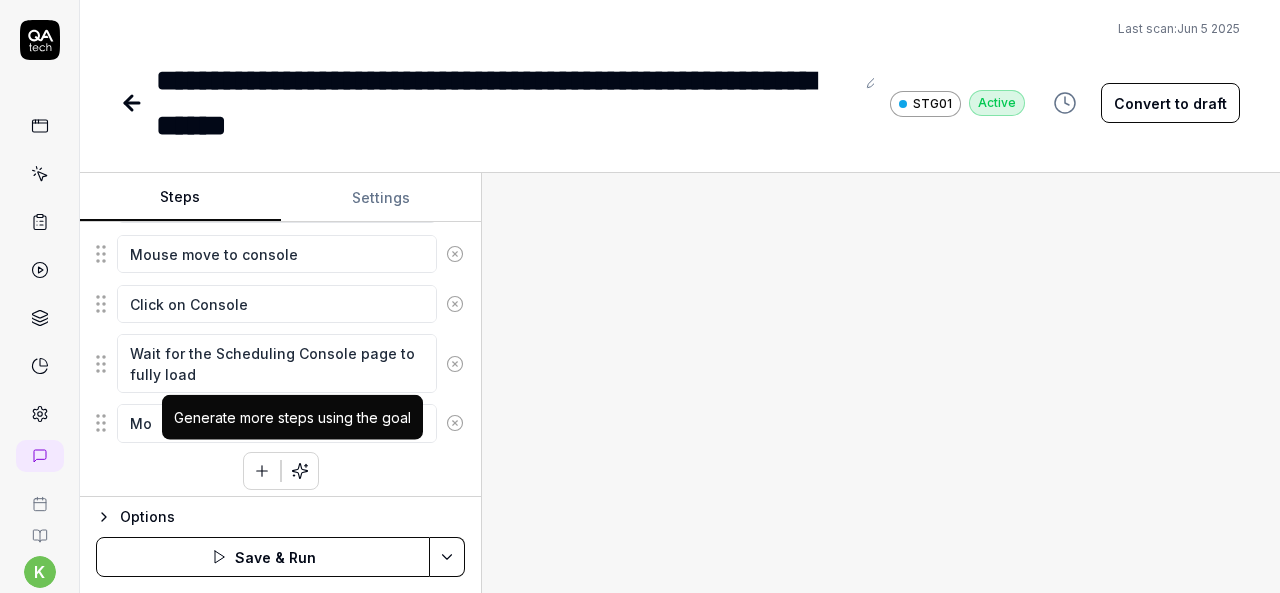 type on "*" 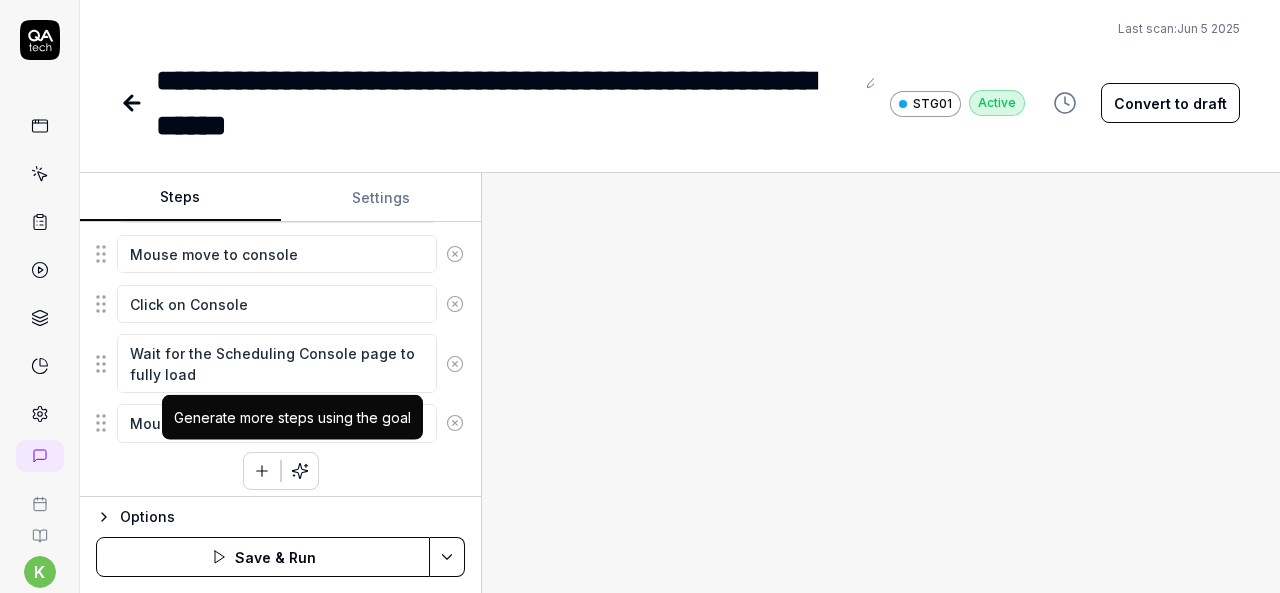 type on "*" 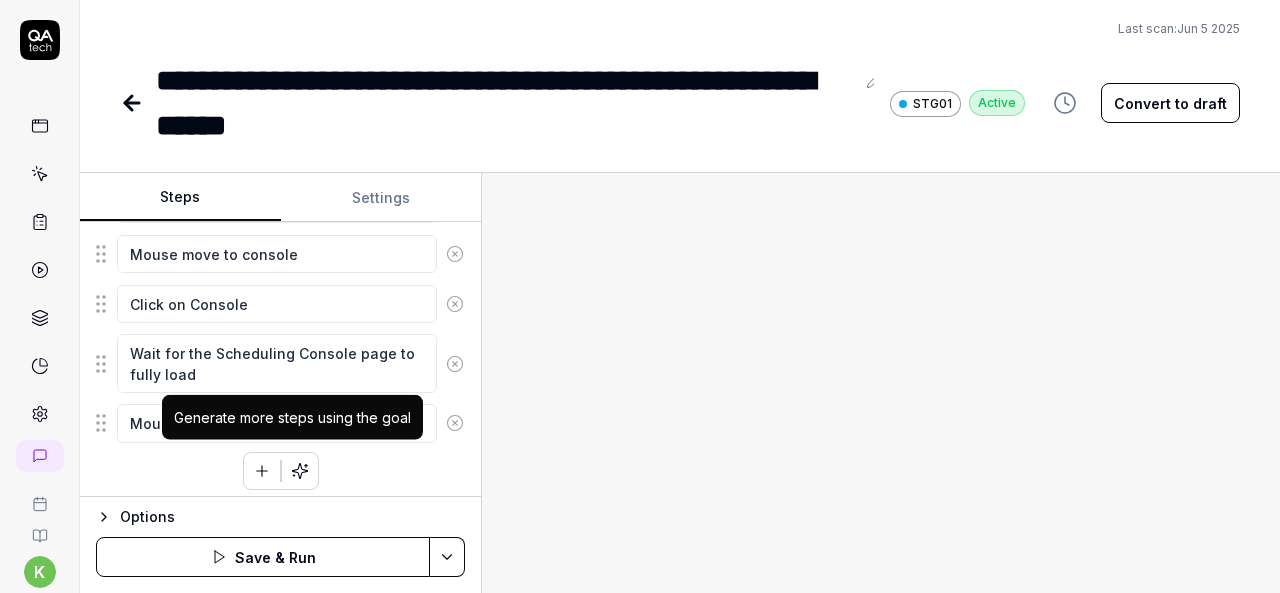type on "*" 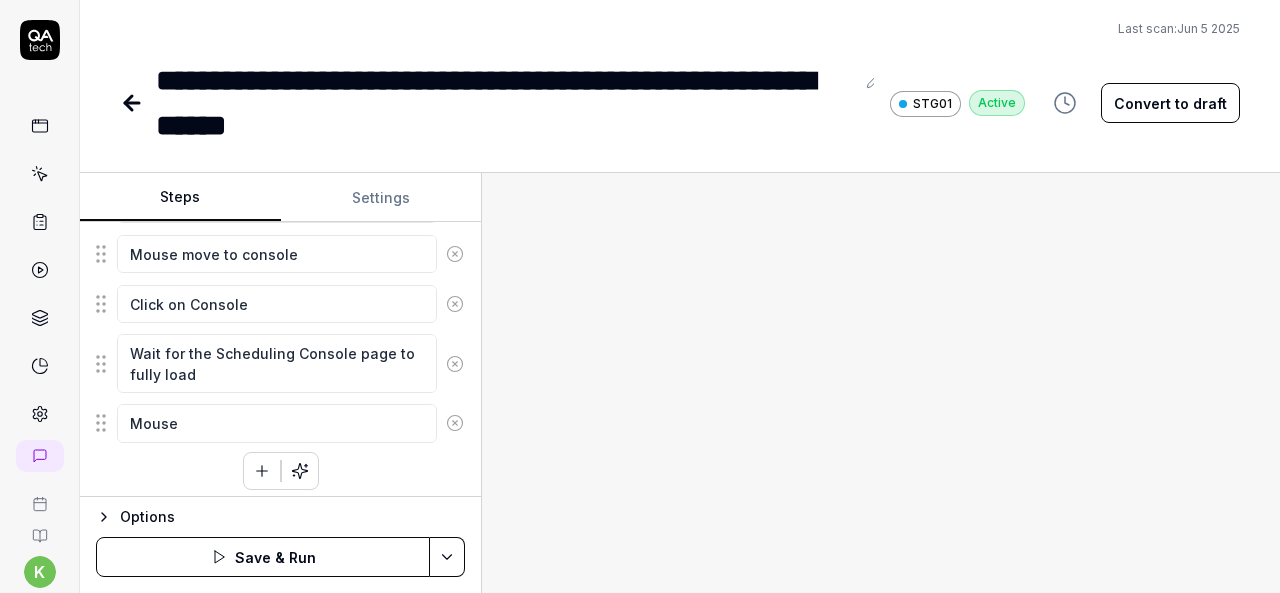 type on "*" 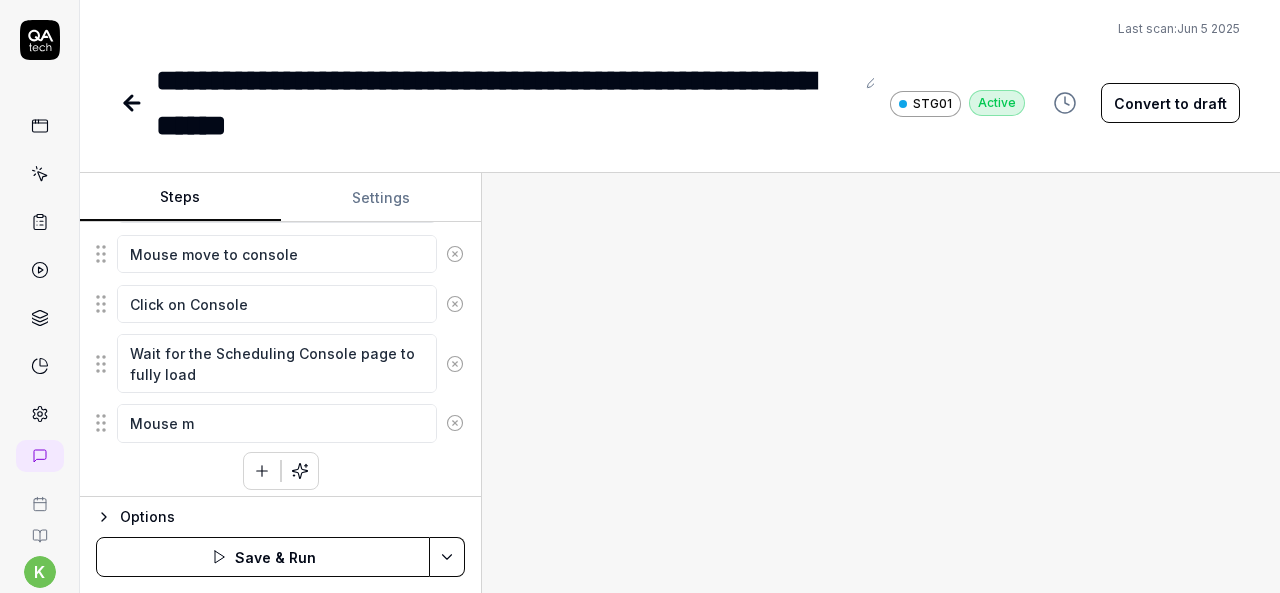 type on "*" 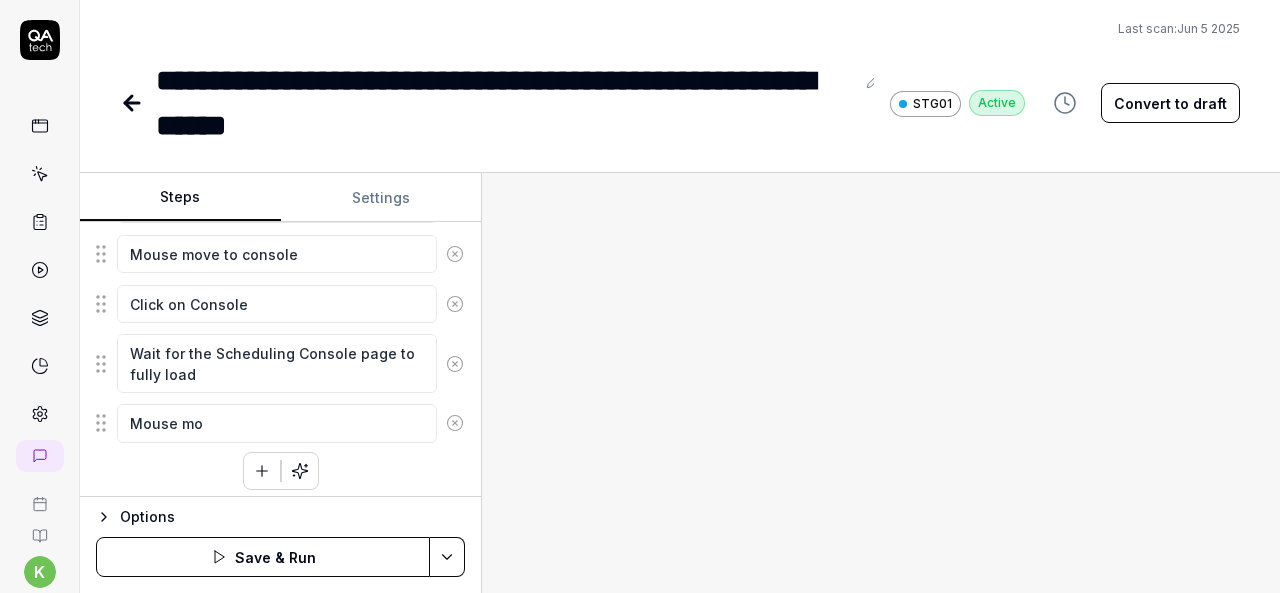 type on "*" 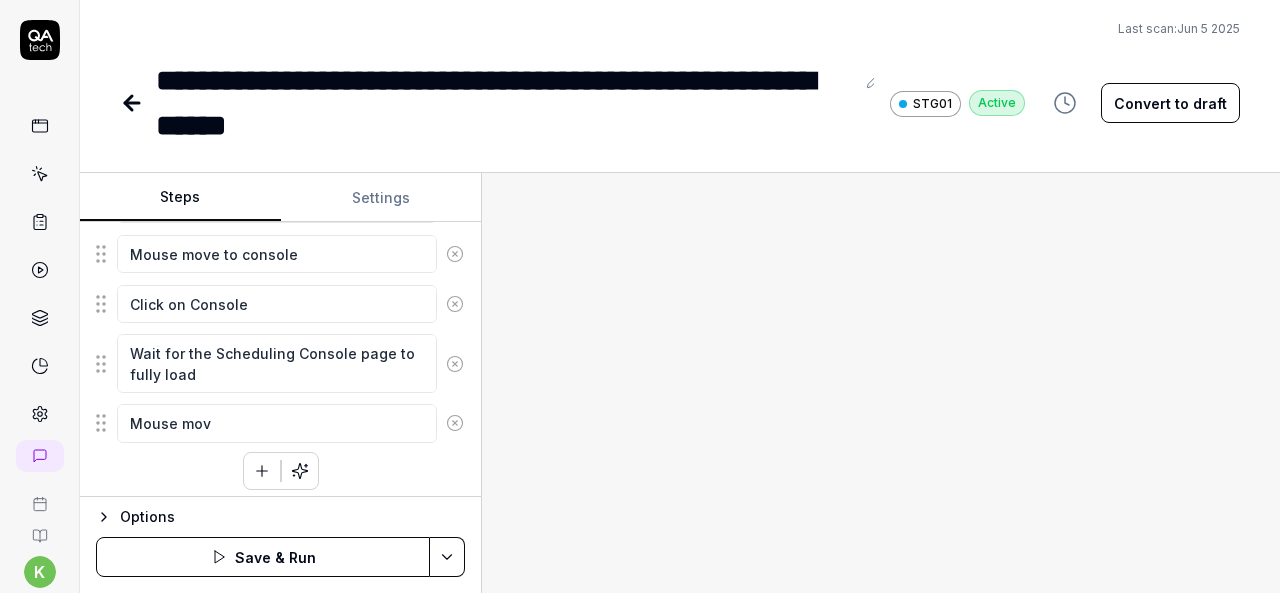type on "*" 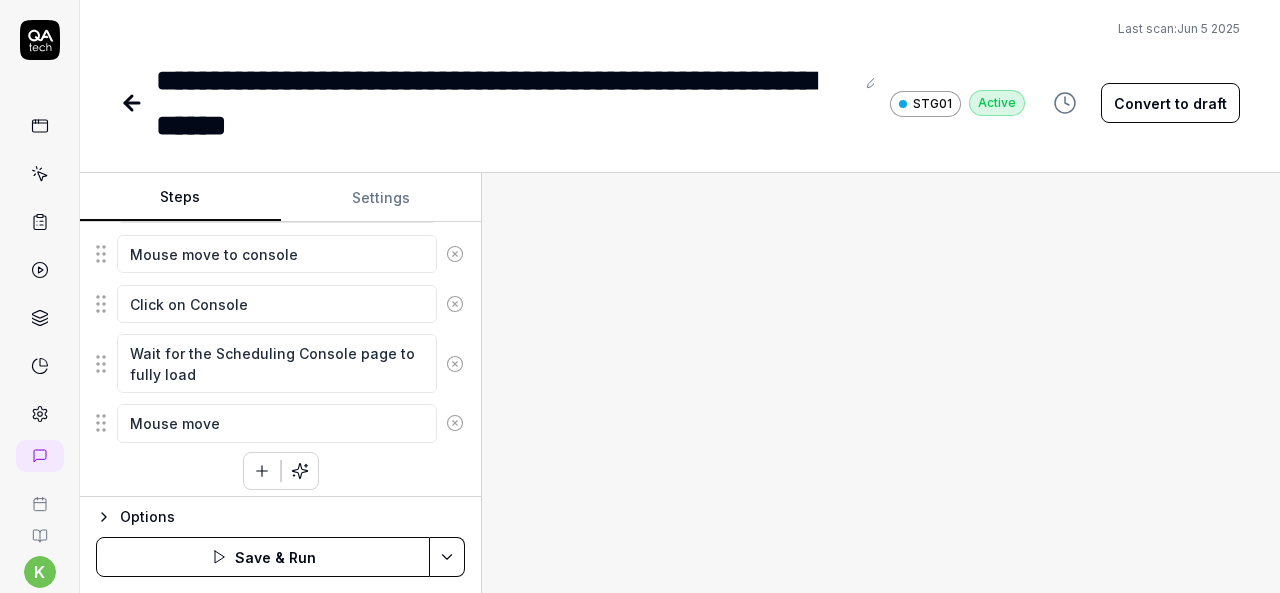 type on "*" 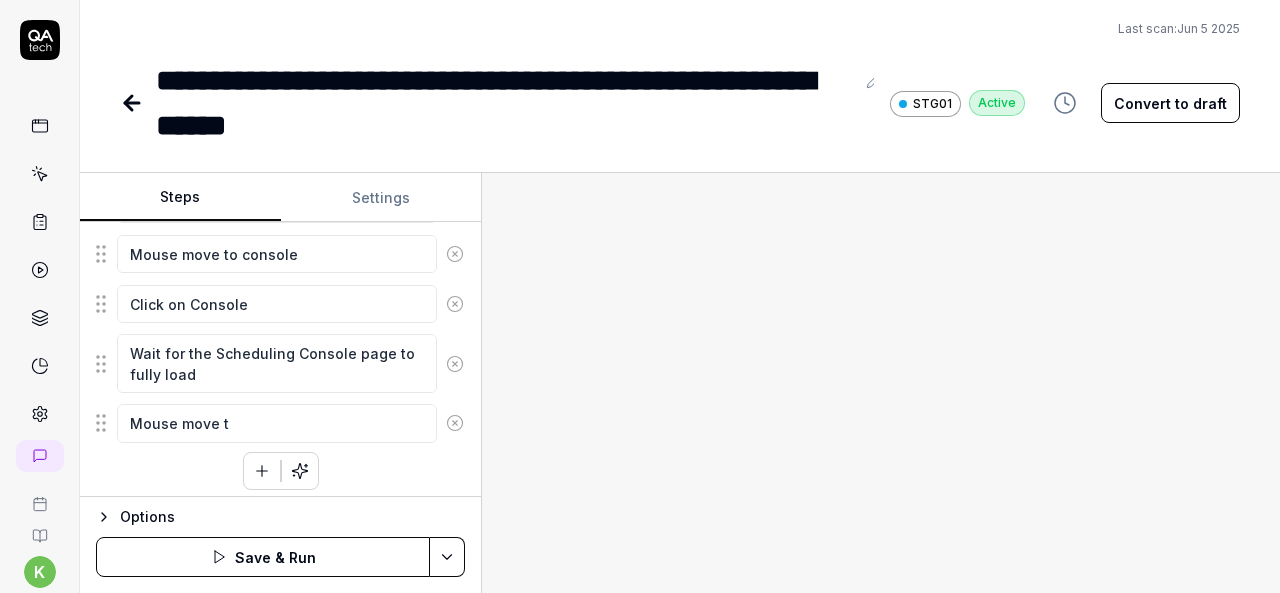 type on "*" 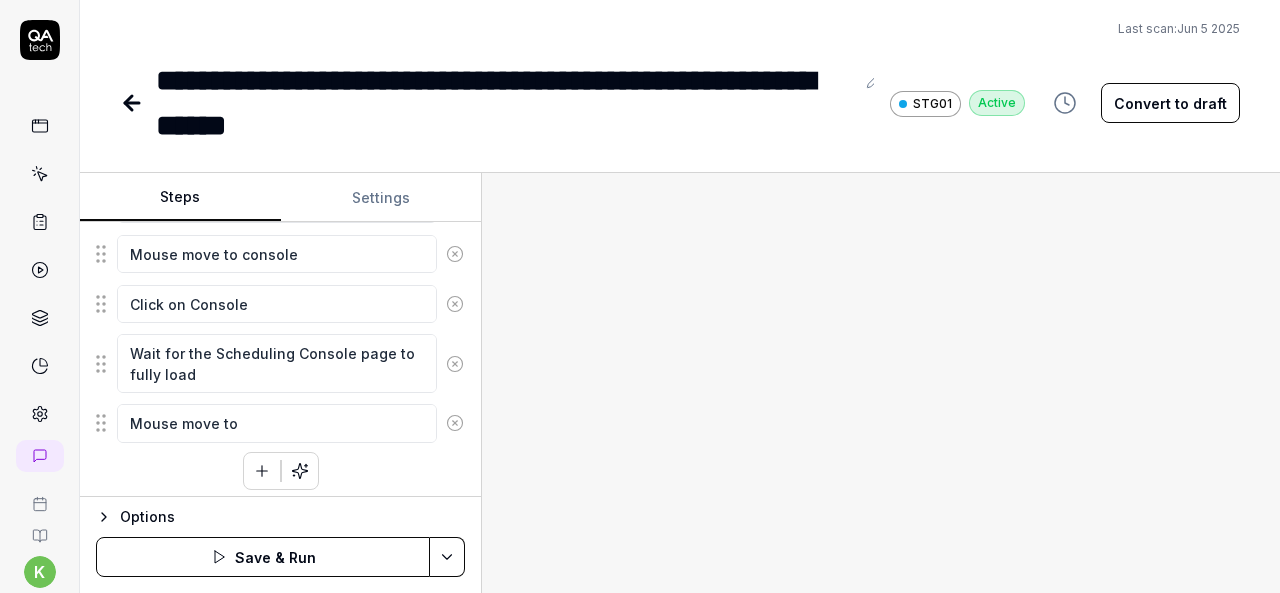 type on "*" 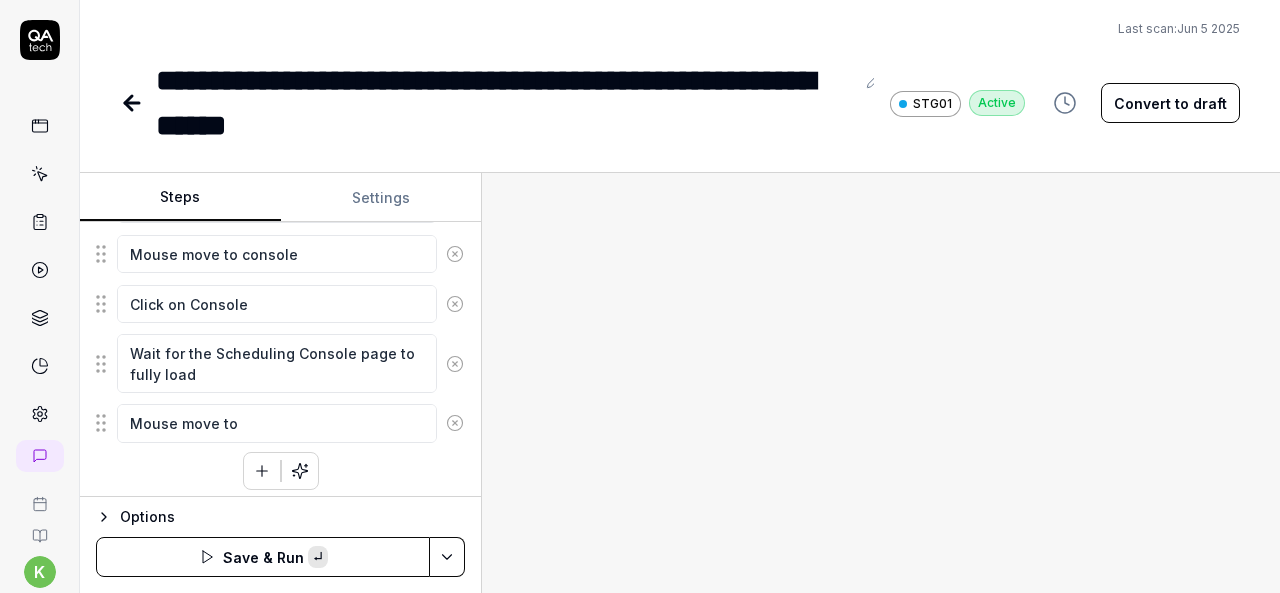 type on "*" 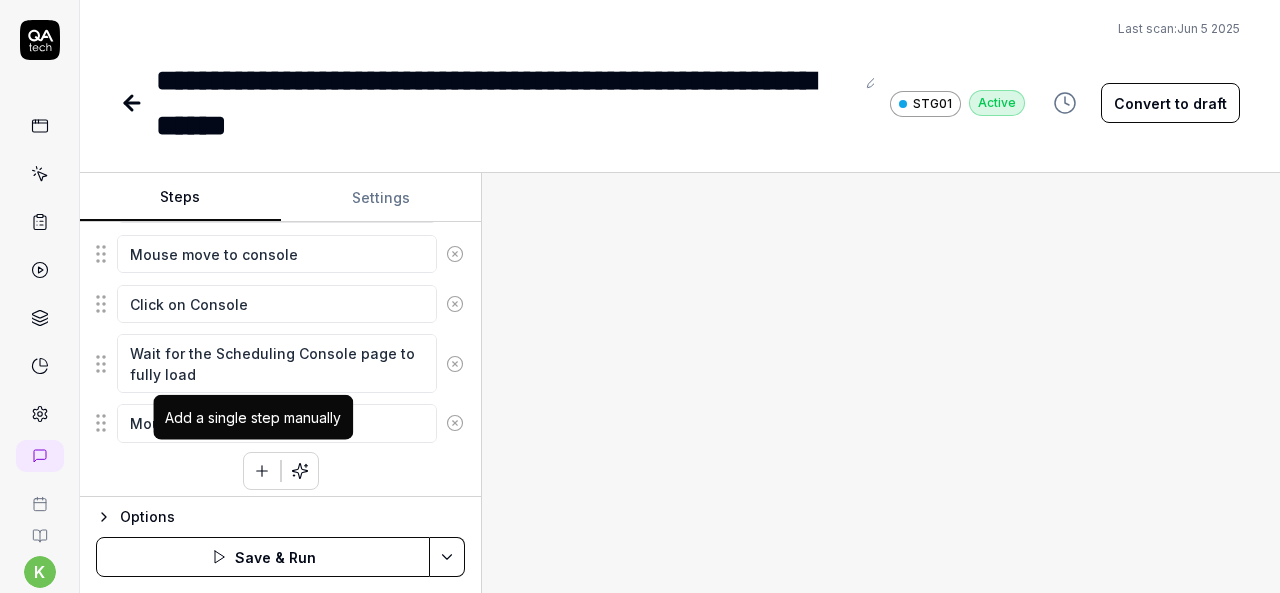 type on "Mouse move to Expand all" 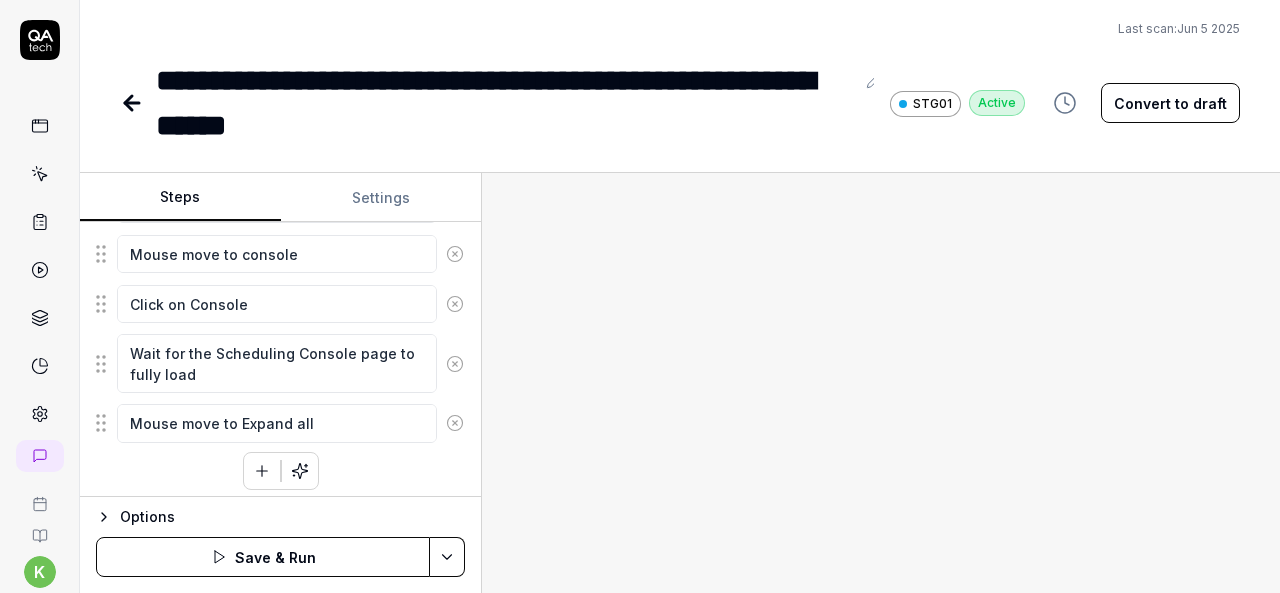 click 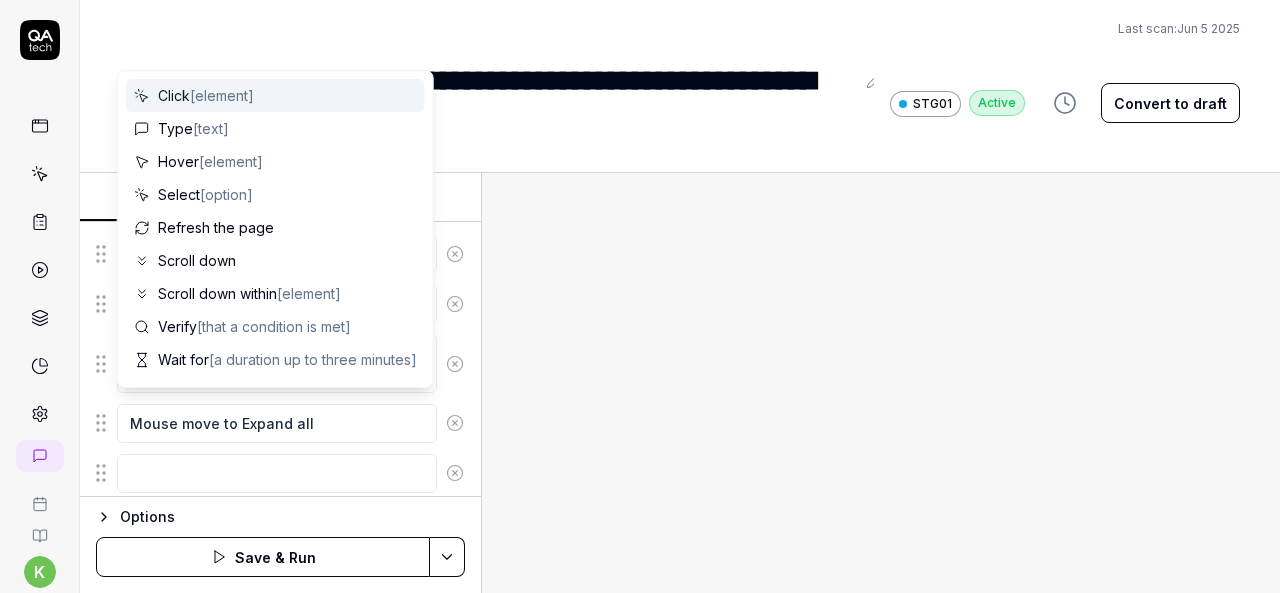 scroll, scrollTop: 842, scrollLeft: 0, axis: vertical 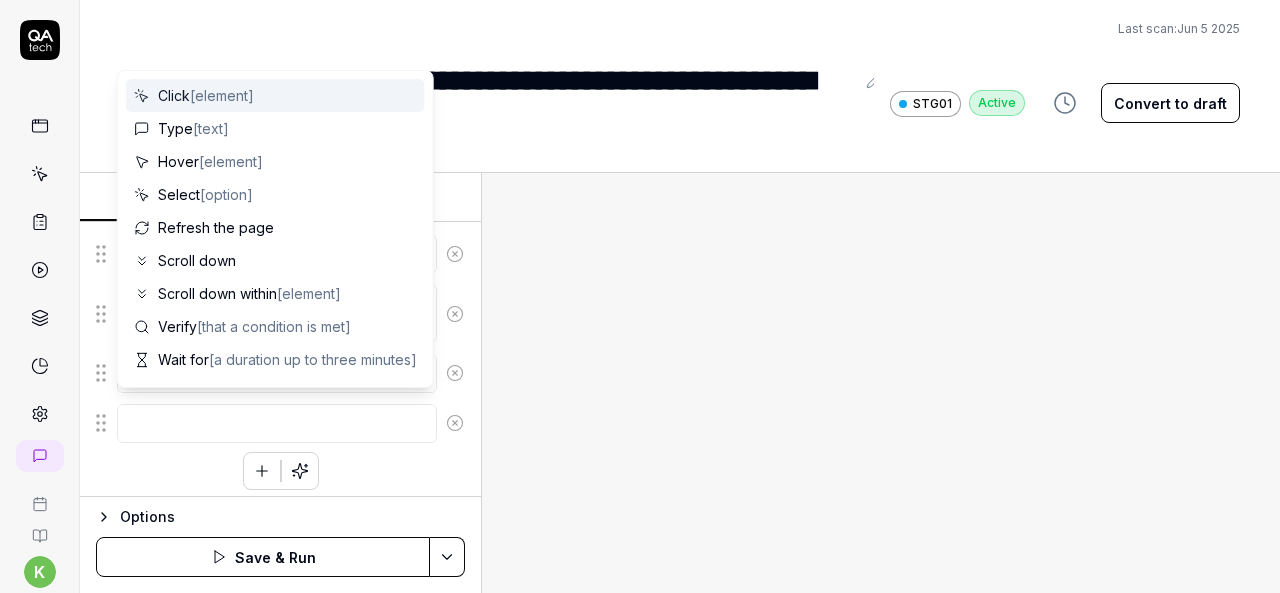 click at bounding box center [277, 423] 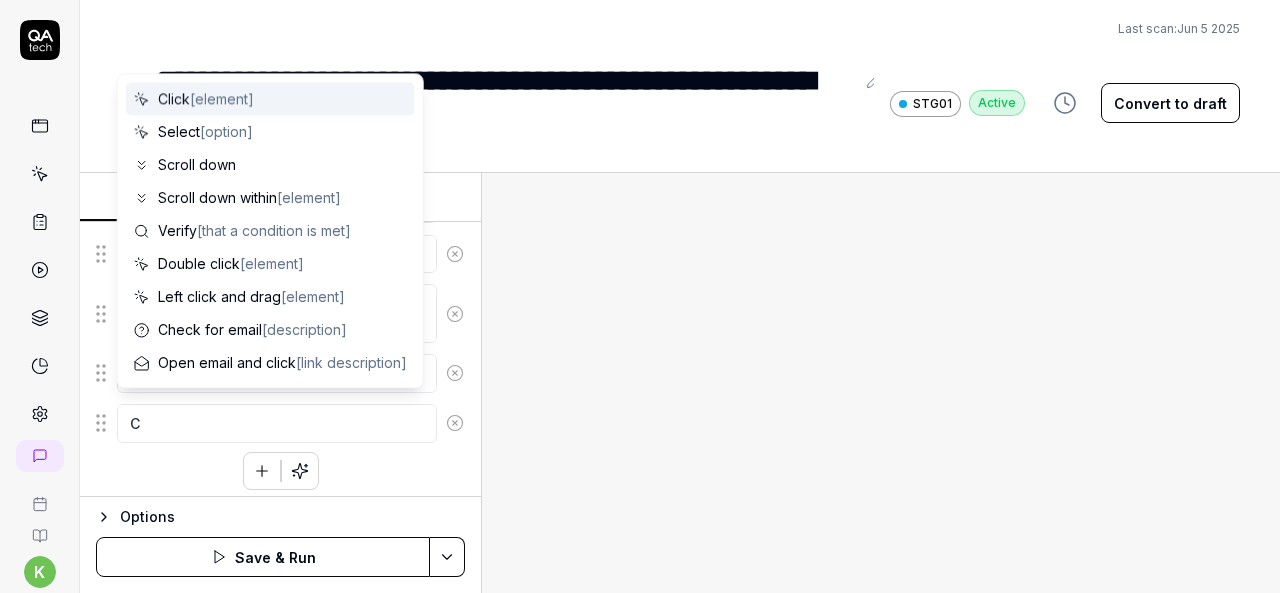 type on "*" 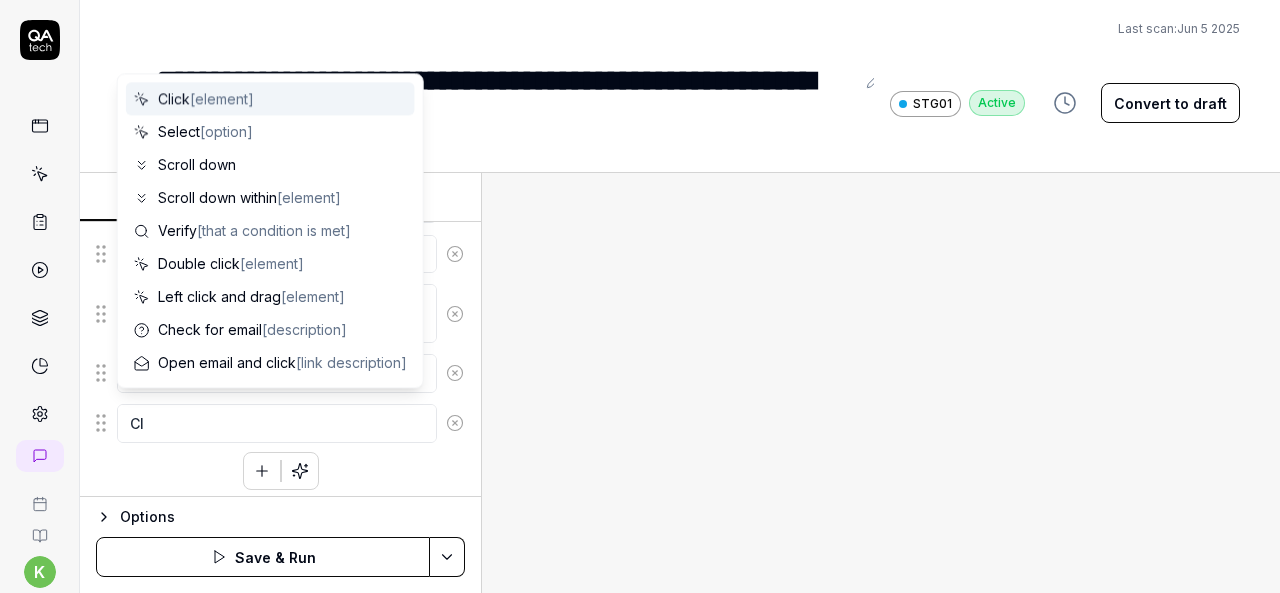 type on "*" 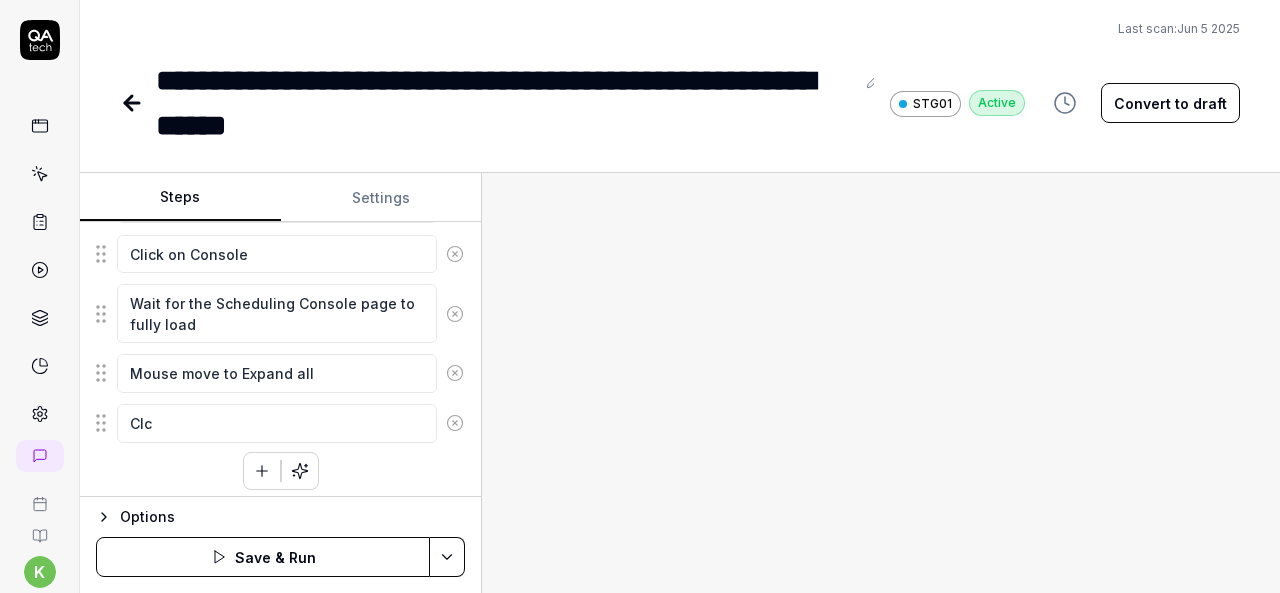 type on "*" 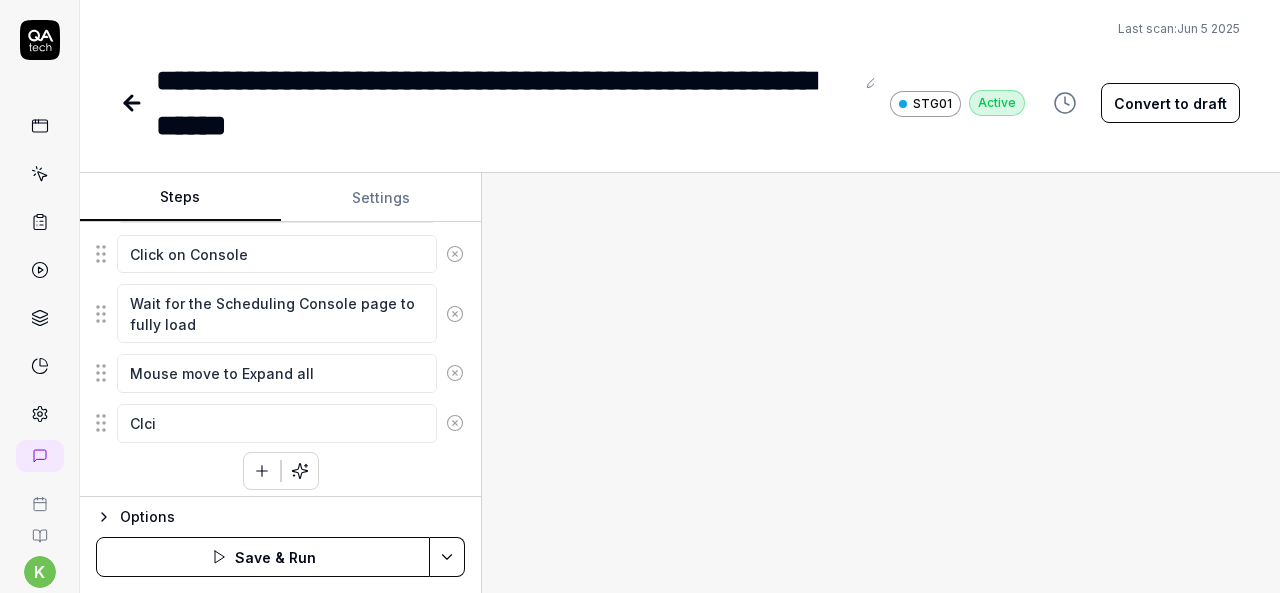 type on "*" 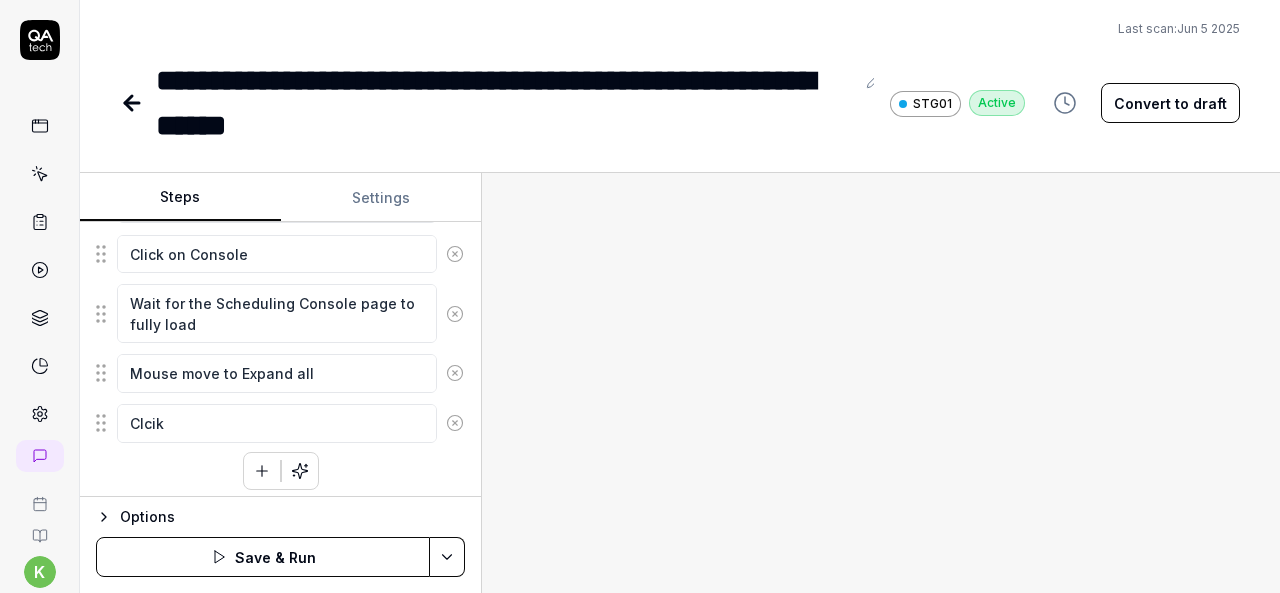 type on "*" 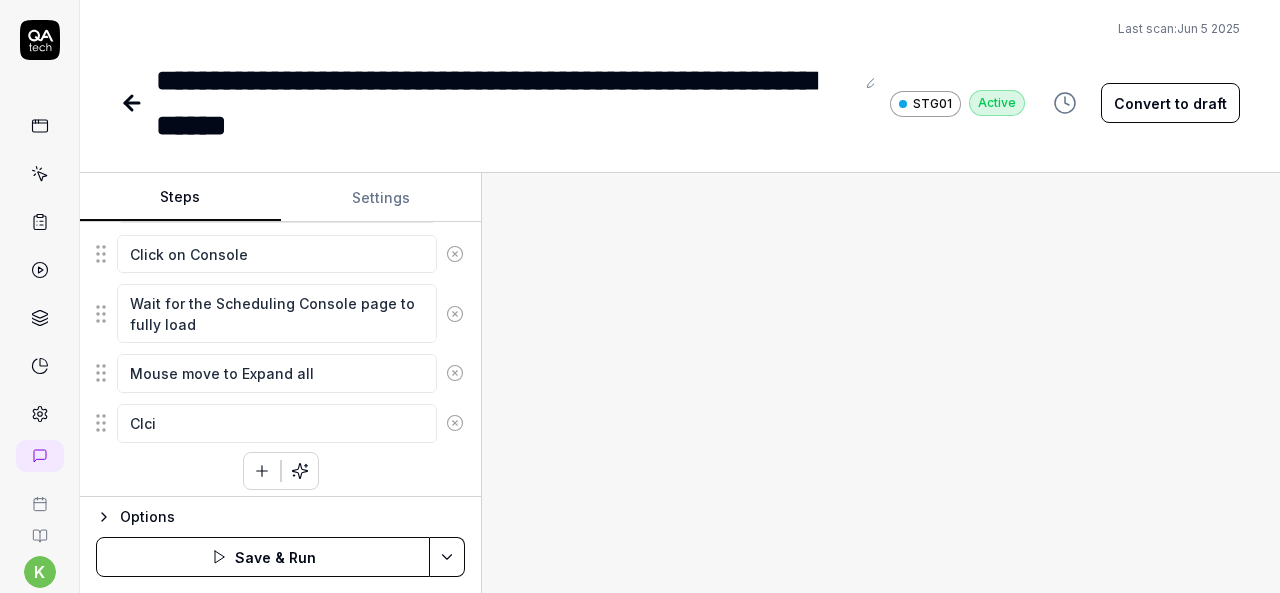 type on "*" 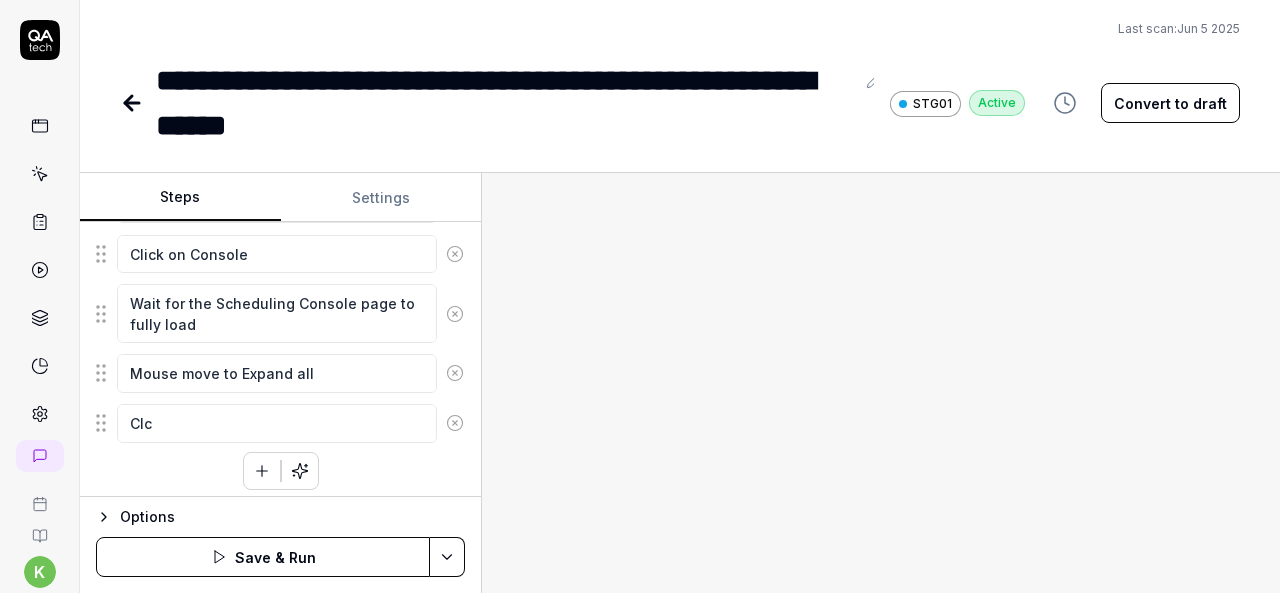 type on "*" 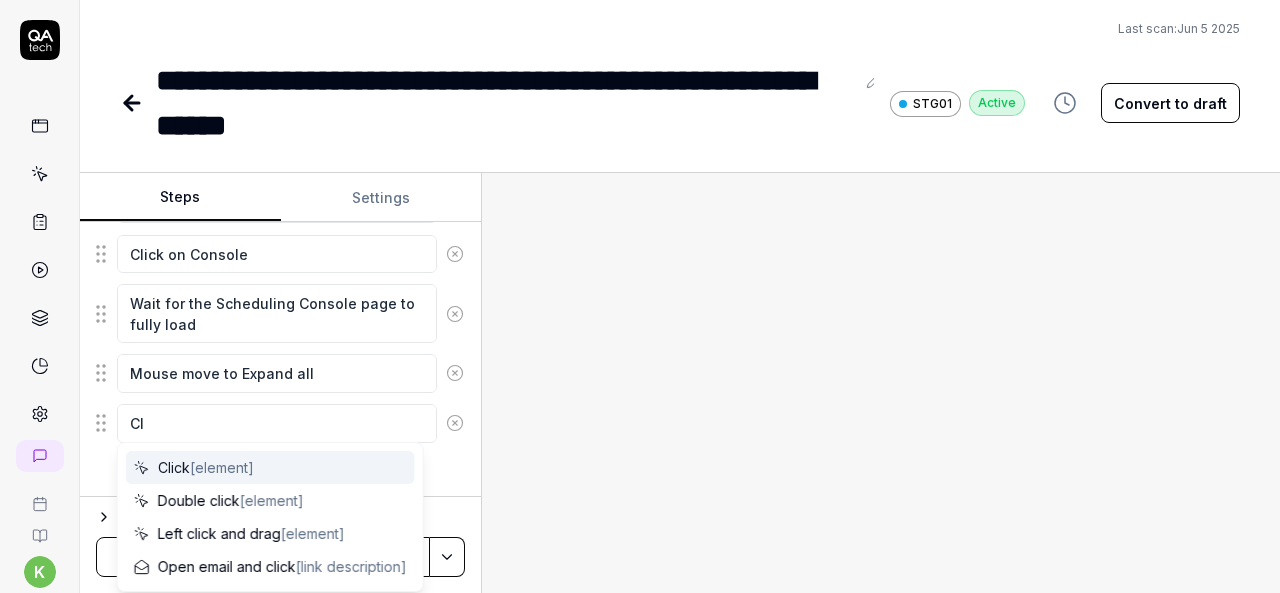 type on "*" 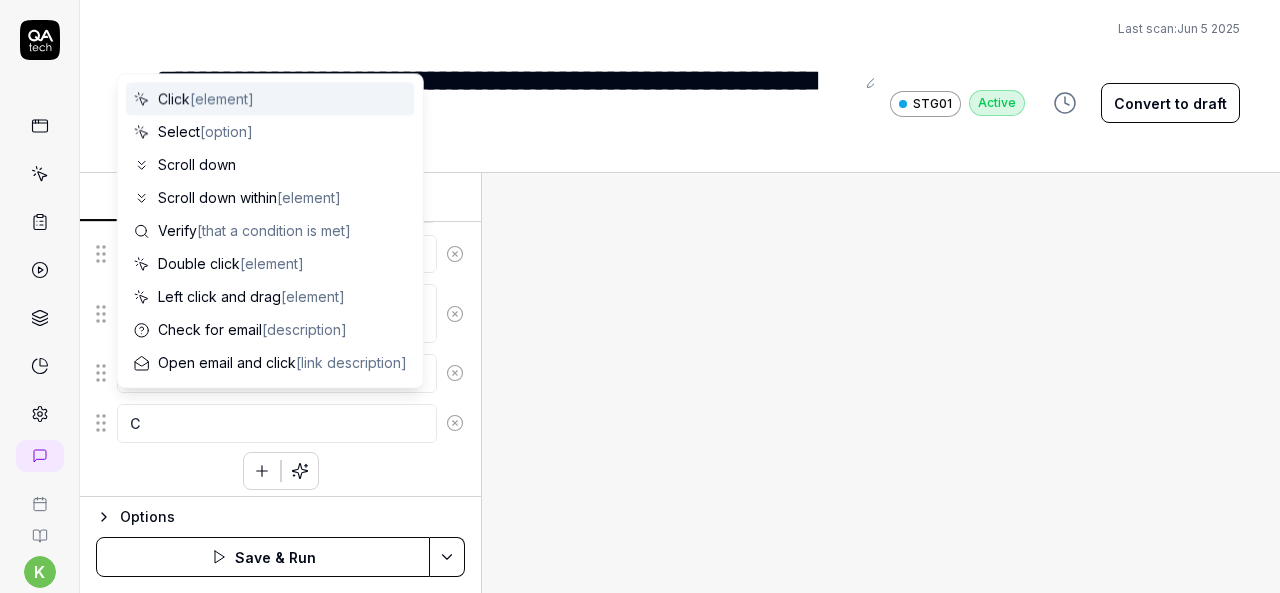 type on "*" 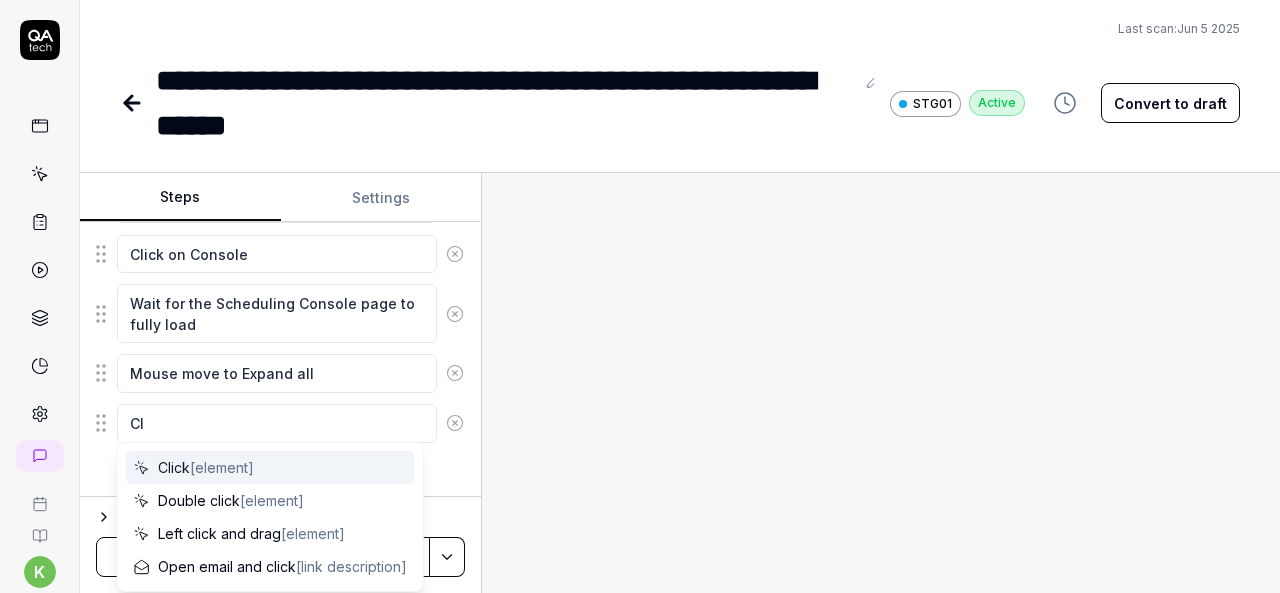type on "*" 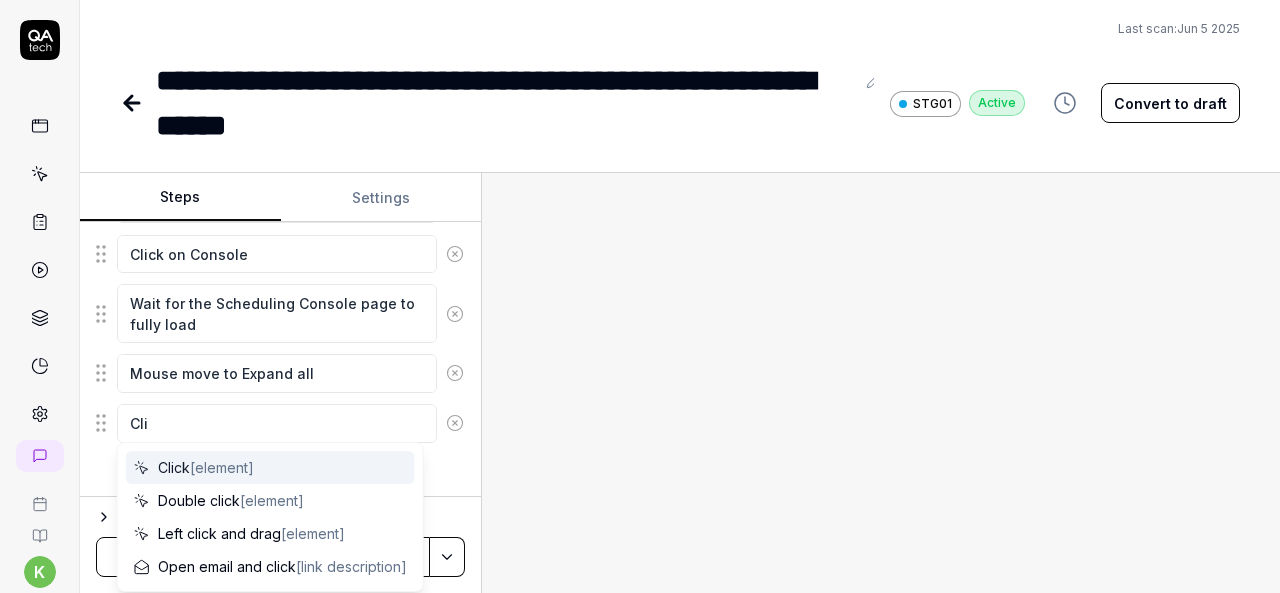 type on "*" 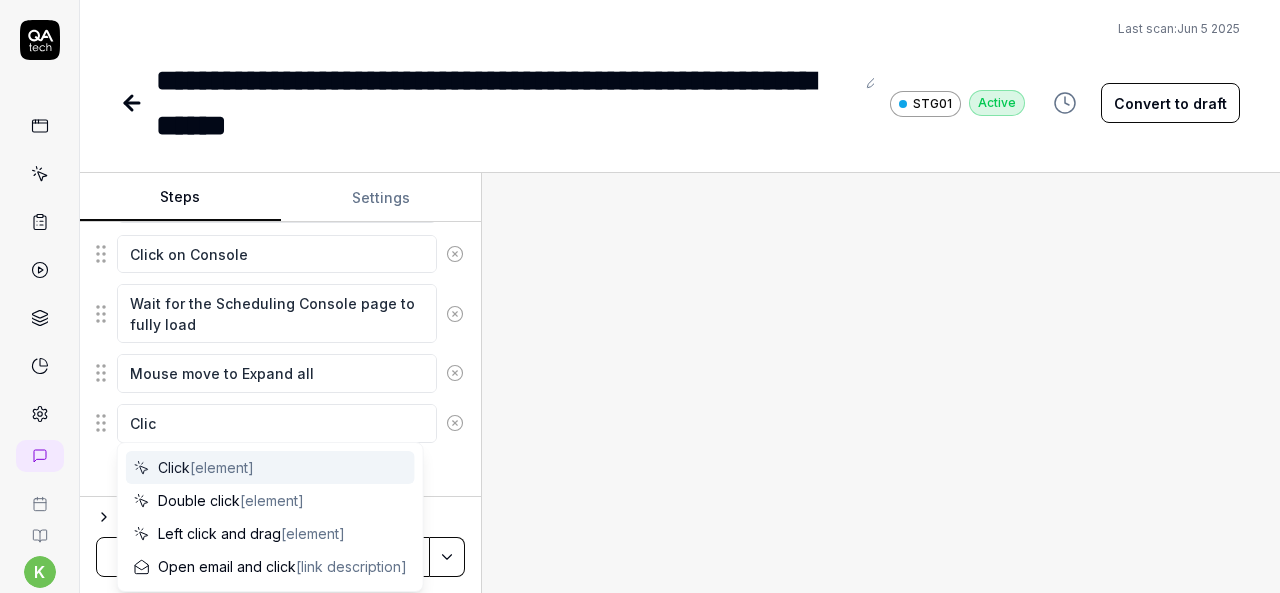 type on "*" 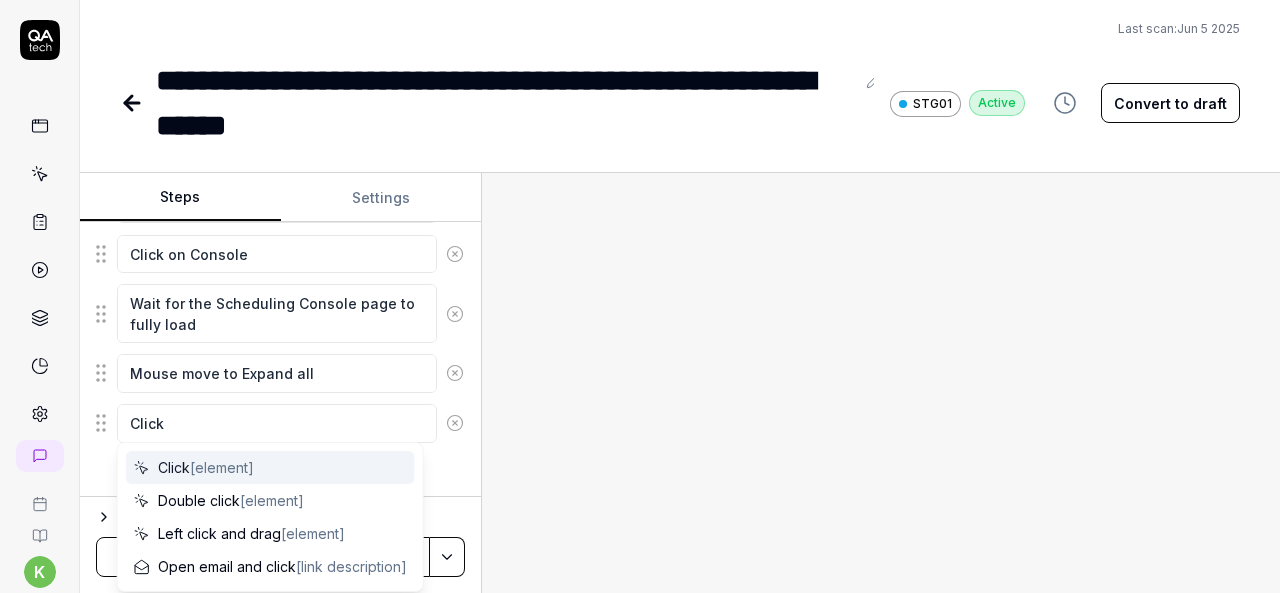 type on "*" 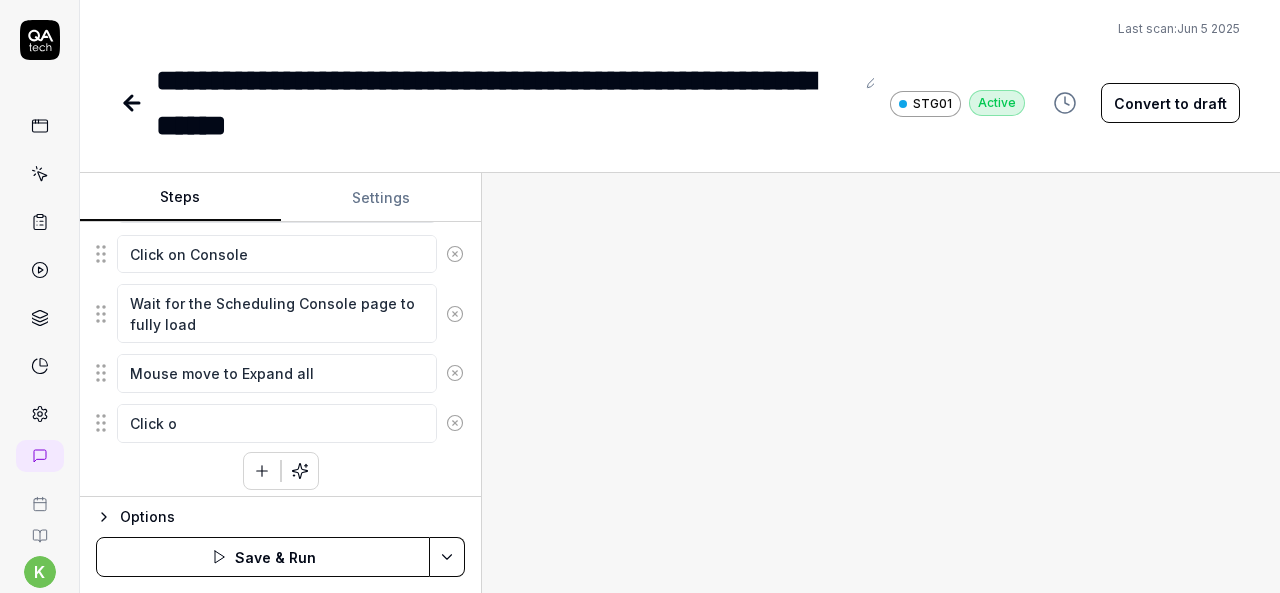 type on "*" 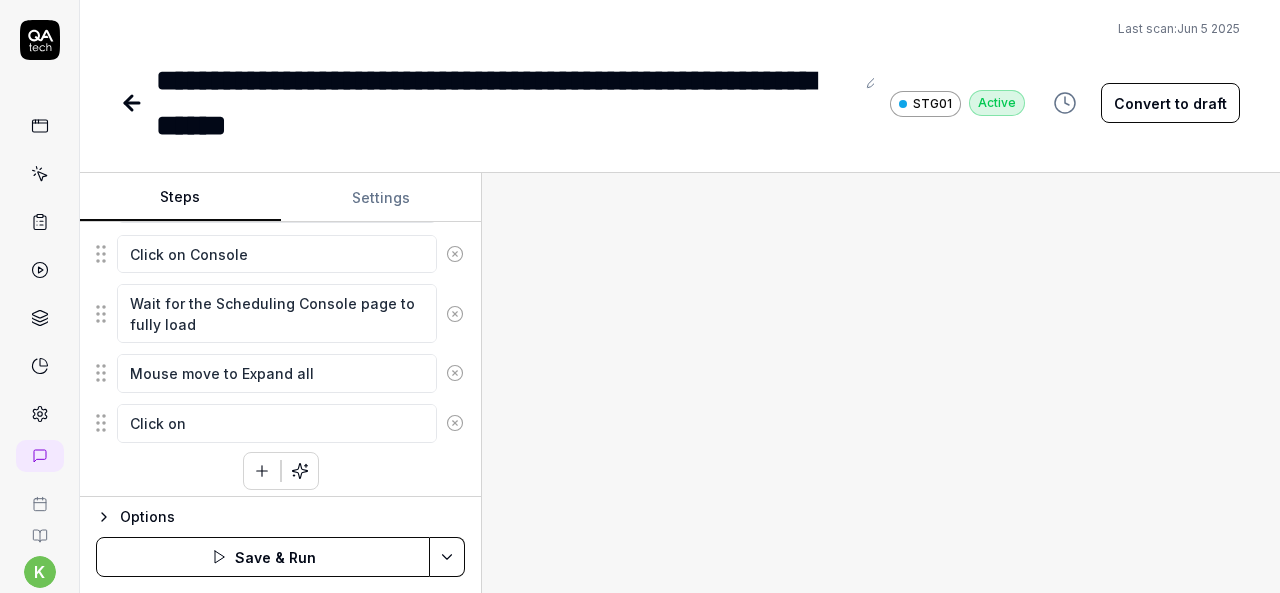 type on "*" 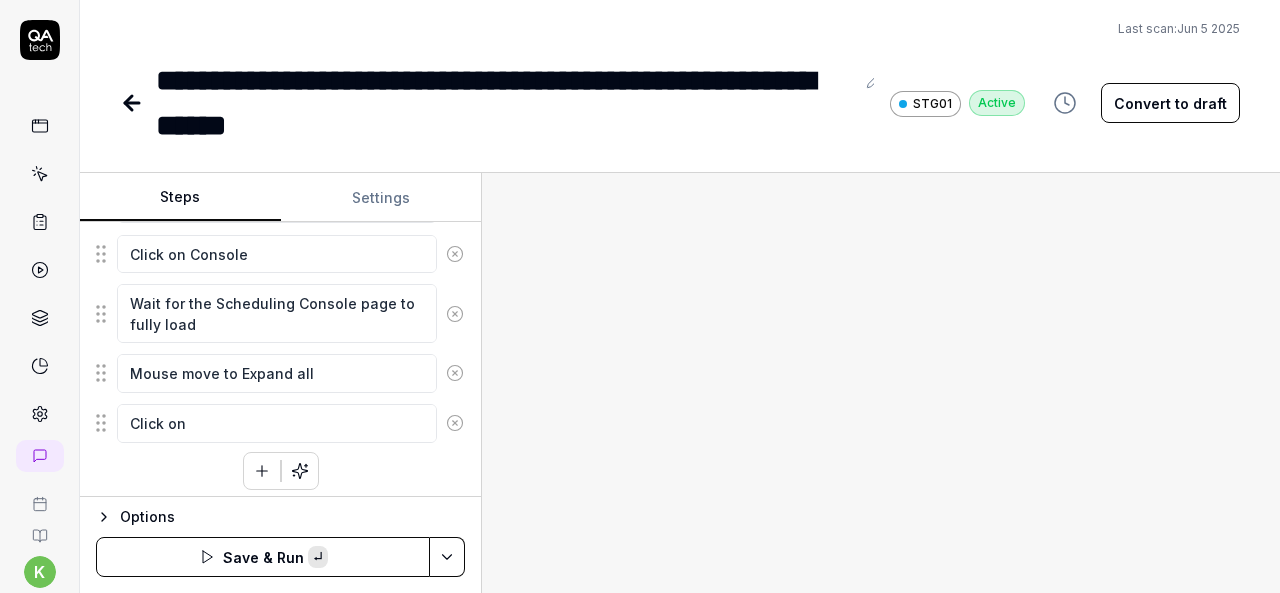 type on "*" 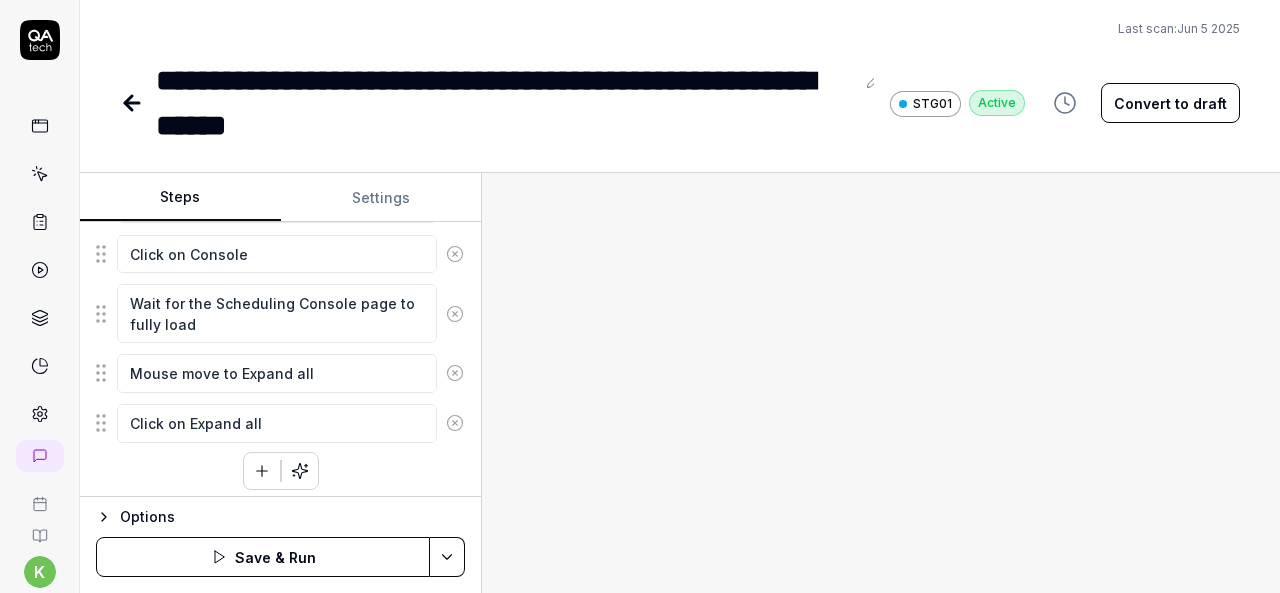 type on "*" 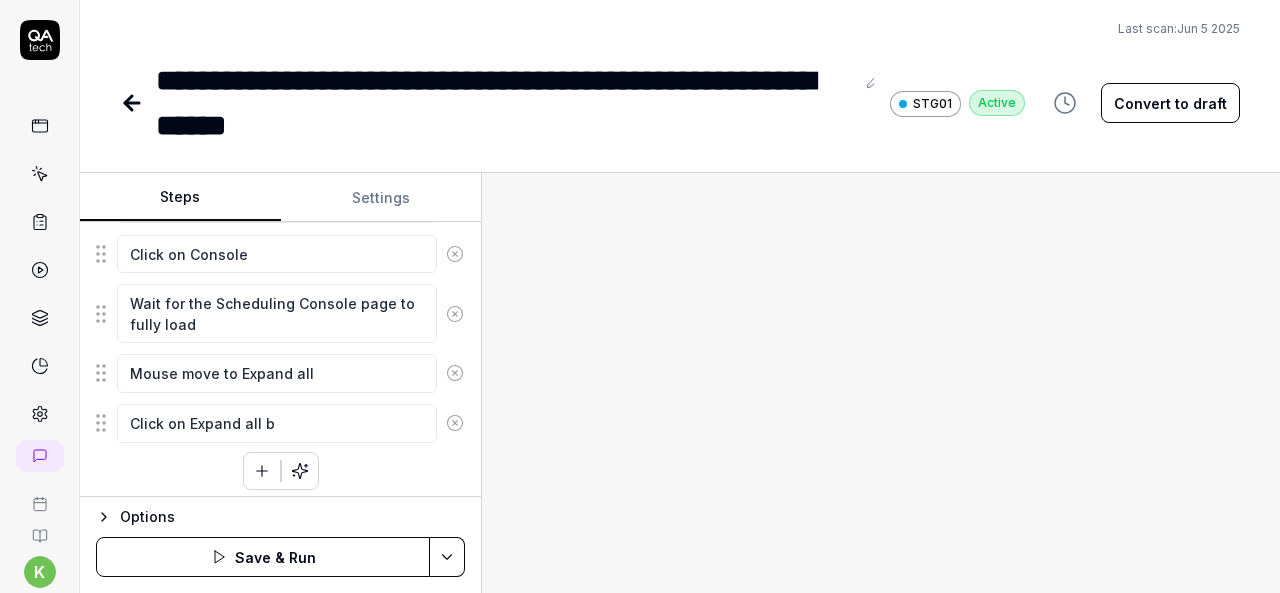 type on "*" 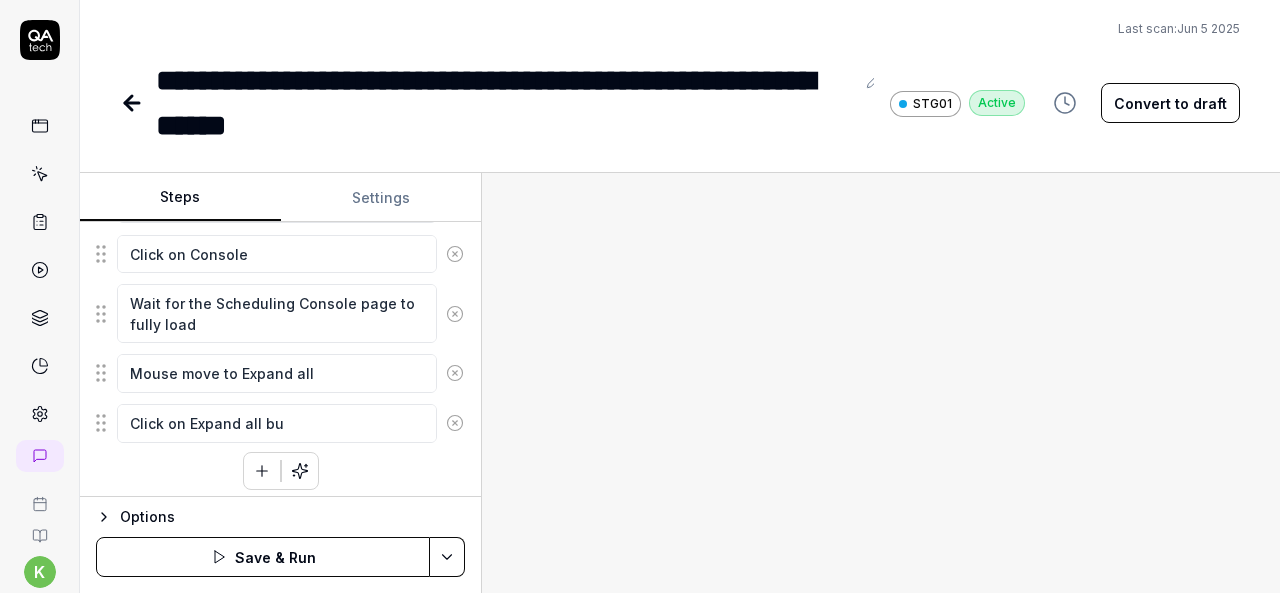 type on "*" 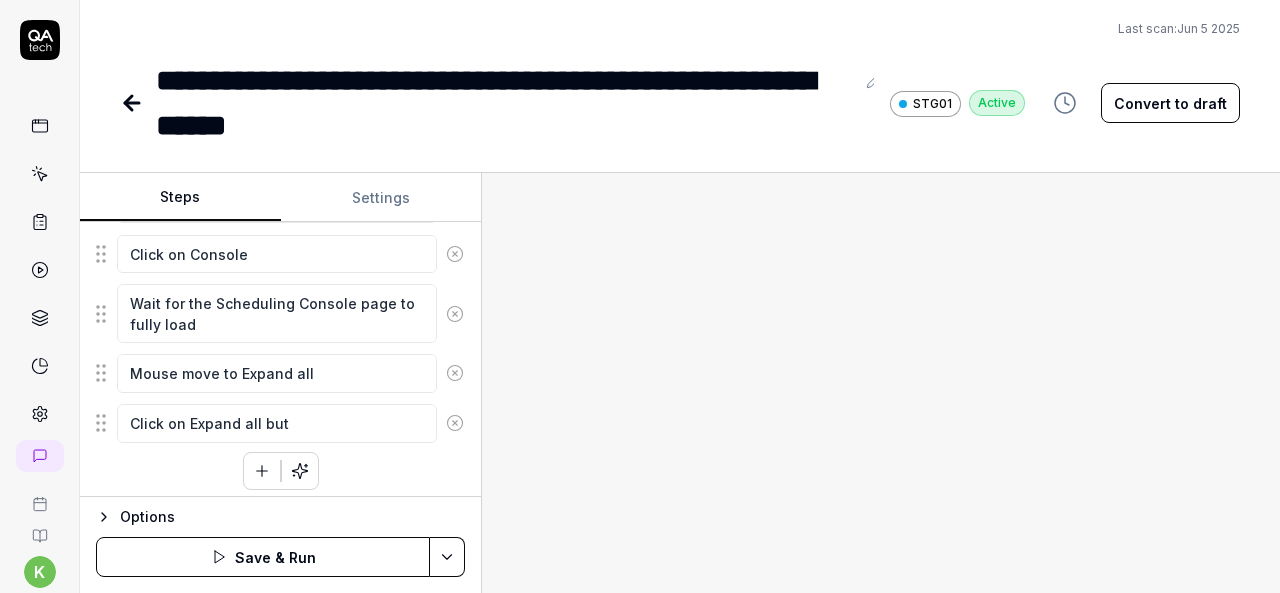 type on "*" 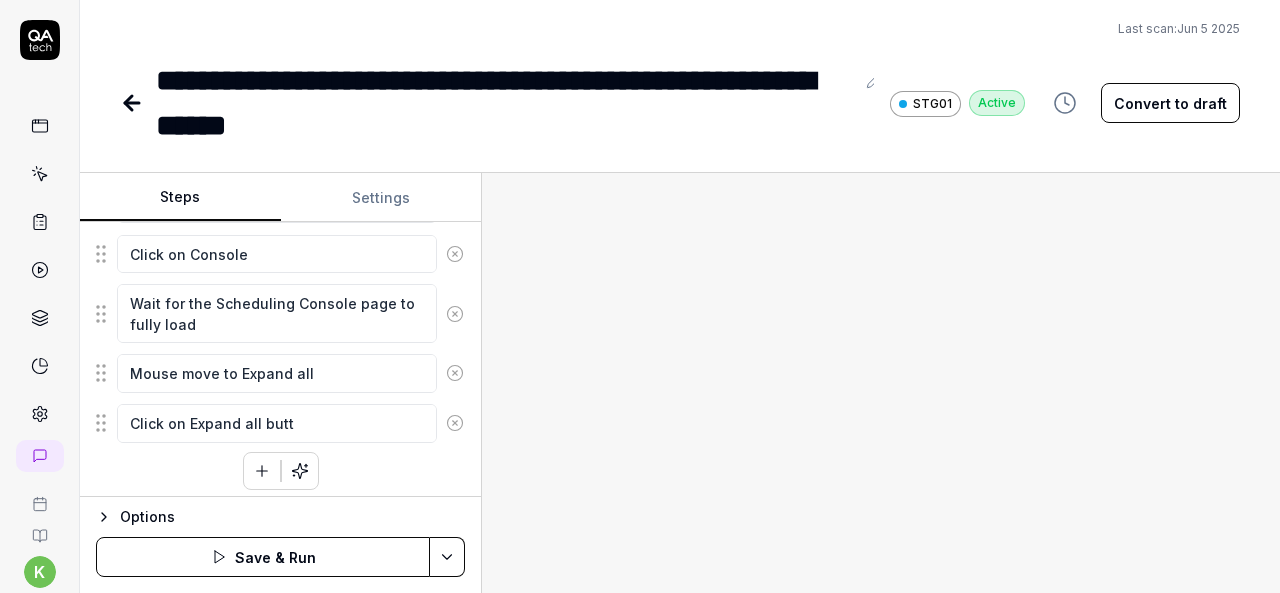 type on "*" 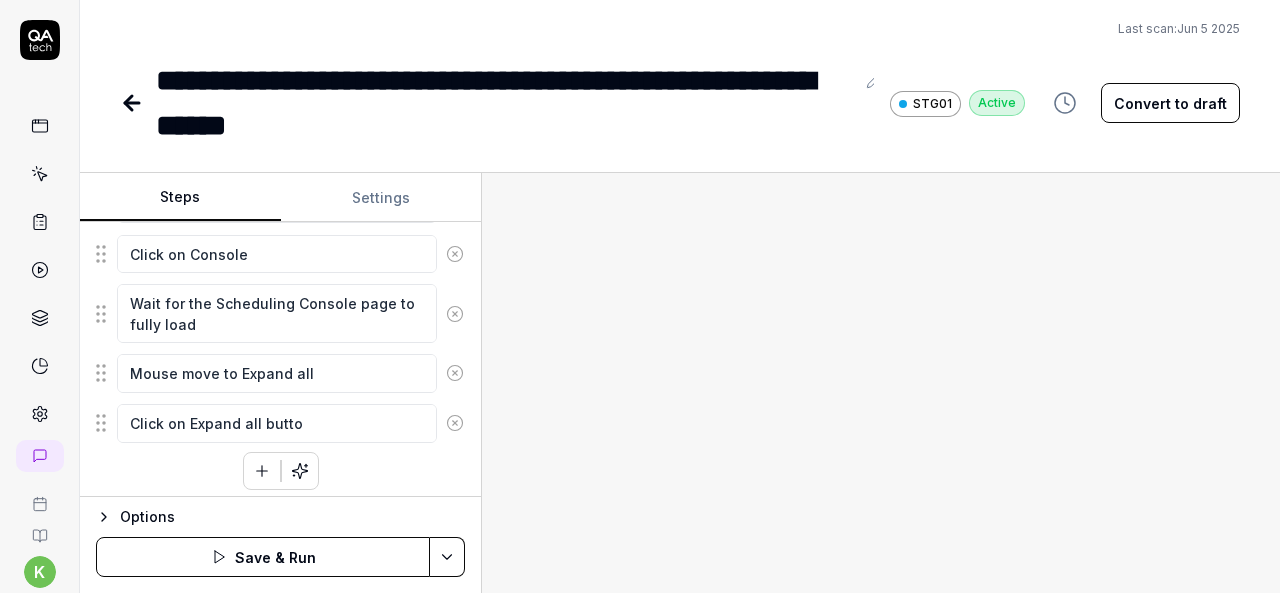 type on "*" 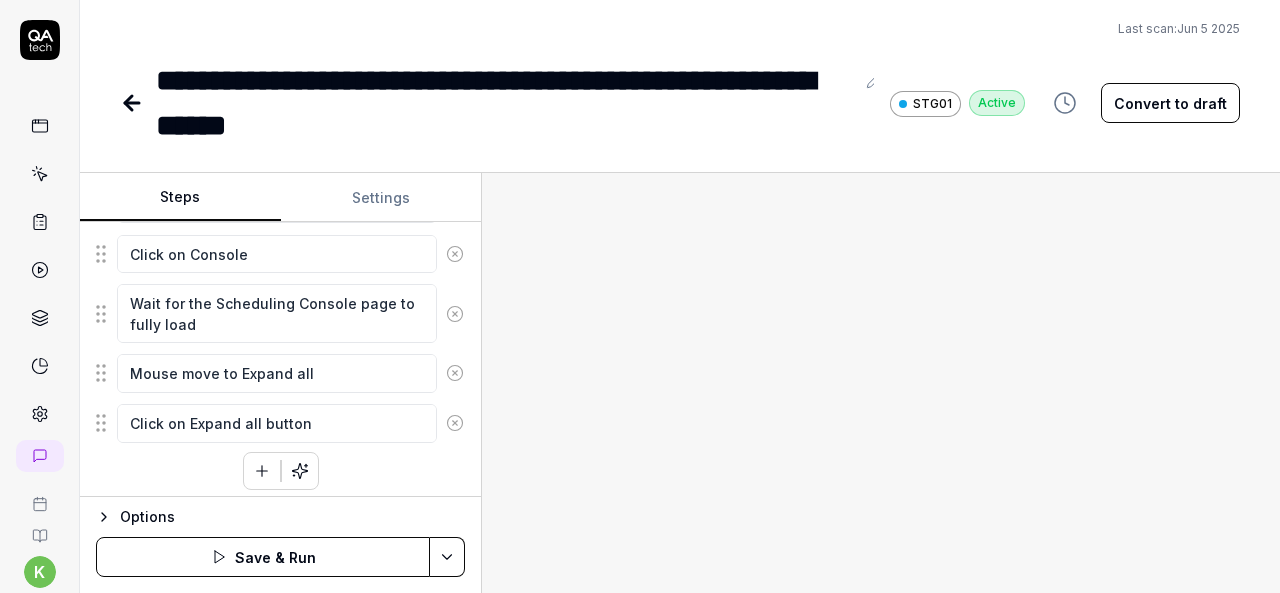 type on "*" 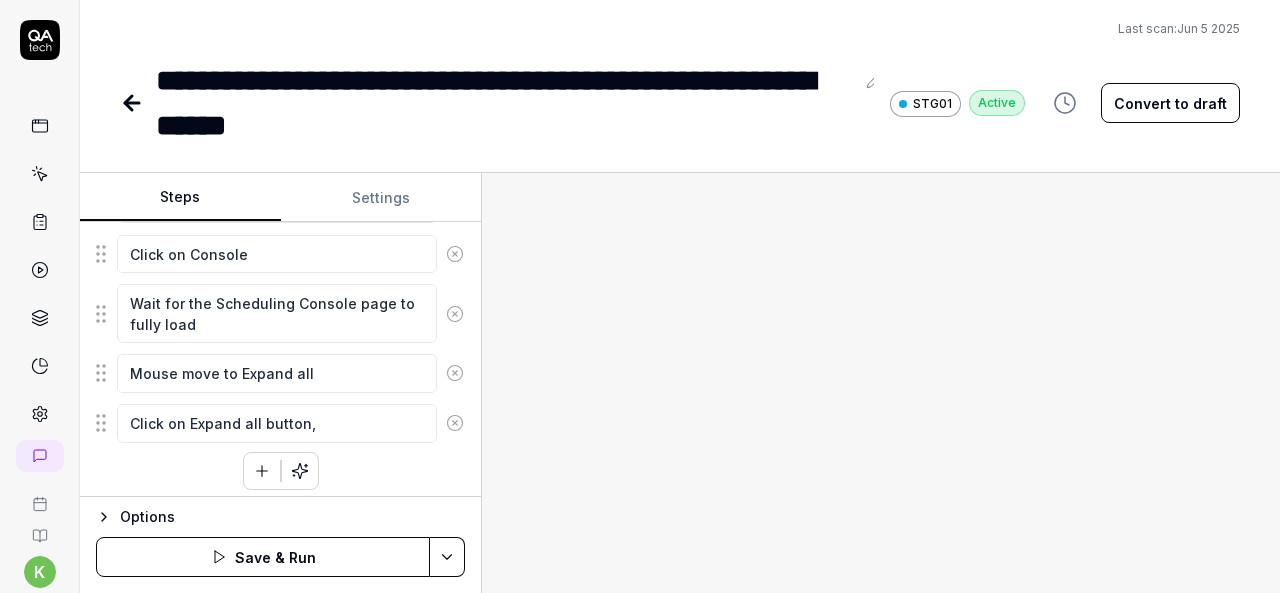 type on "*" 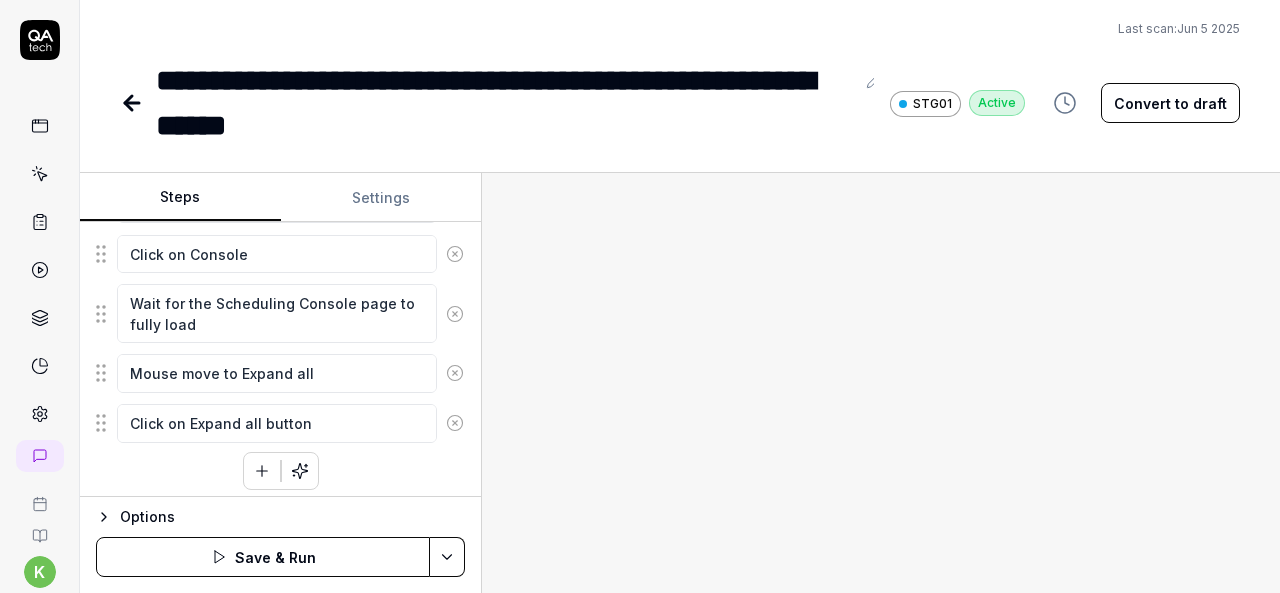 type on "*" 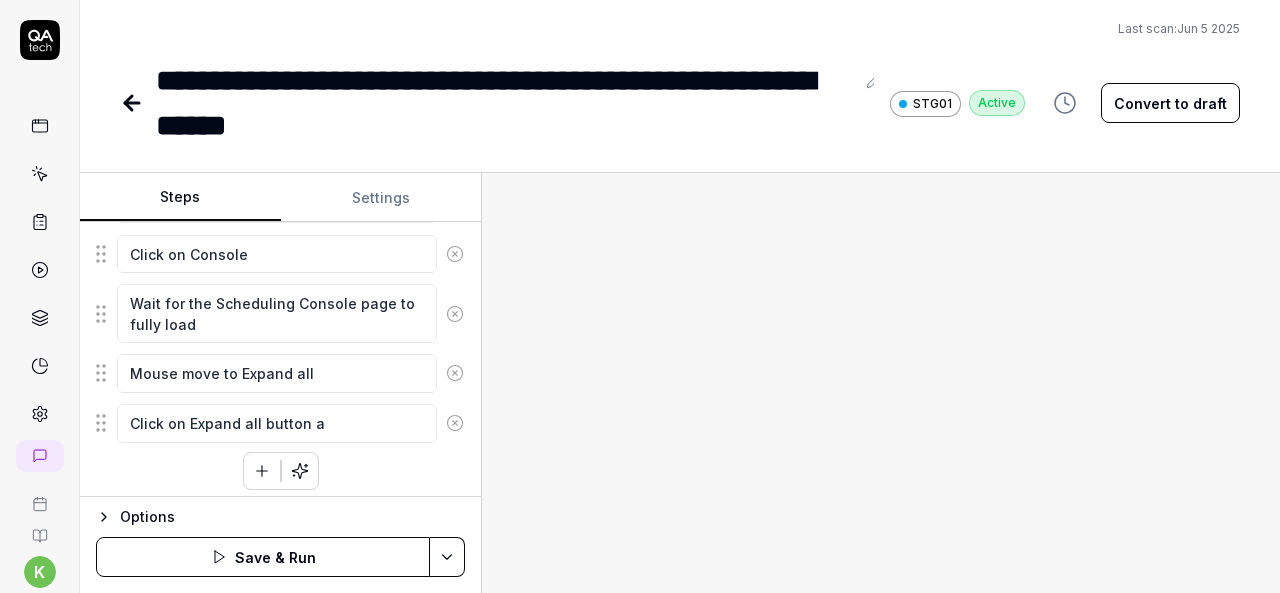 type on "*" 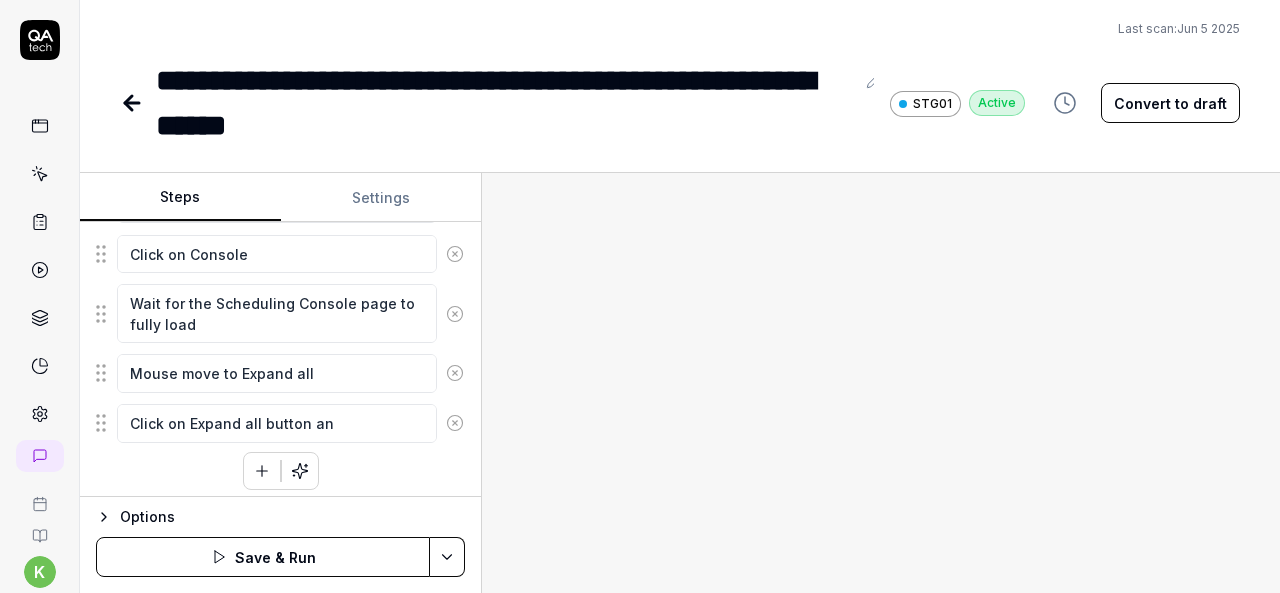 type on "*" 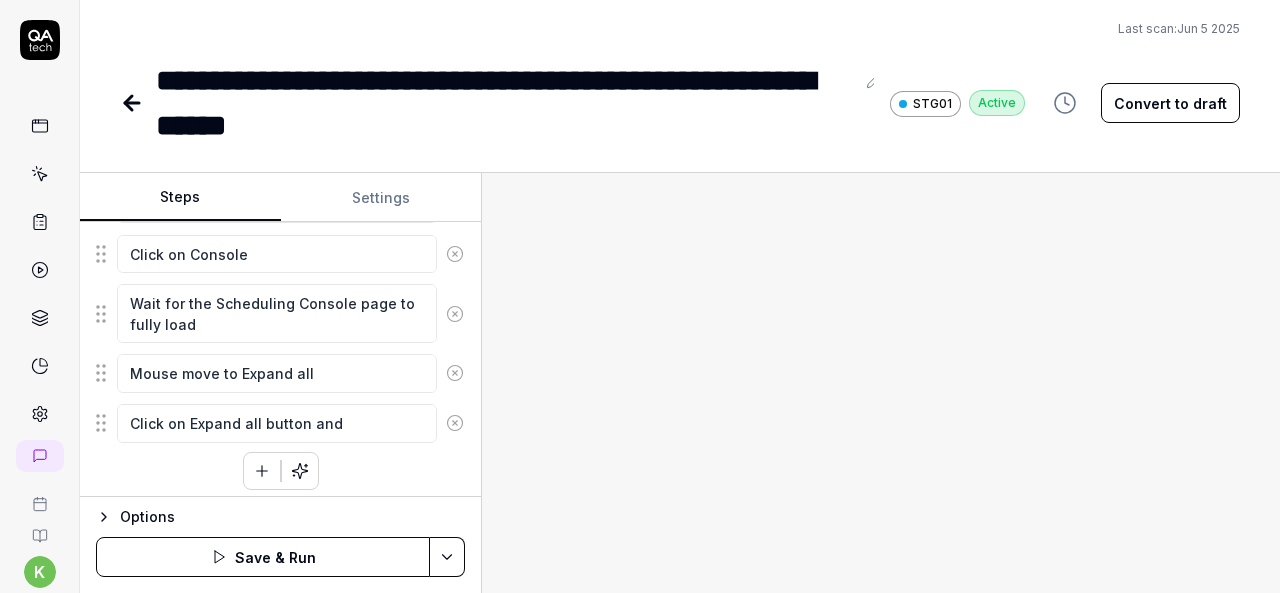 type on "*" 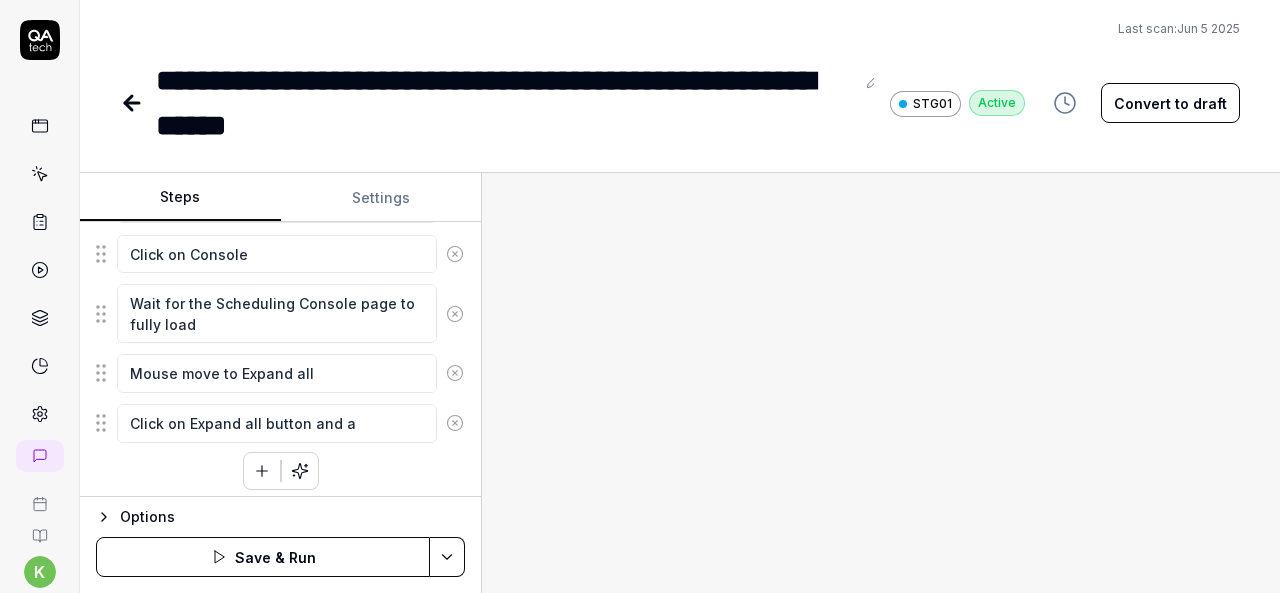 type on "*" 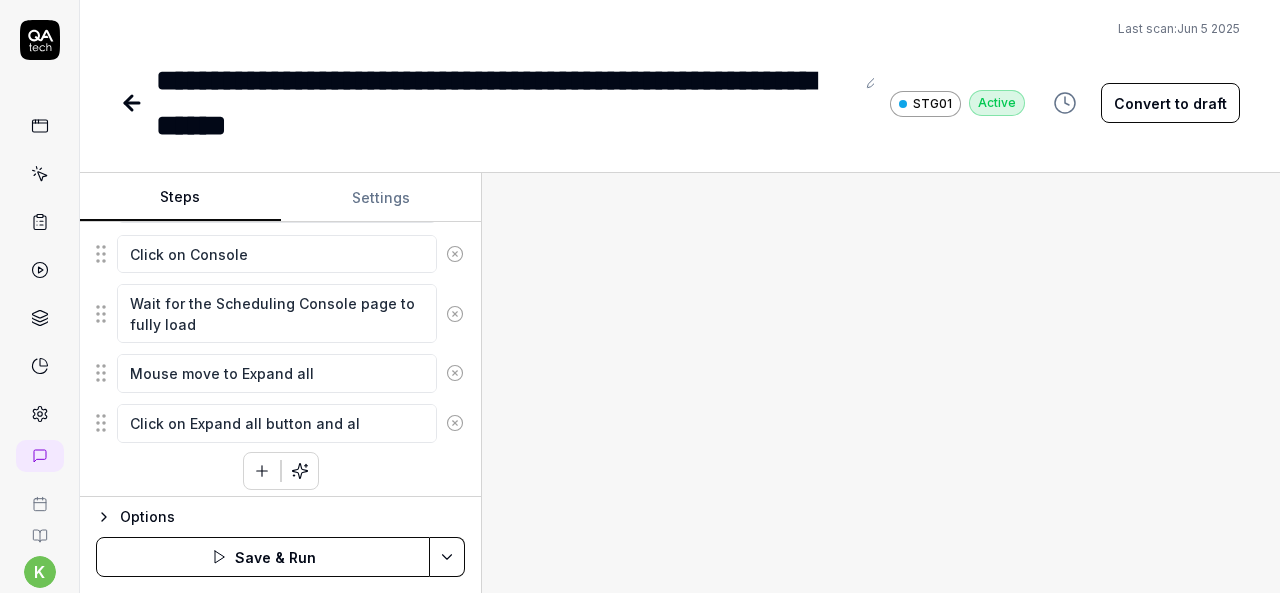 type on "*" 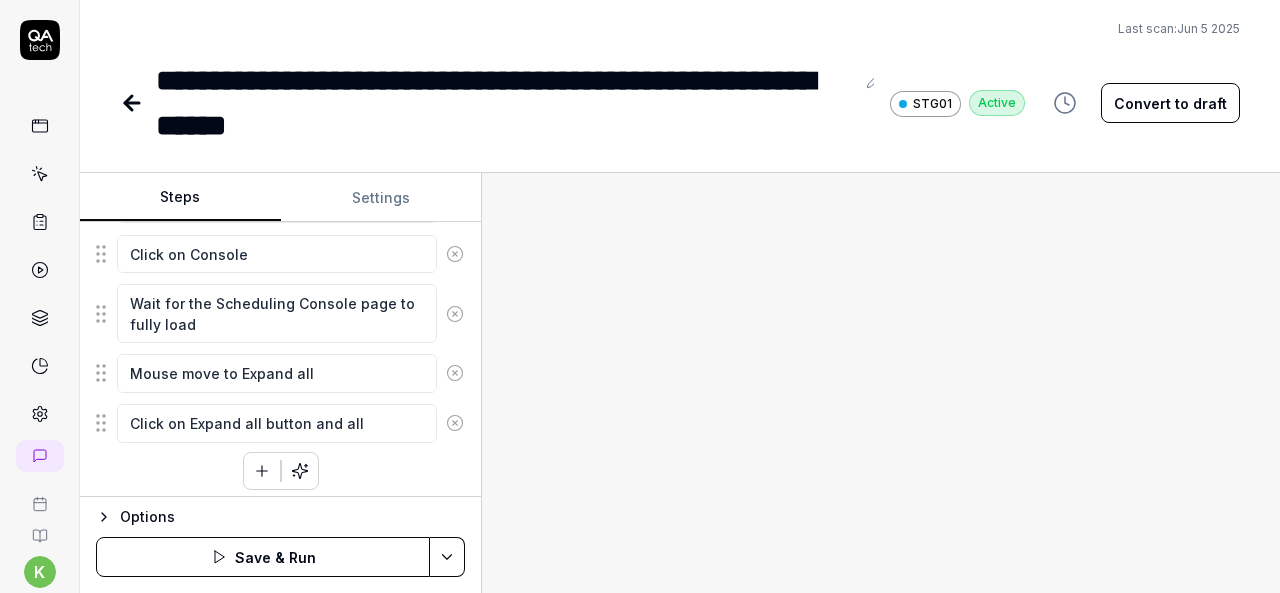 type on "*" 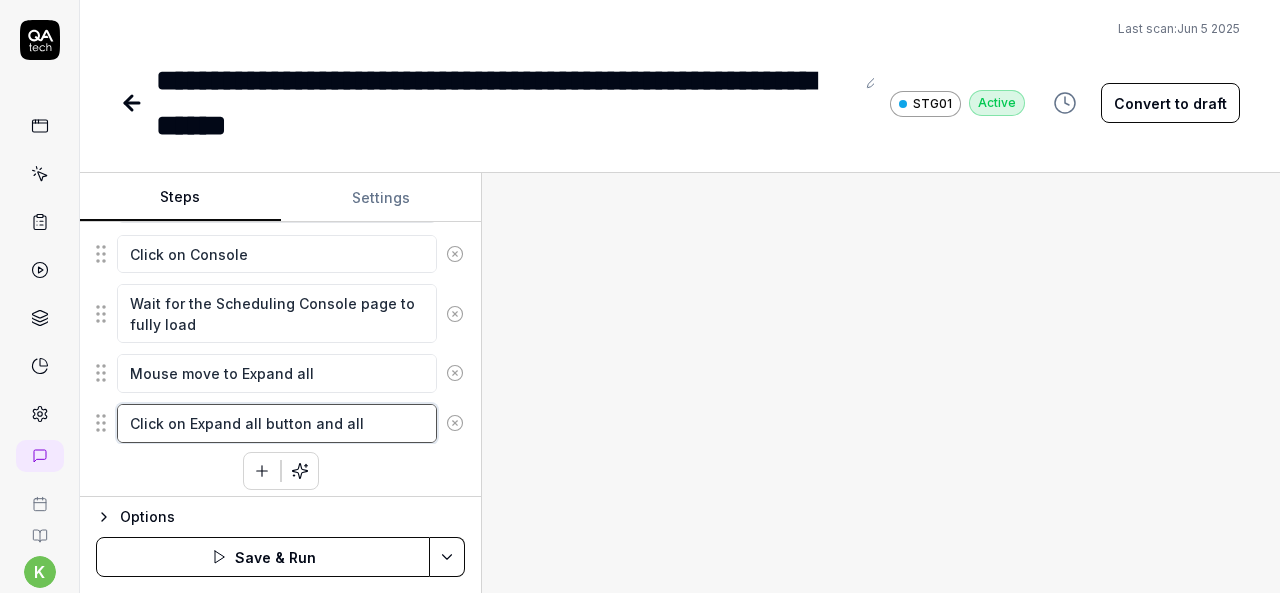 click on "Click on Expand all button and all" at bounding box center (277, 423) 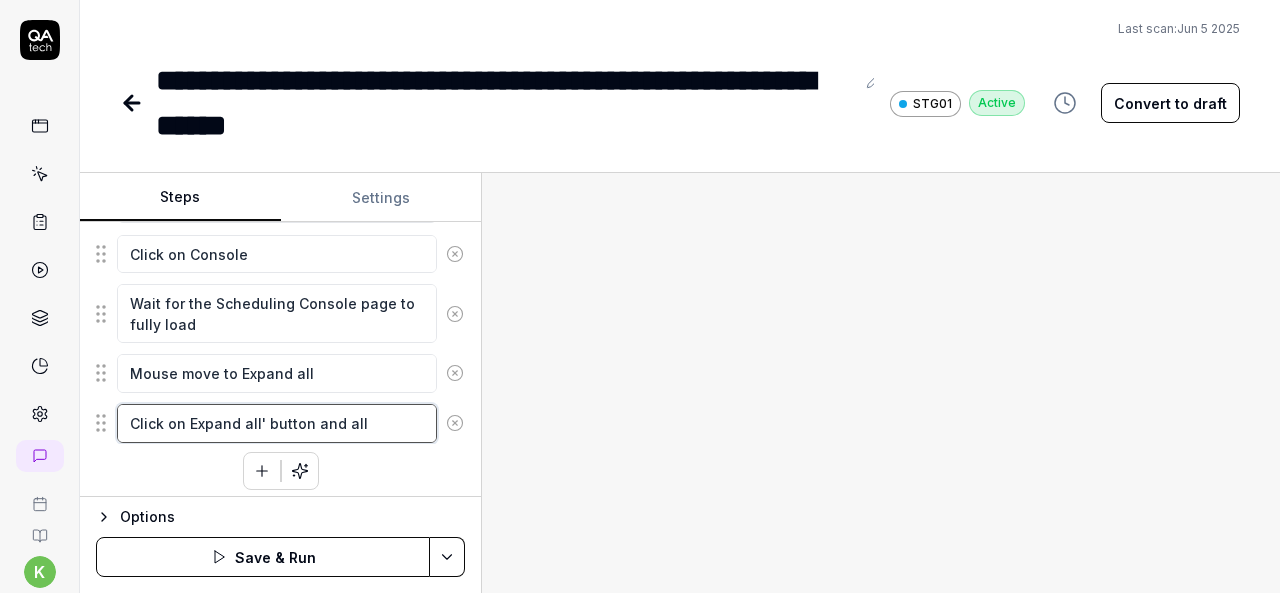 click on "Click on Expand all' button and all" at bounding box center (277, 423) 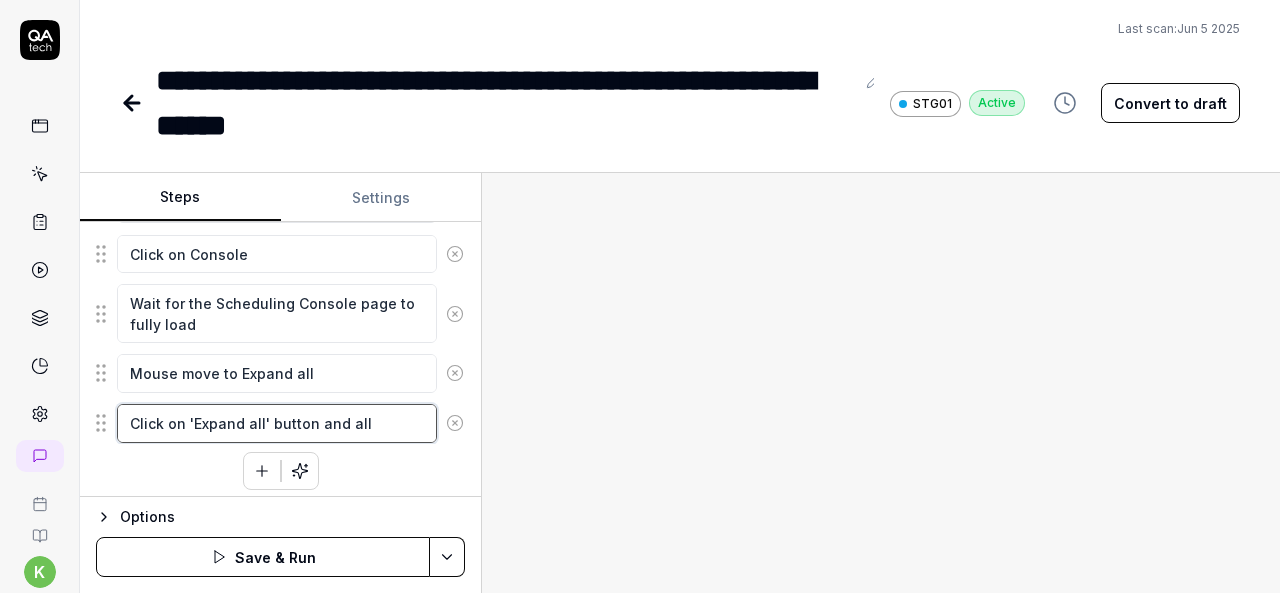 click on "Click on 'Expand all' button and all" at bounding box center (277, 423) 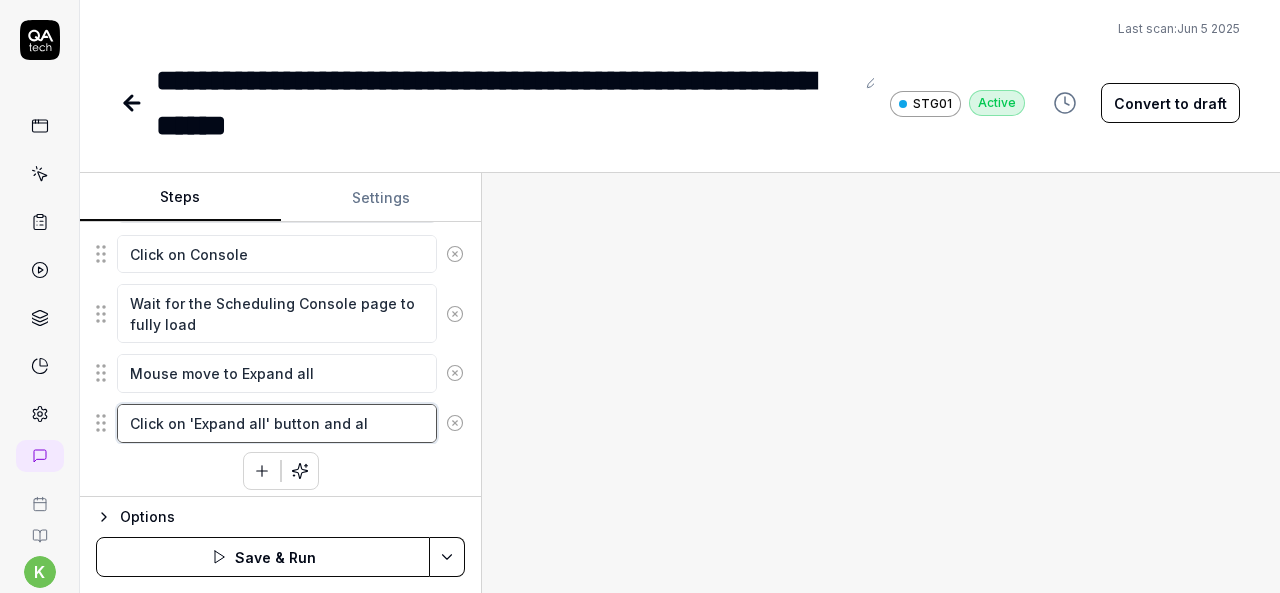 type on "*" 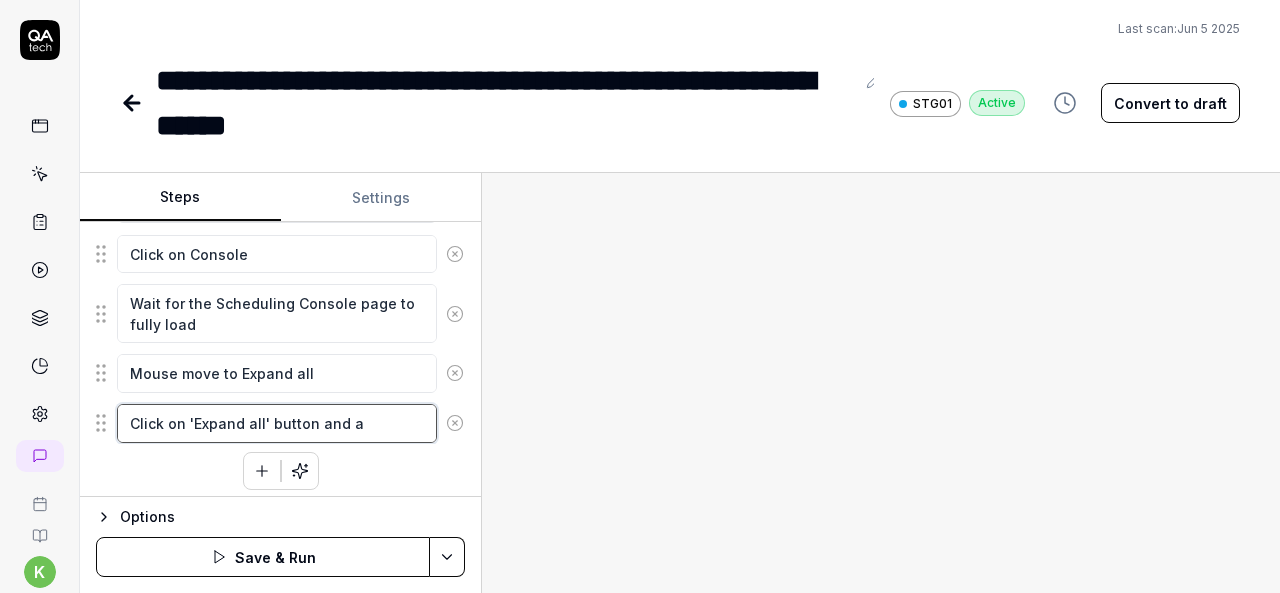 type on "*" 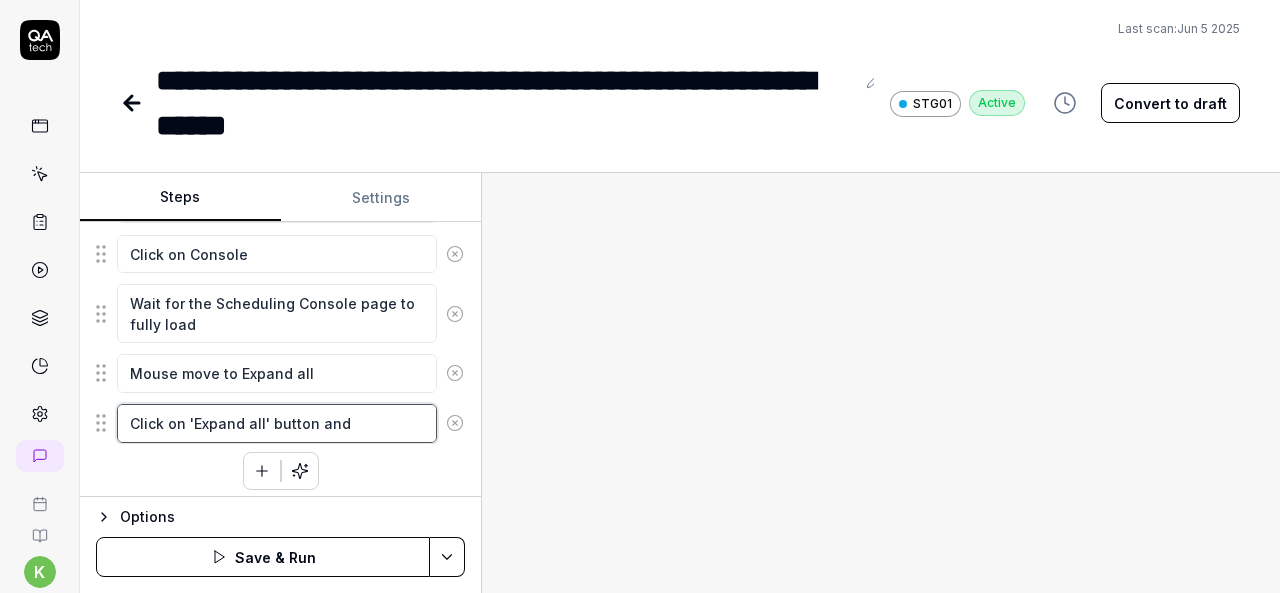 type on "*" 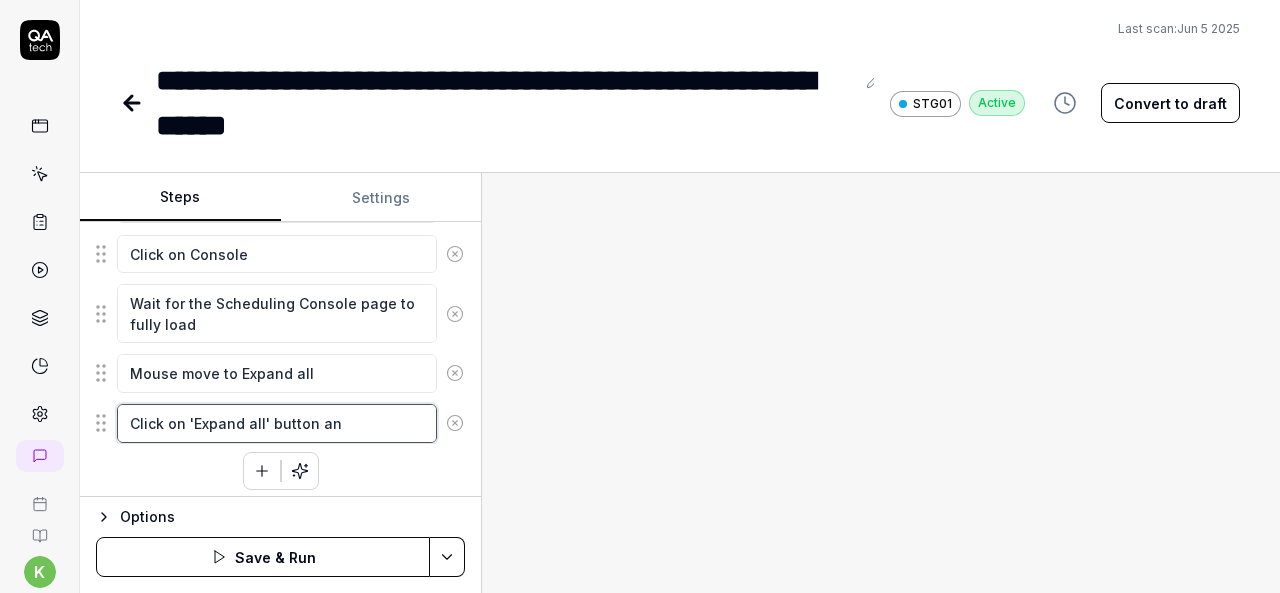 type on "*" 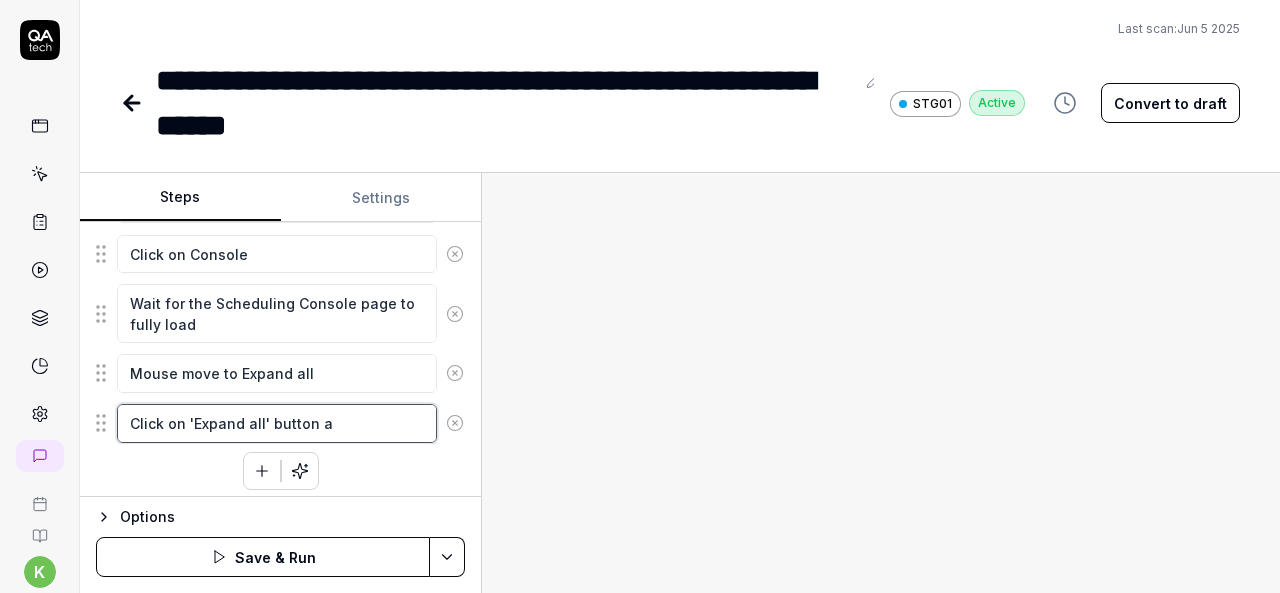 type on "*" 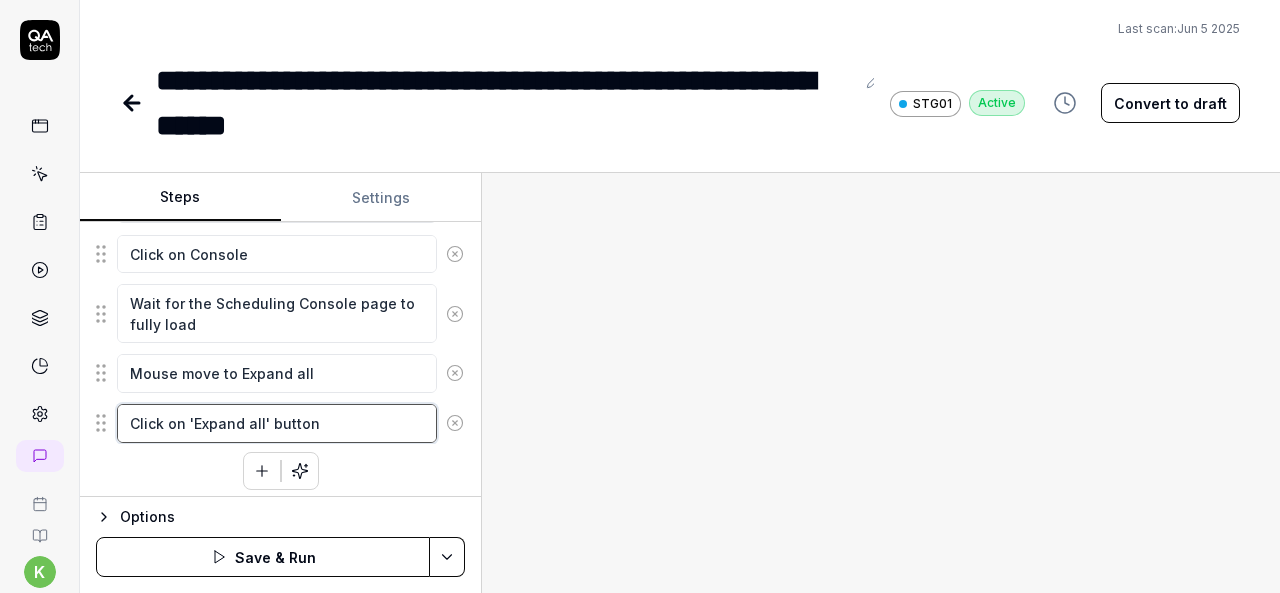 type on "*" 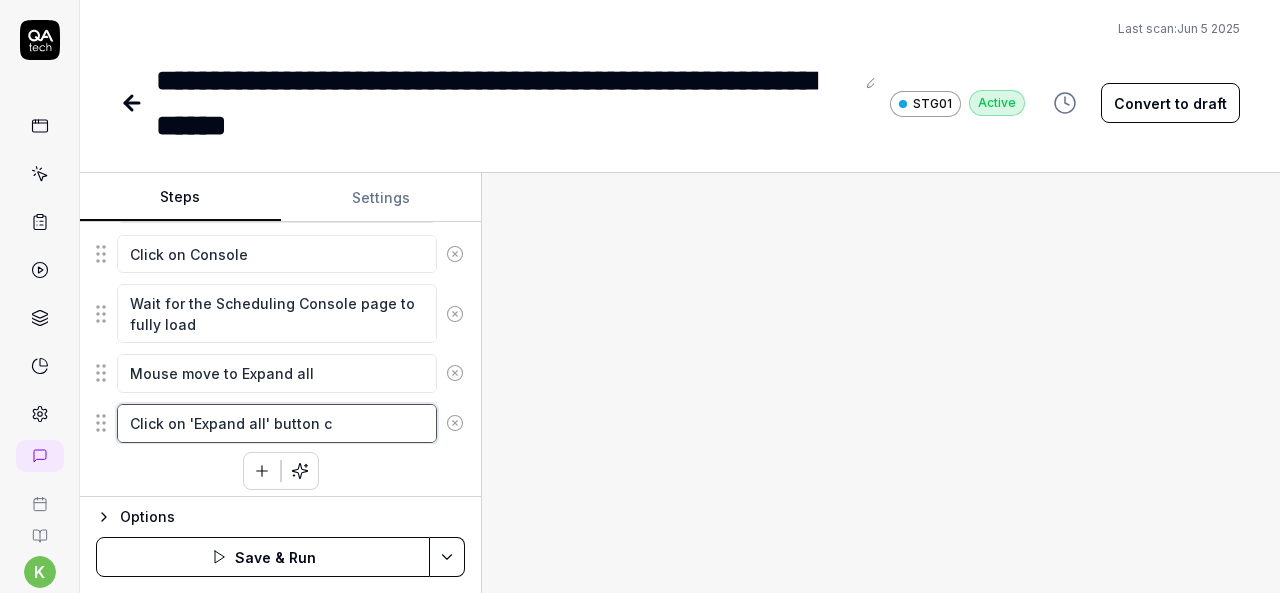 type on "*" 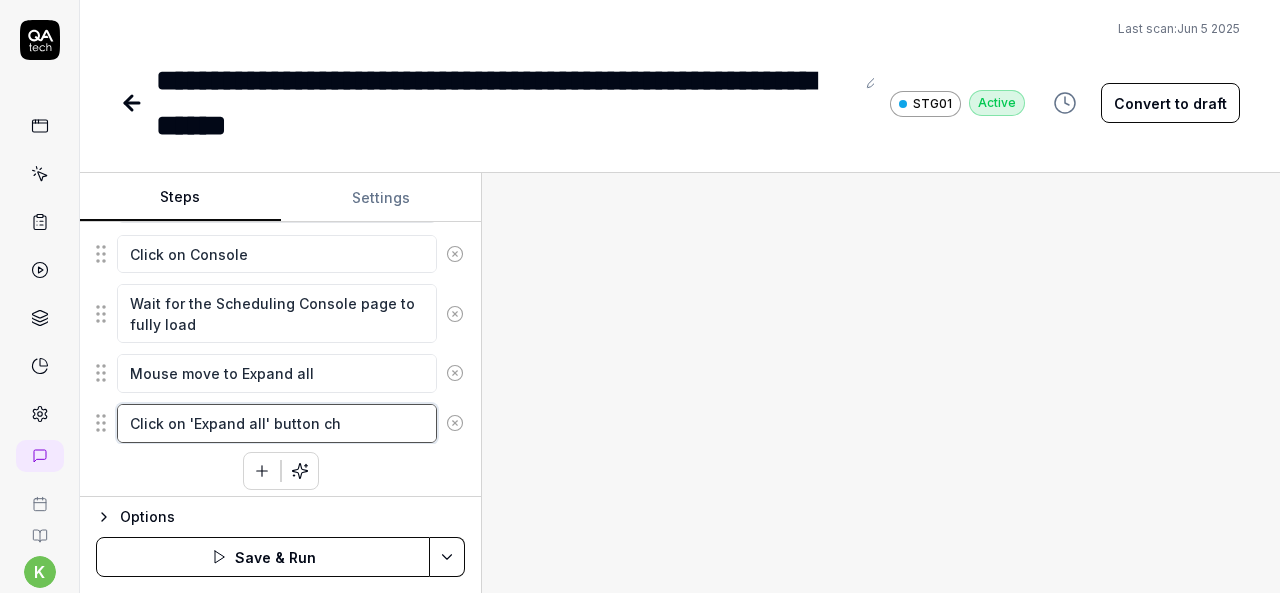 type on "*" 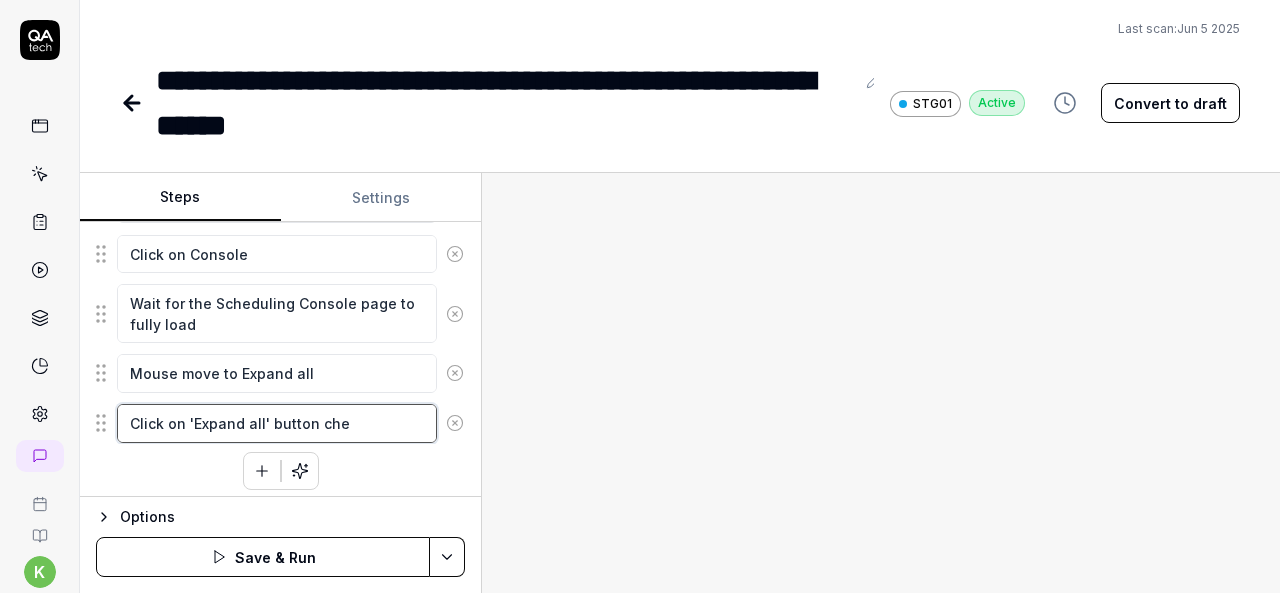type on "*" 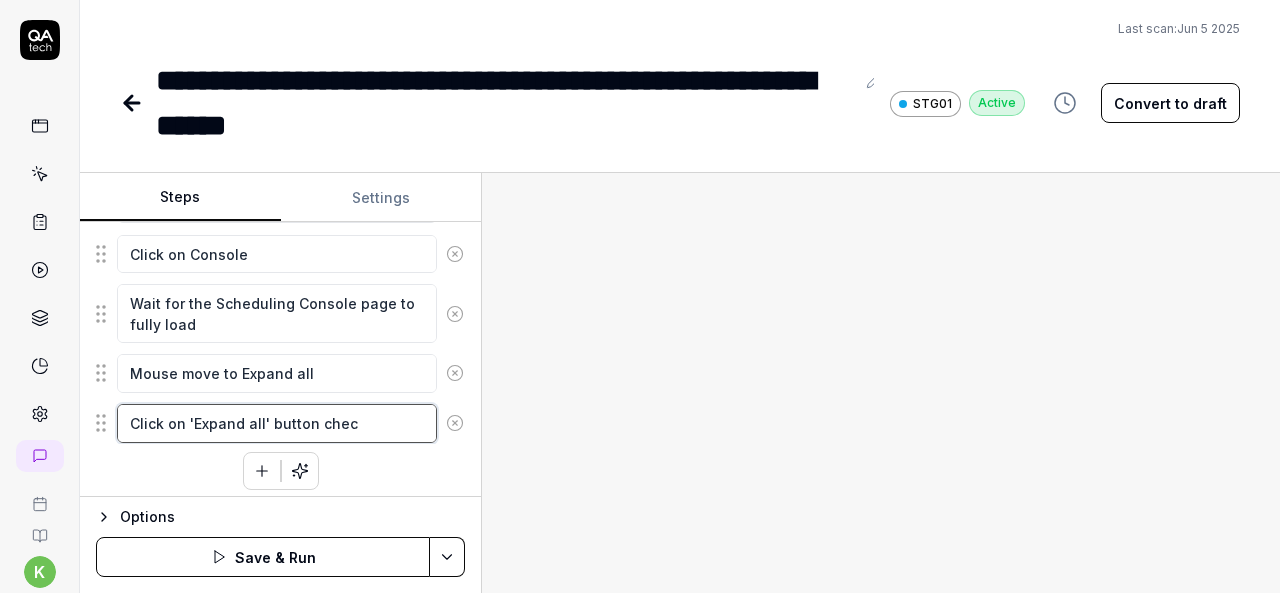 type on "*" 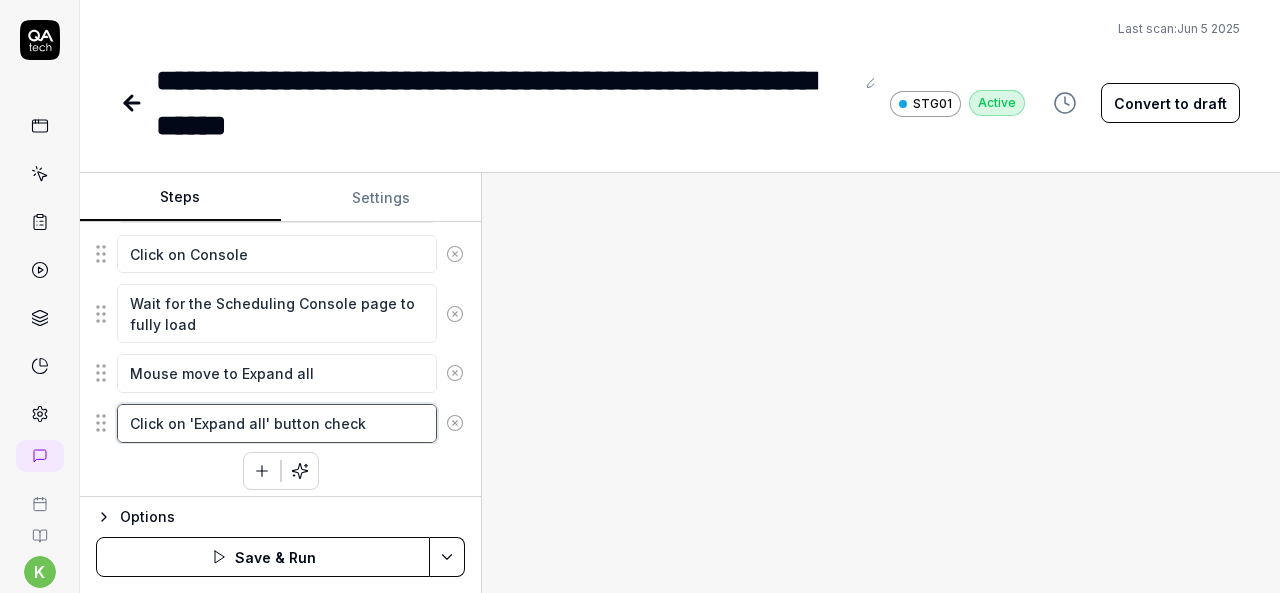 type on "*" 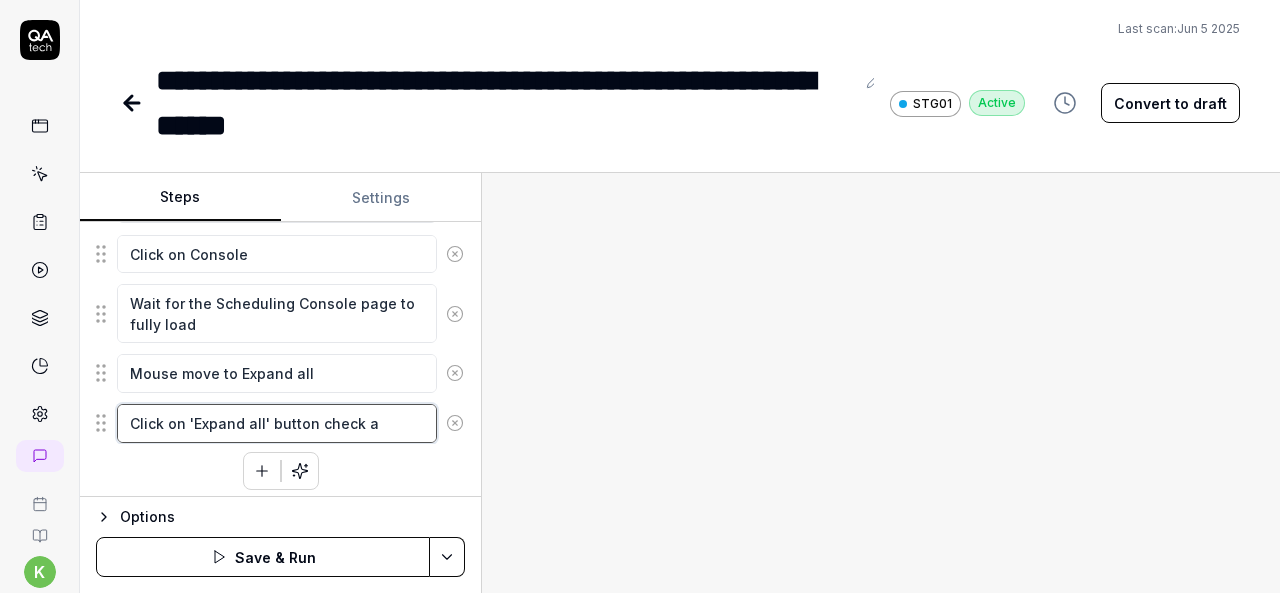 type on "*" 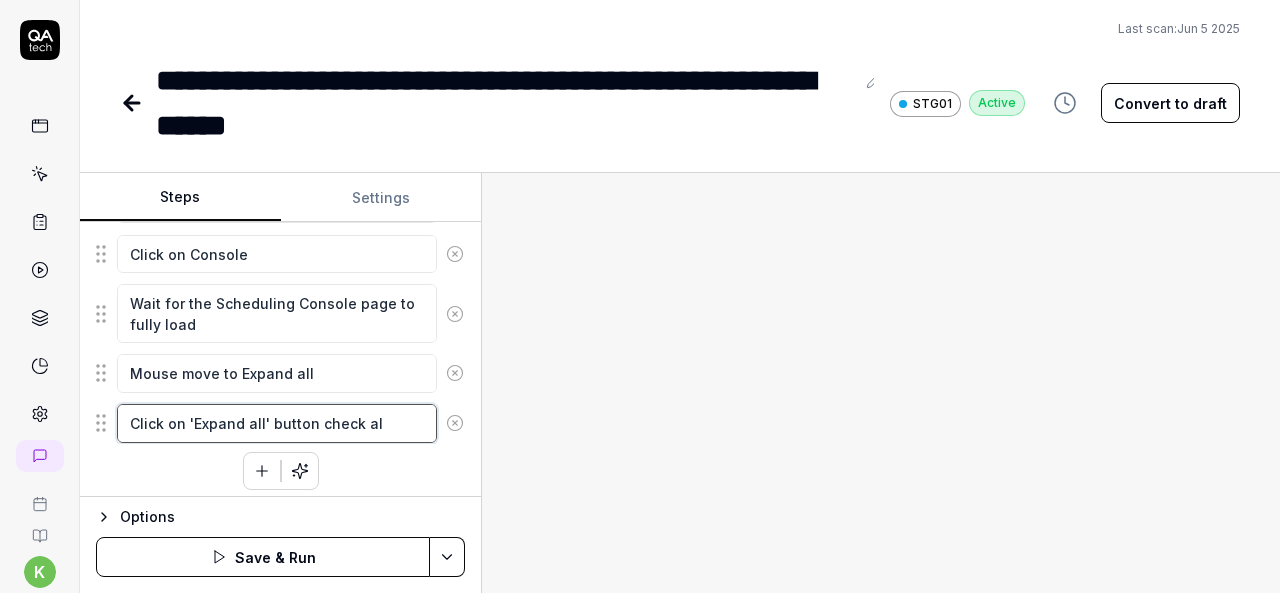 type on "*" 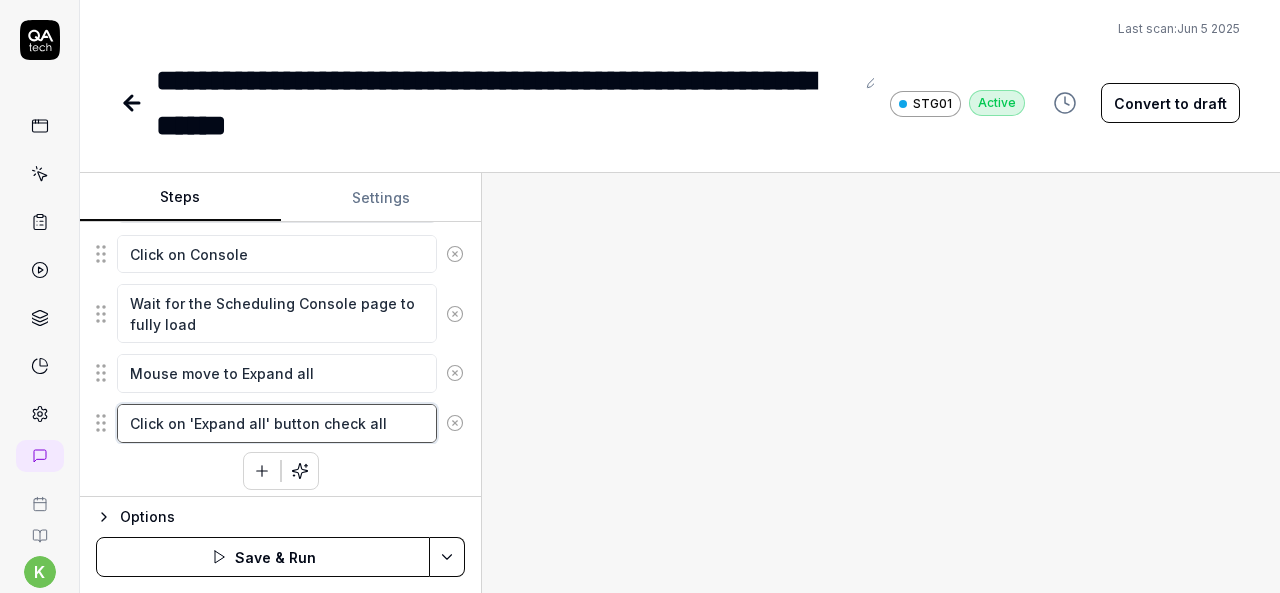 type on "*" 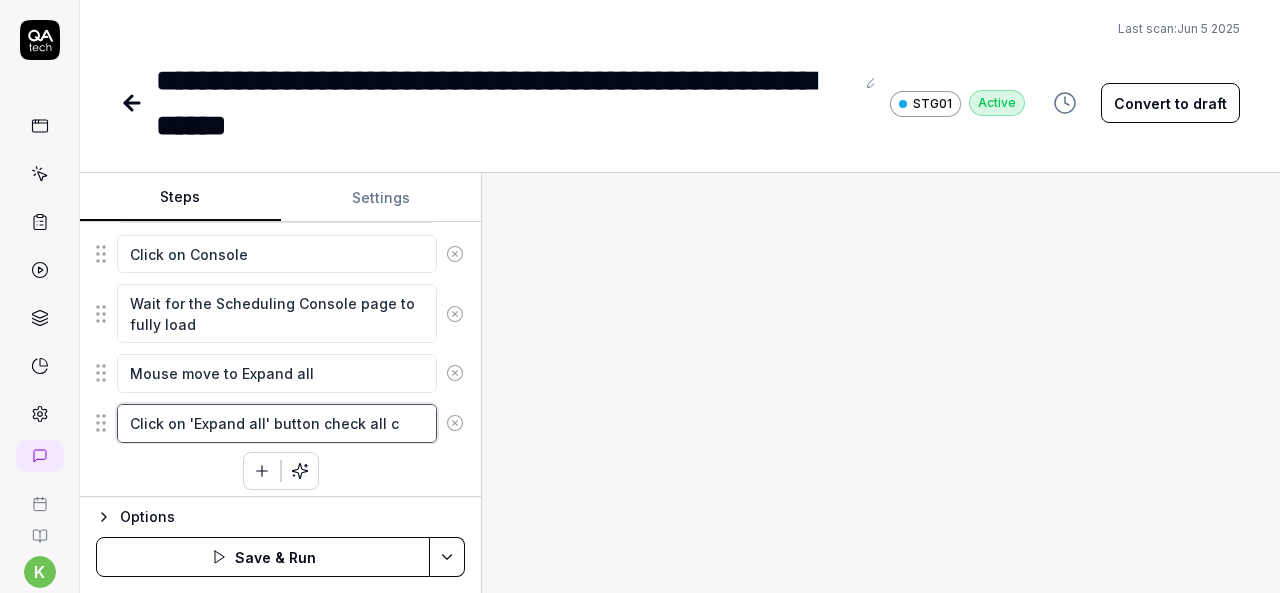 type on "*" 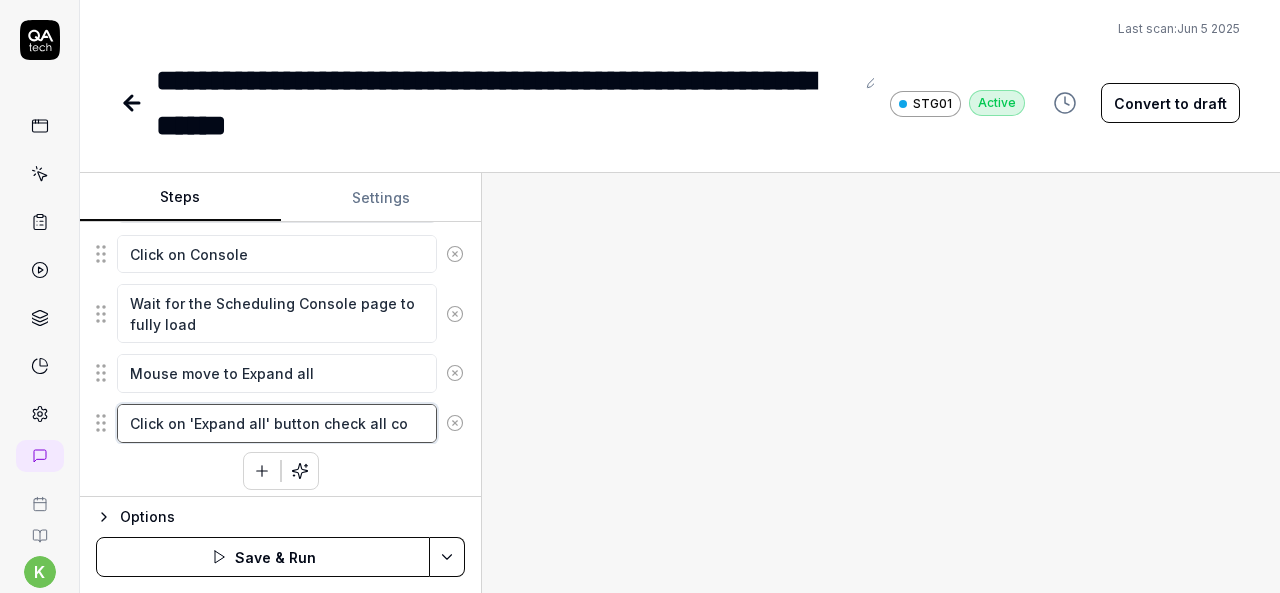 type on "*" 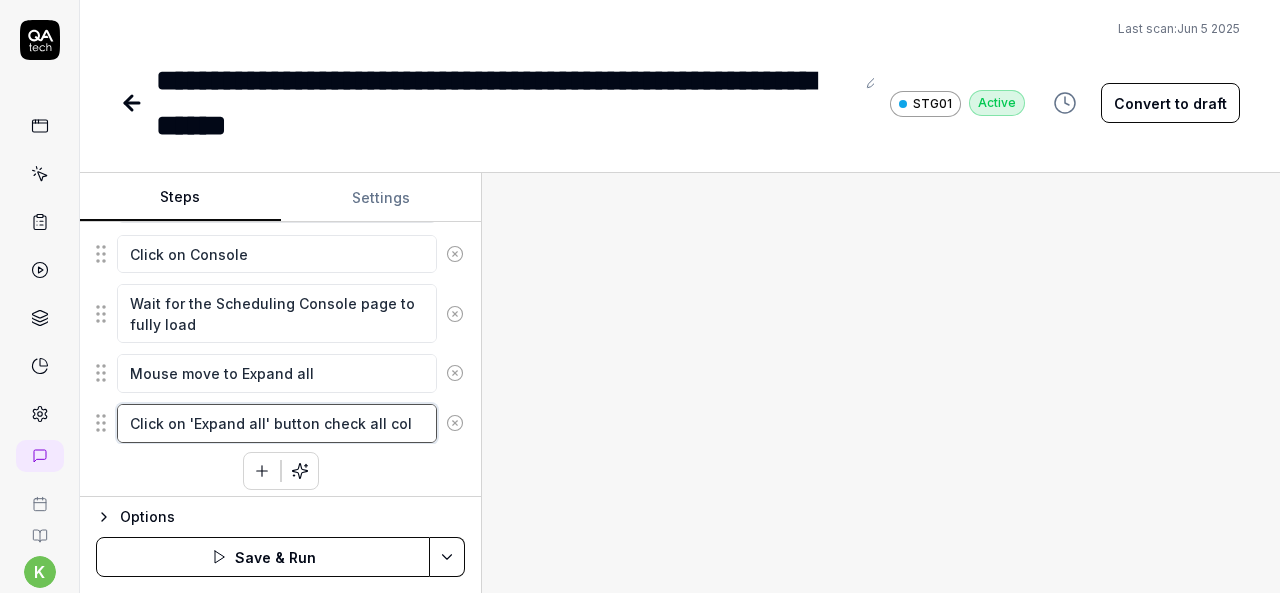 type on "*" 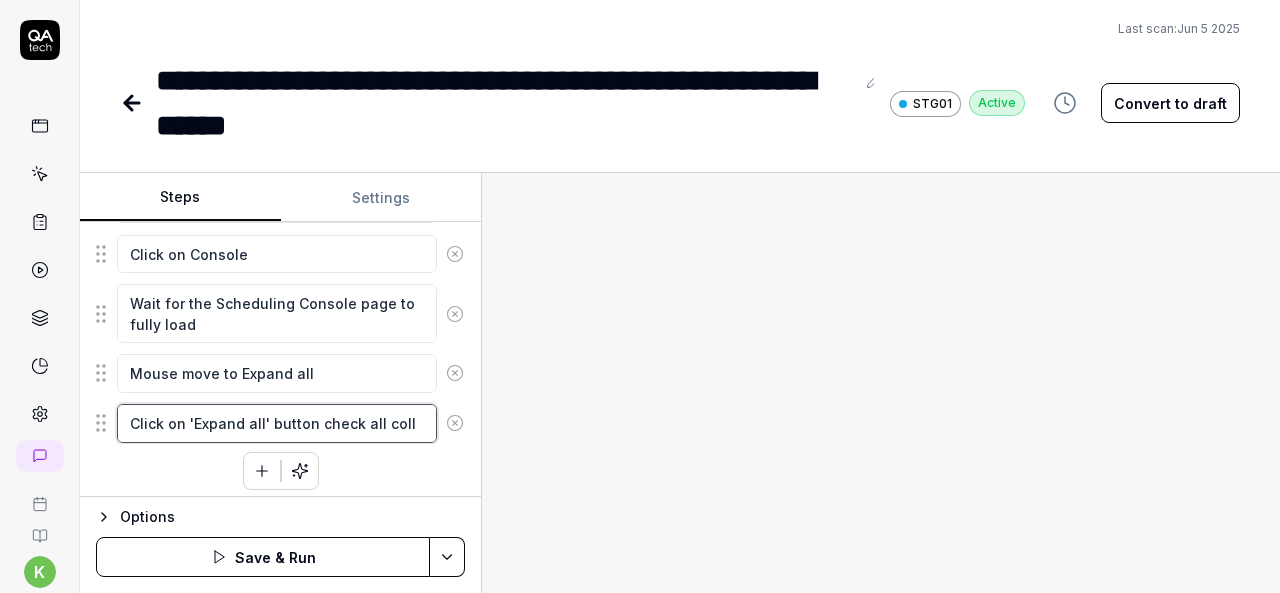 type on "*" 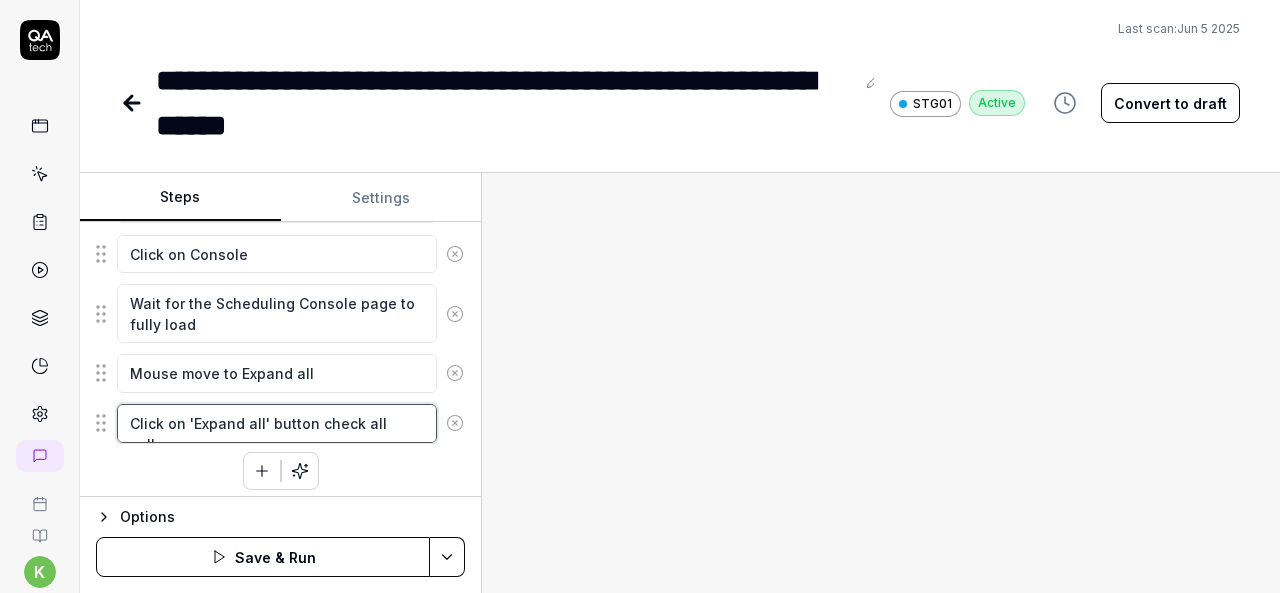type on "*" 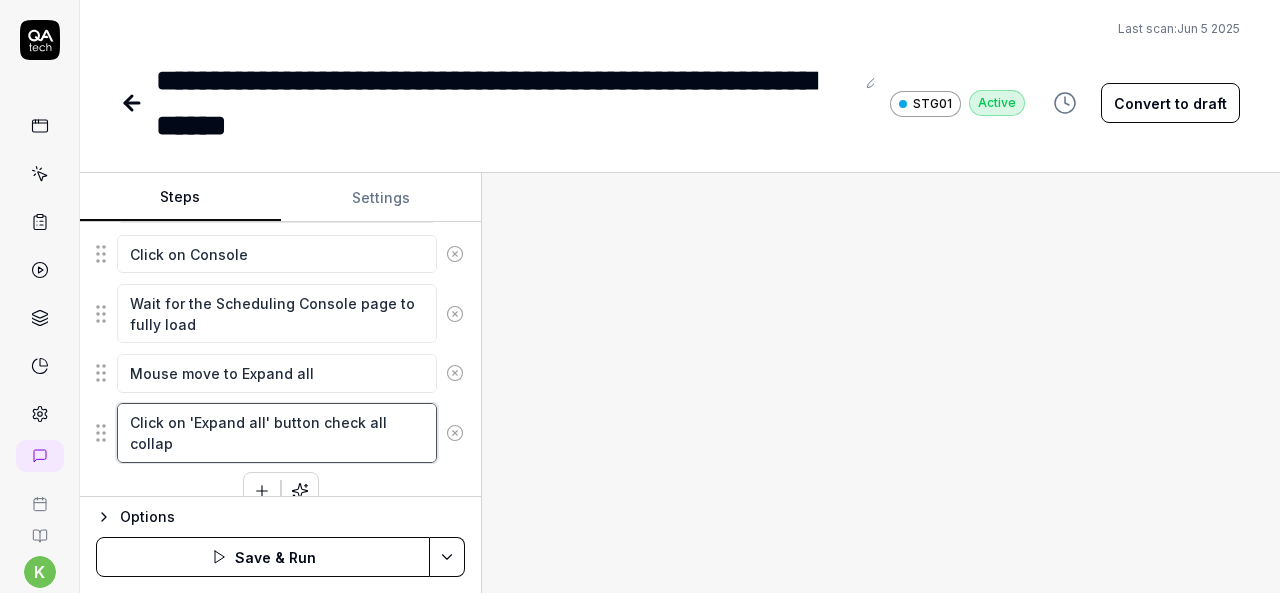 type on "*" 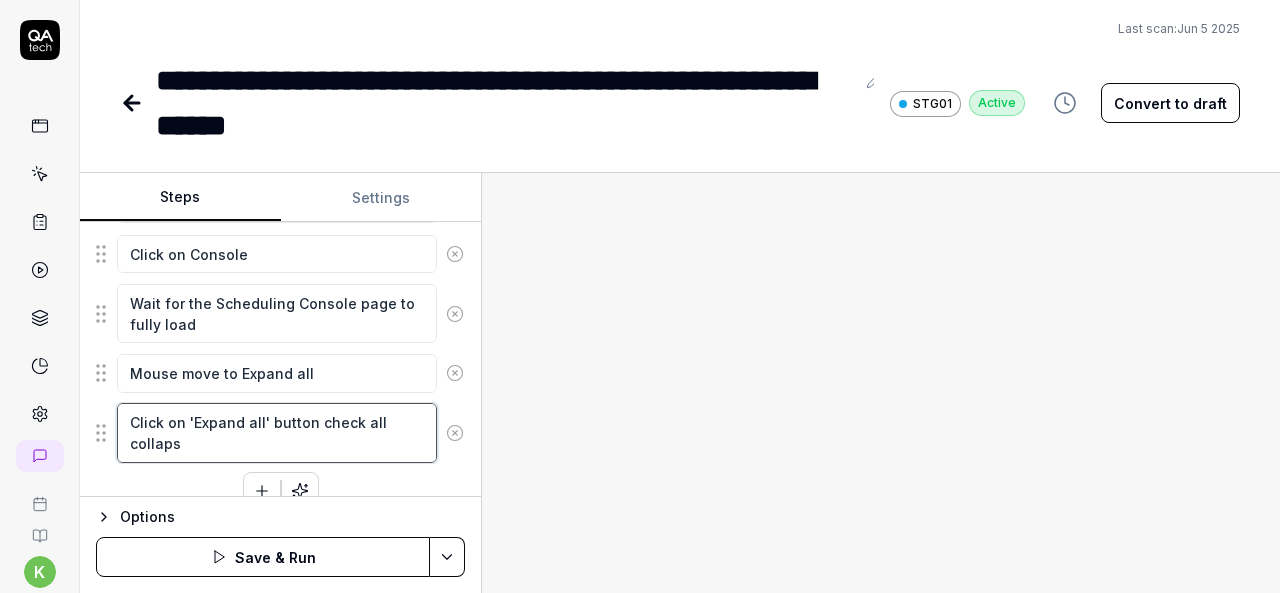 type on "*" 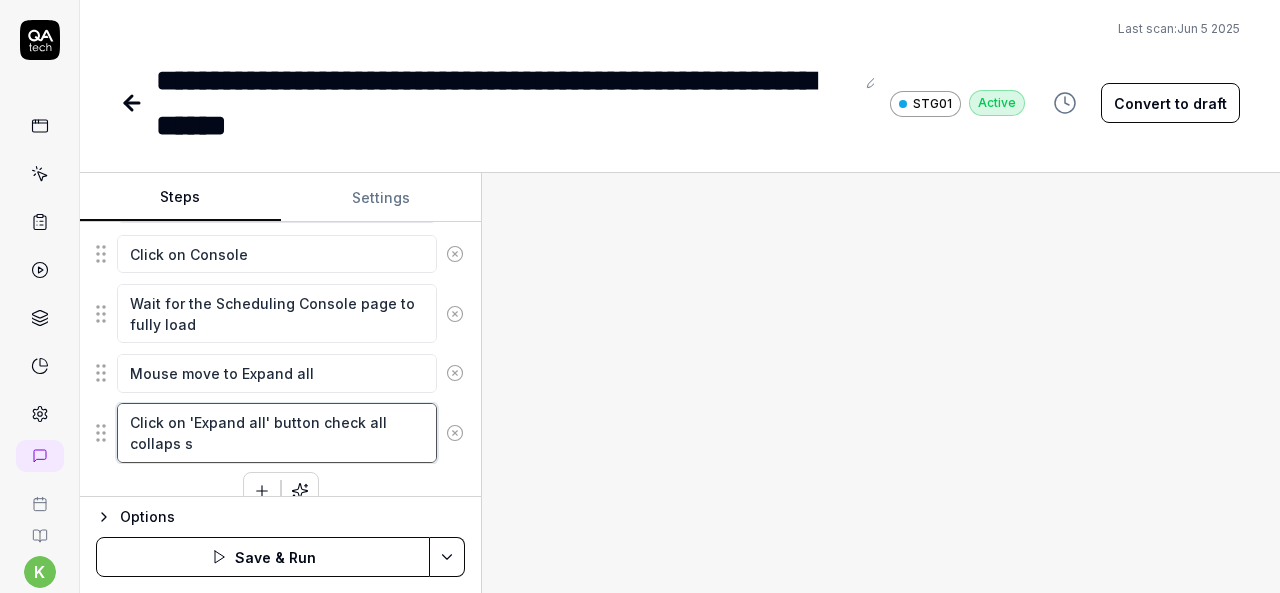 type on "*" 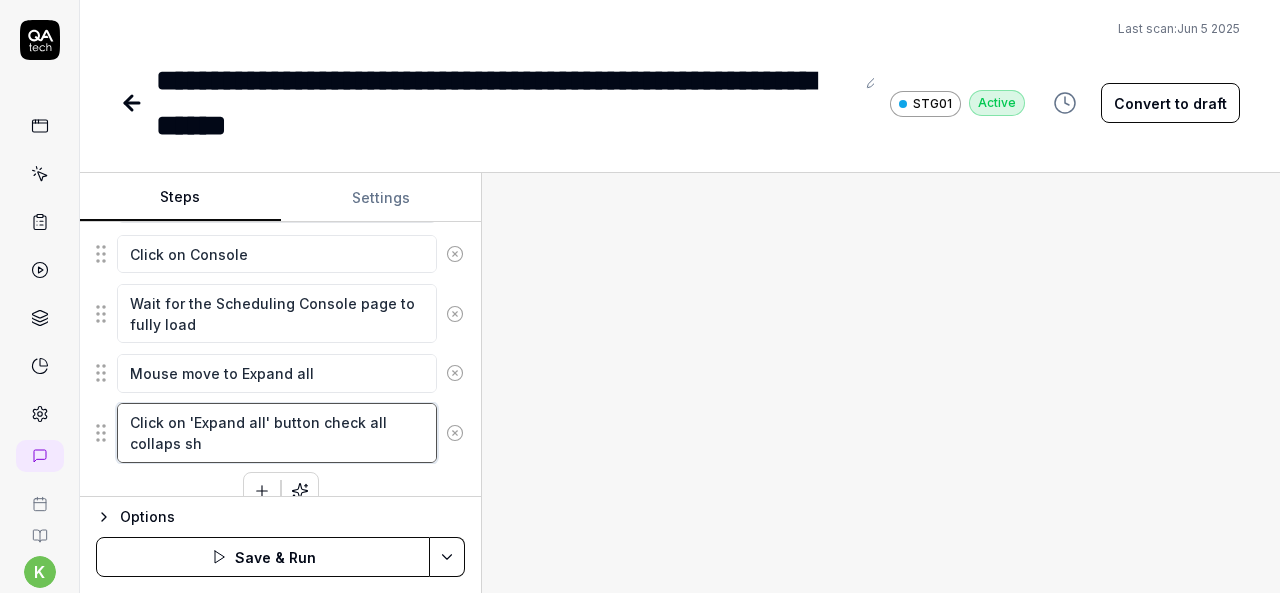 type on "*" 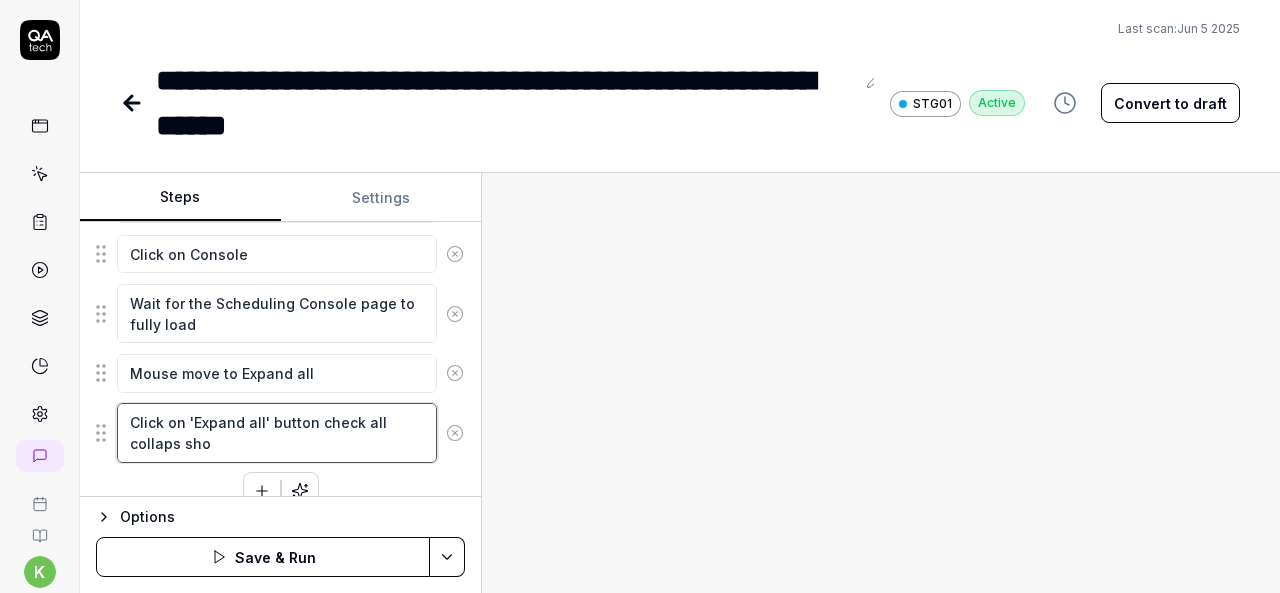 type on "*" 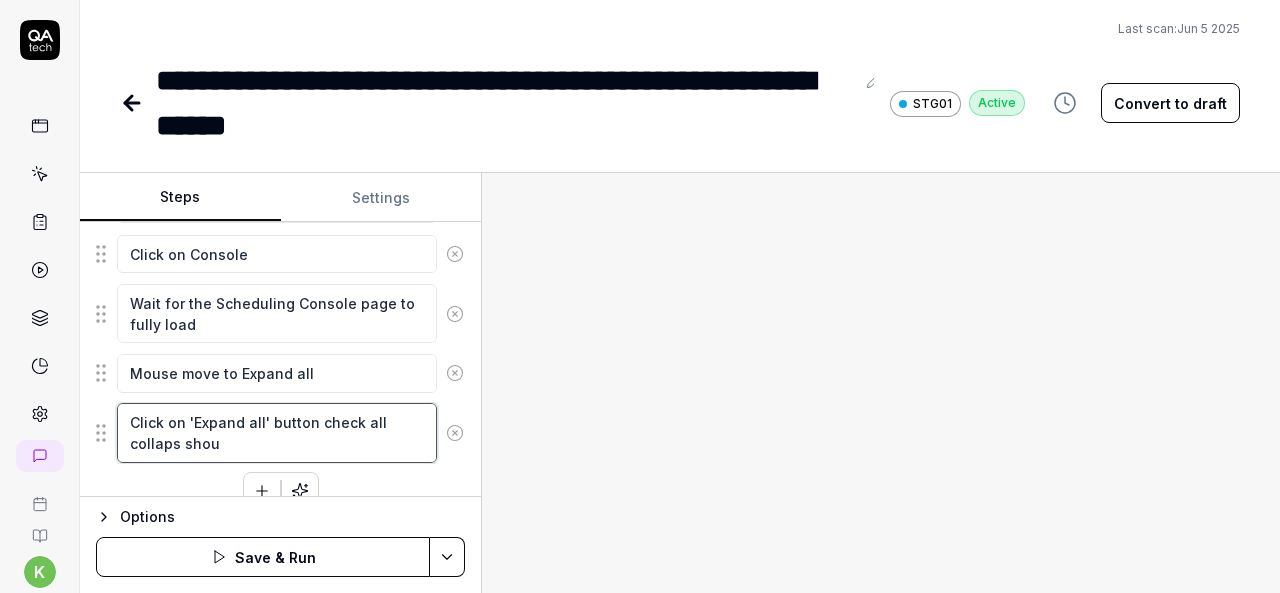 type on "*" 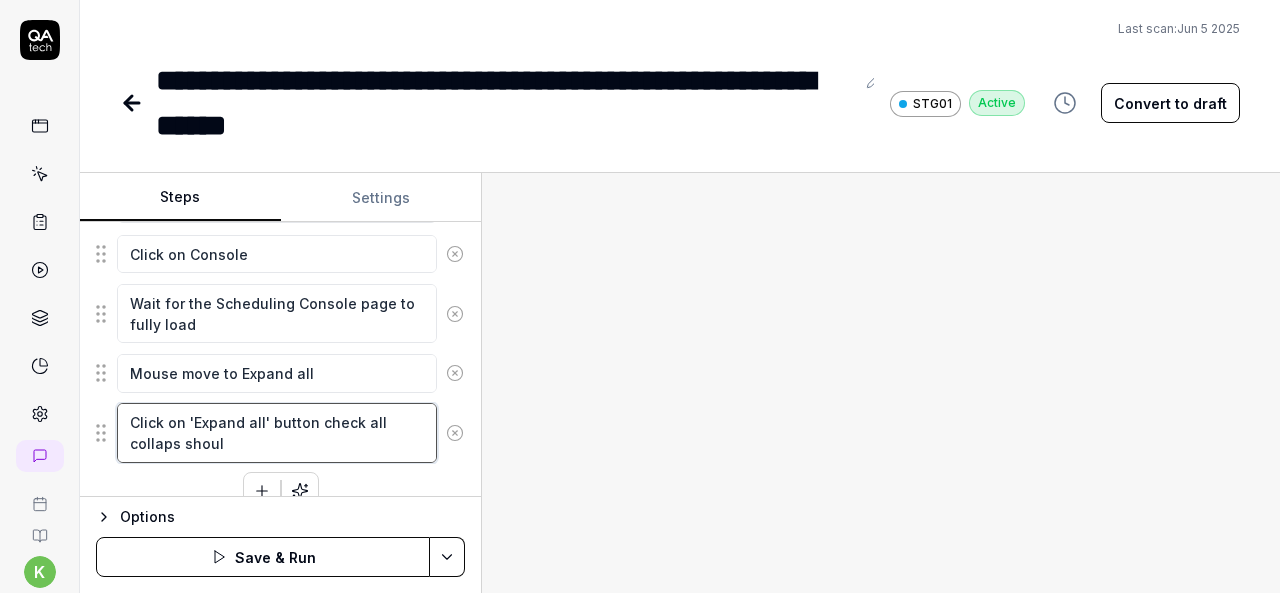 type on "*" 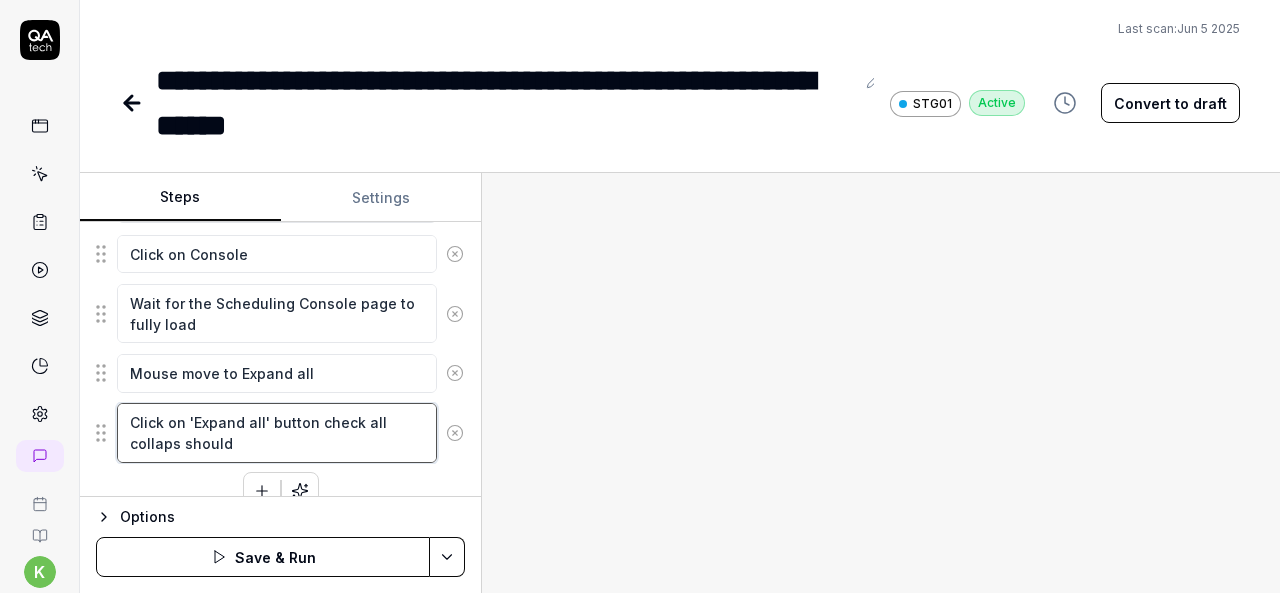 type on "*" 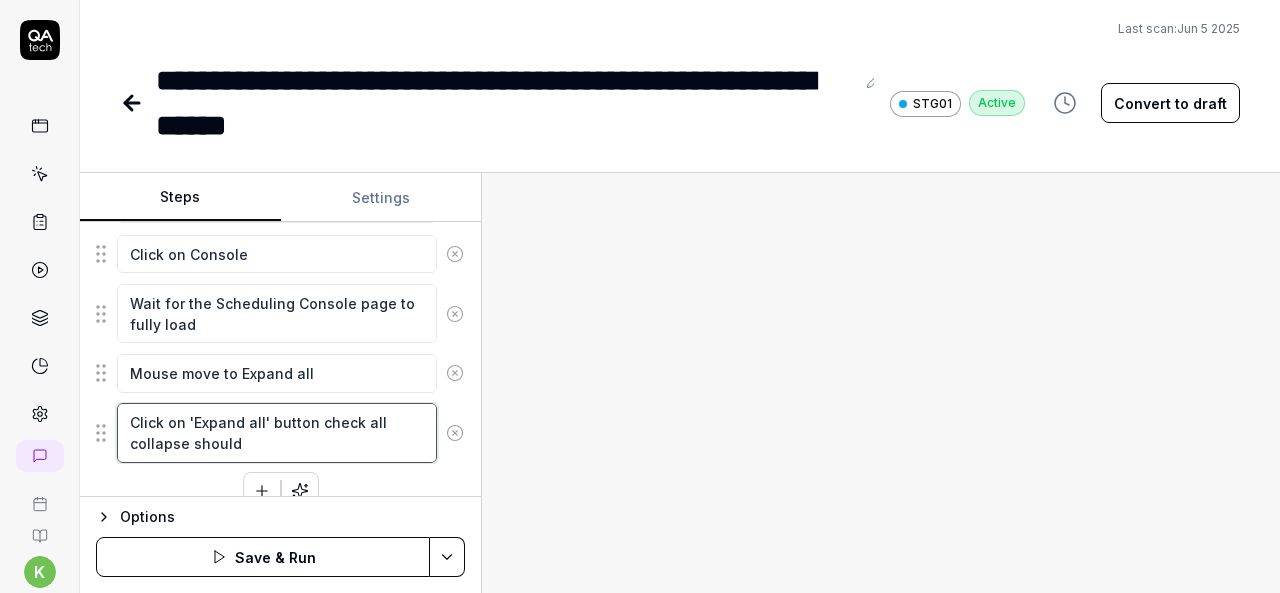 click on "Click on 'Expand all' button check all collapse should" at bounding box center (277, 432) 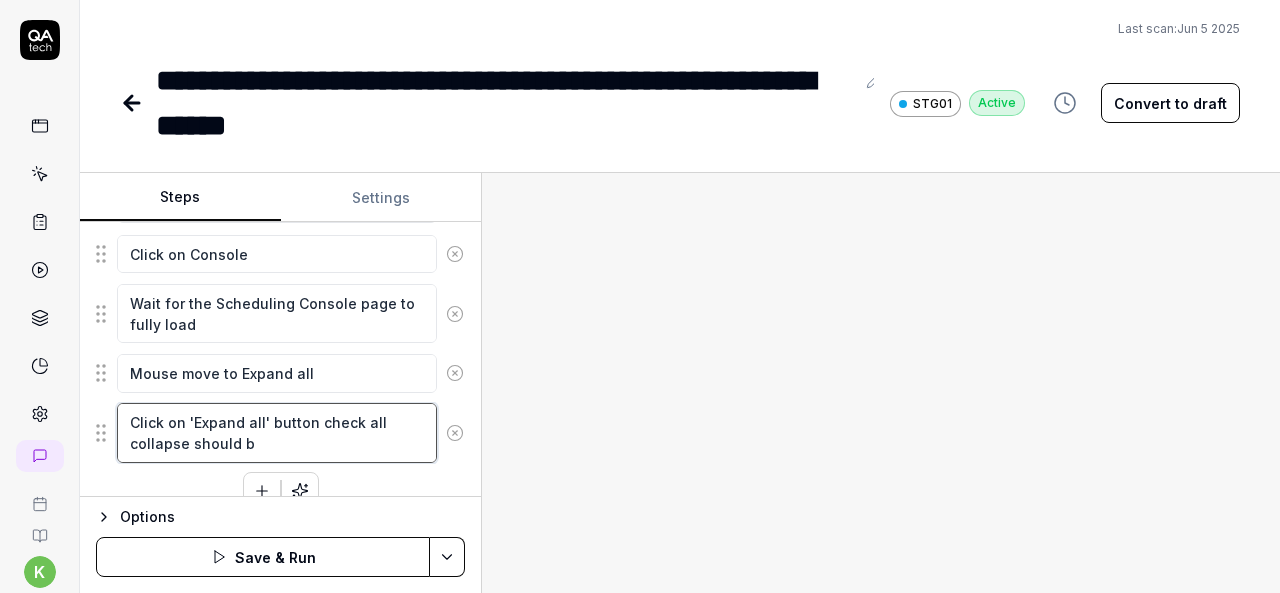 type on "*" 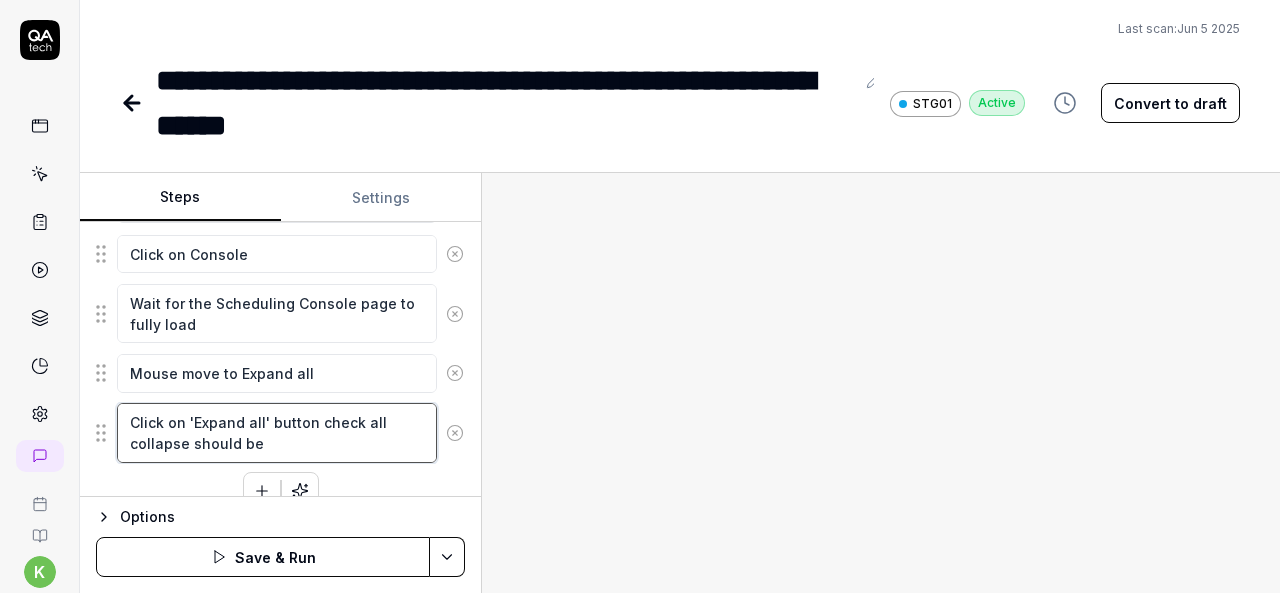 type on "*" 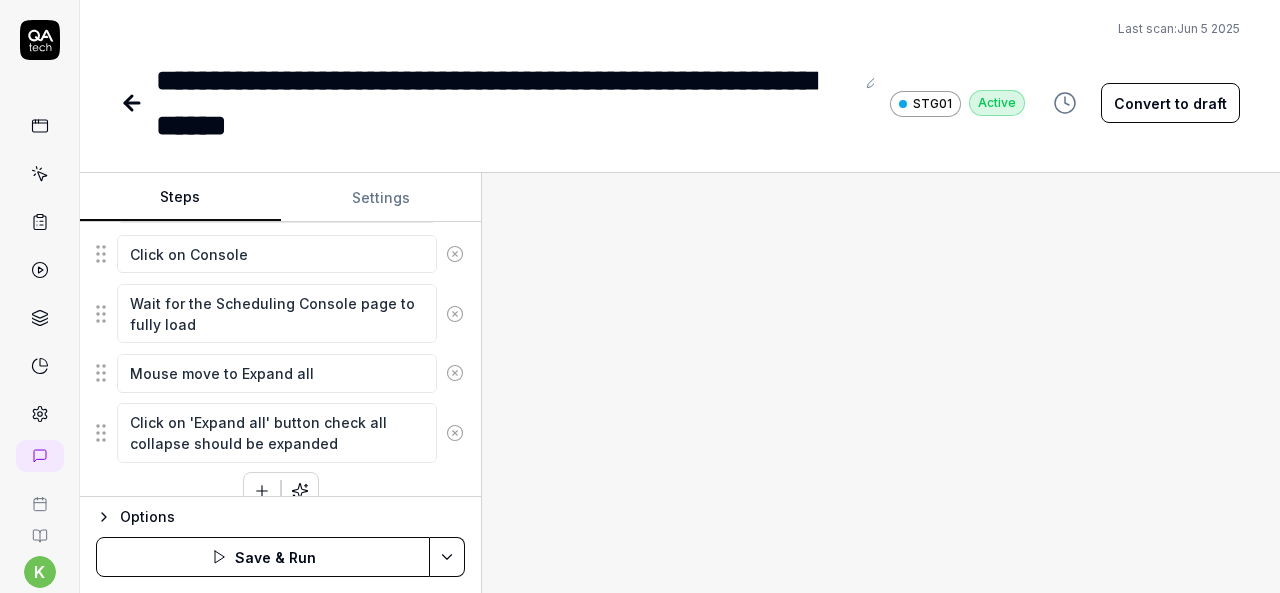 click at bounding box center (881, 383) 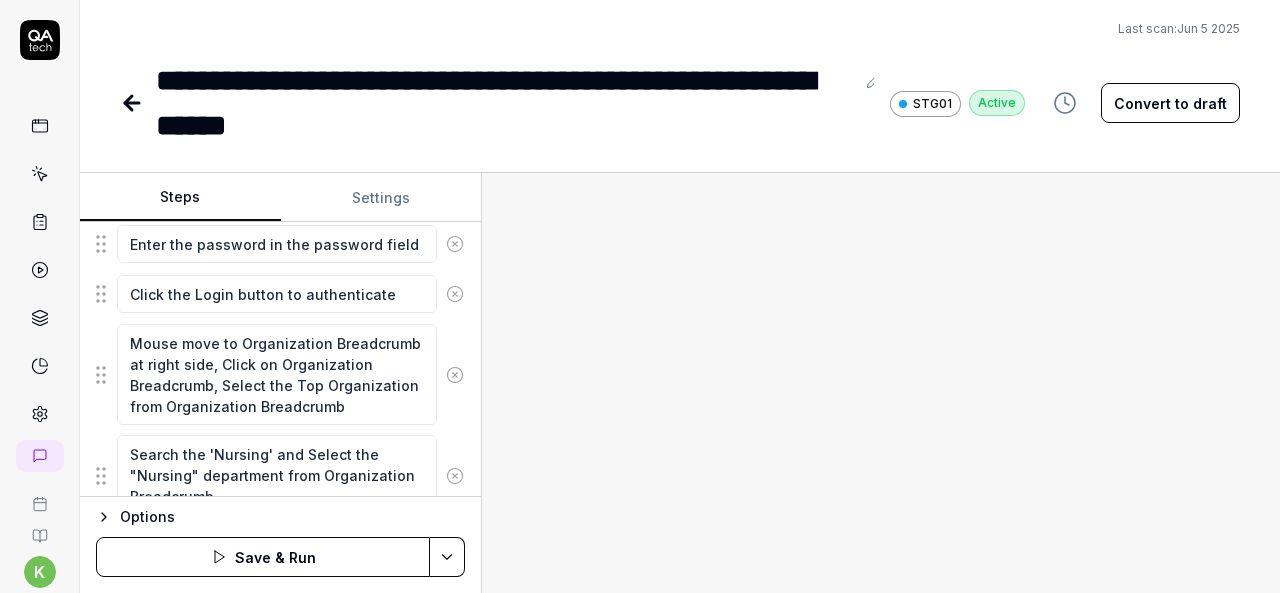 scroll, scrollTop: 0, scrollLeft: 0, axis: both 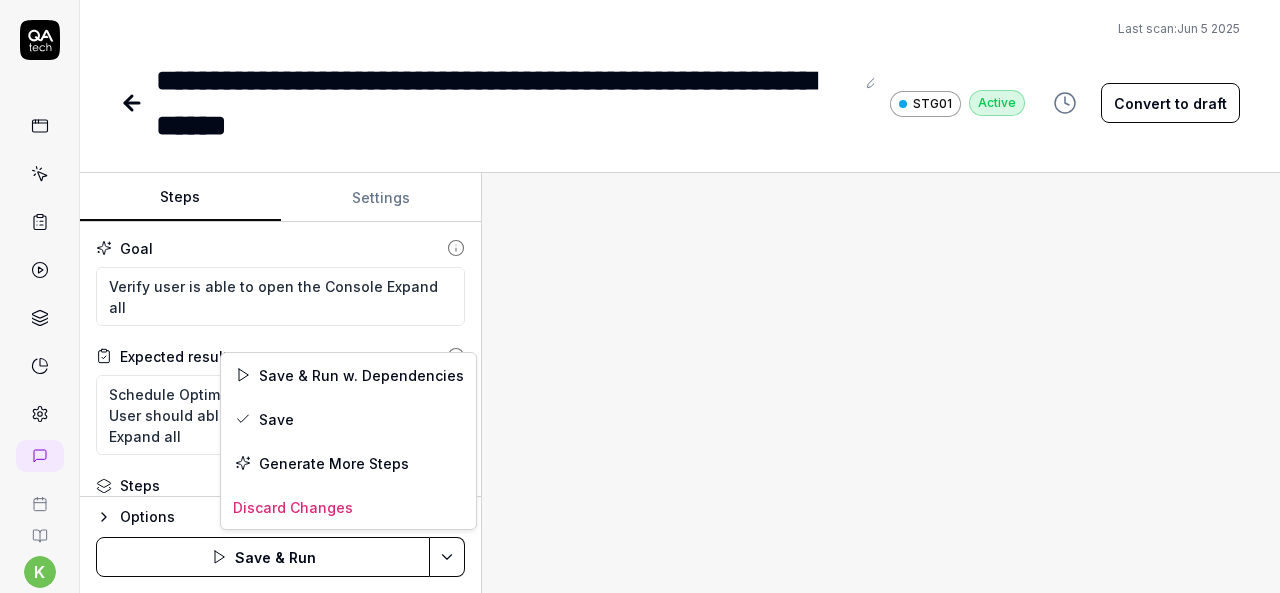 click on "**********" at bounding box center (640, 296) 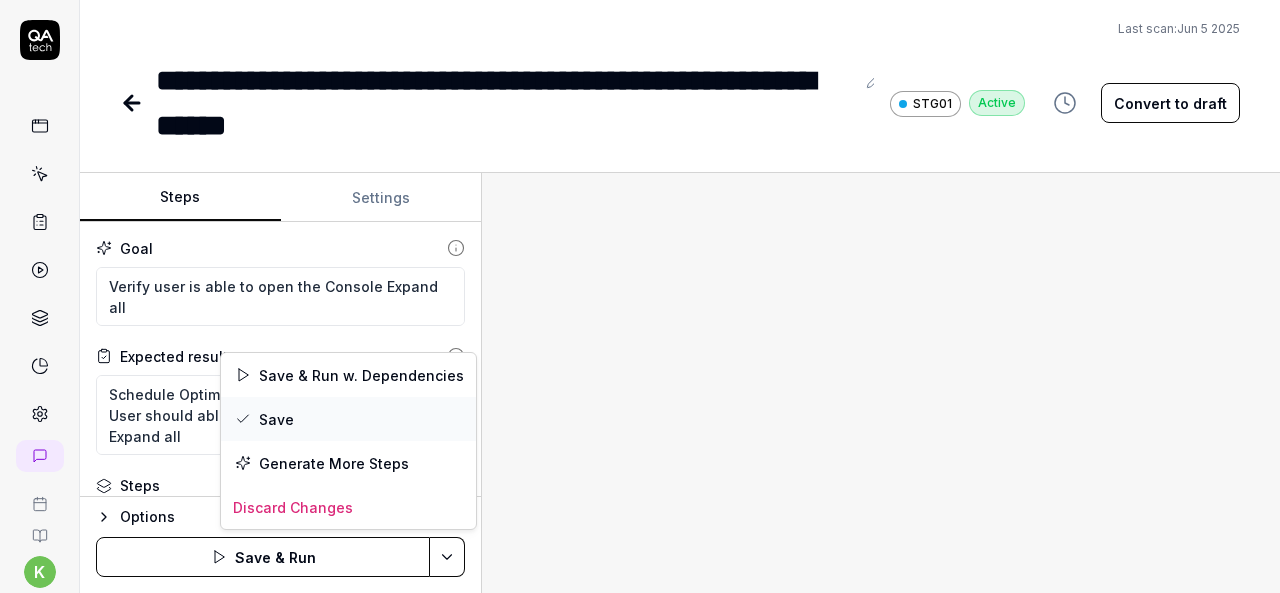 click on "Save" at bounding box center [348, 419] 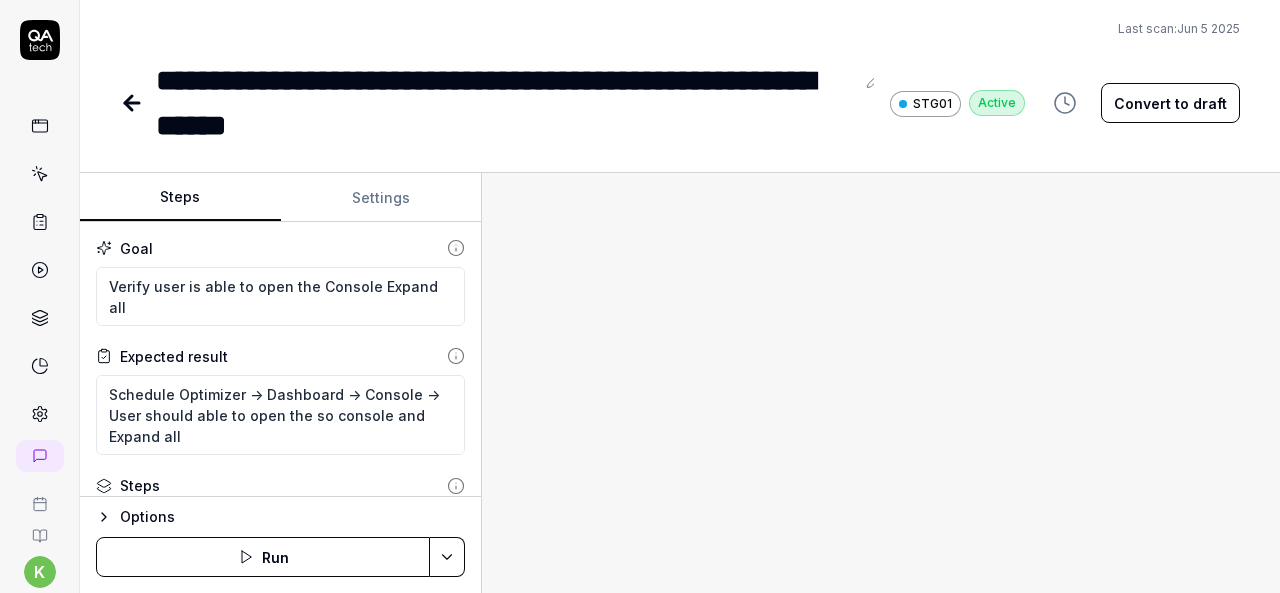 click 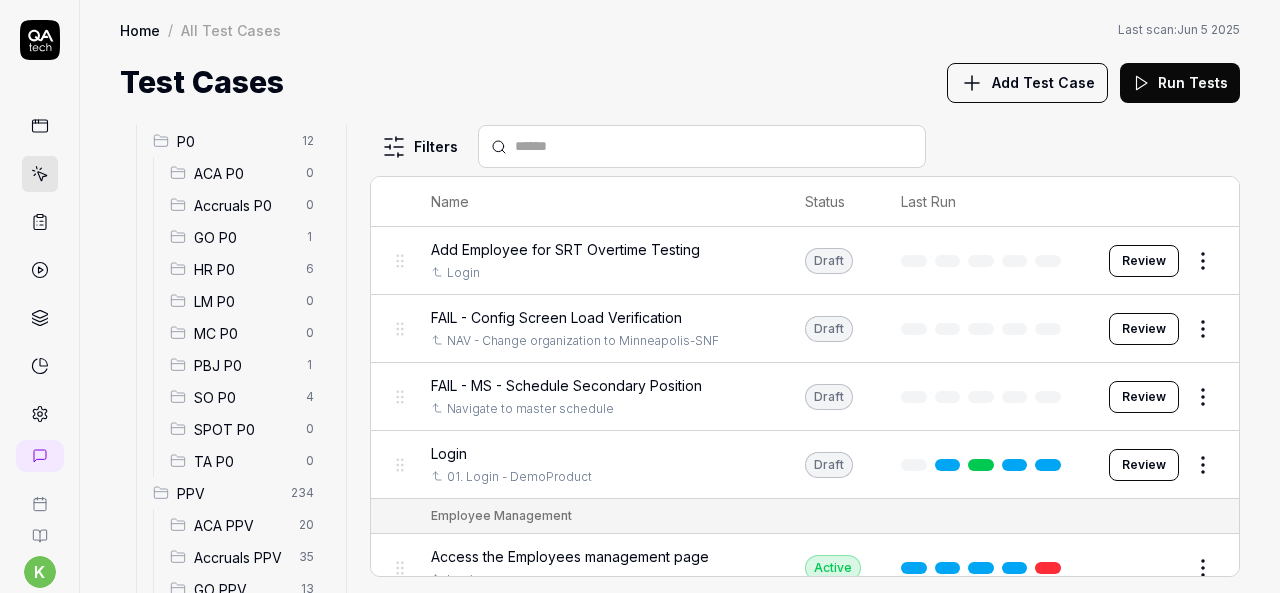 scroll, scrollTop: 202, scrollLeft: 0, axis: vertical 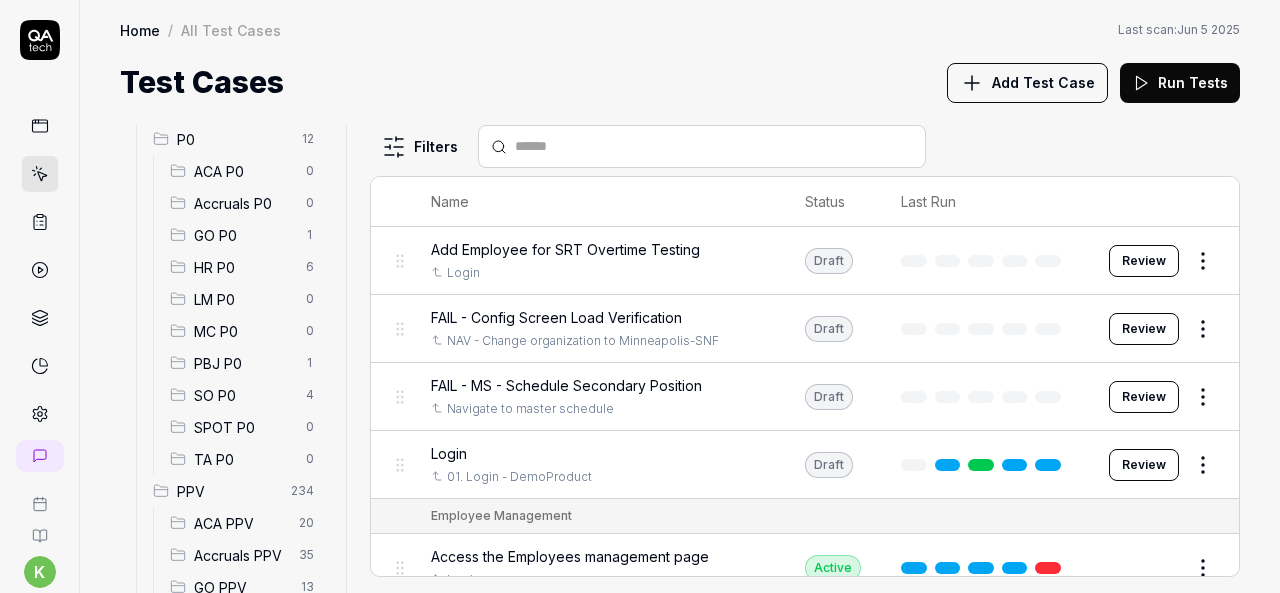 click on "SO P0" at bounding box center (244, 395) 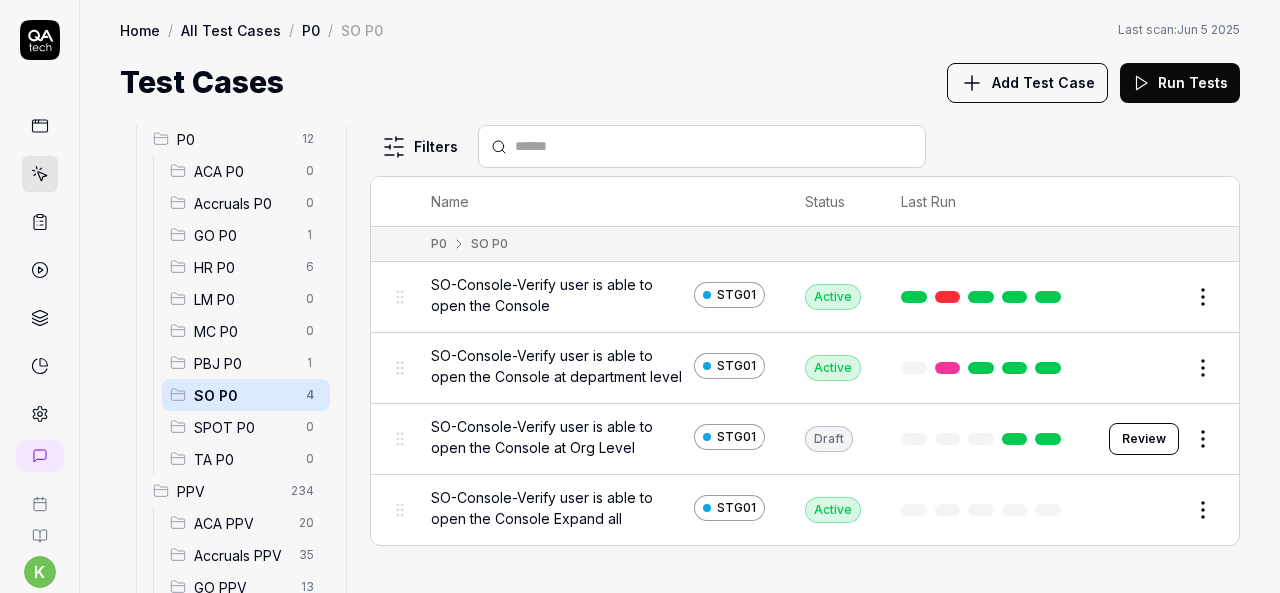 click on "Edit" at bounding box center (1155, 510) 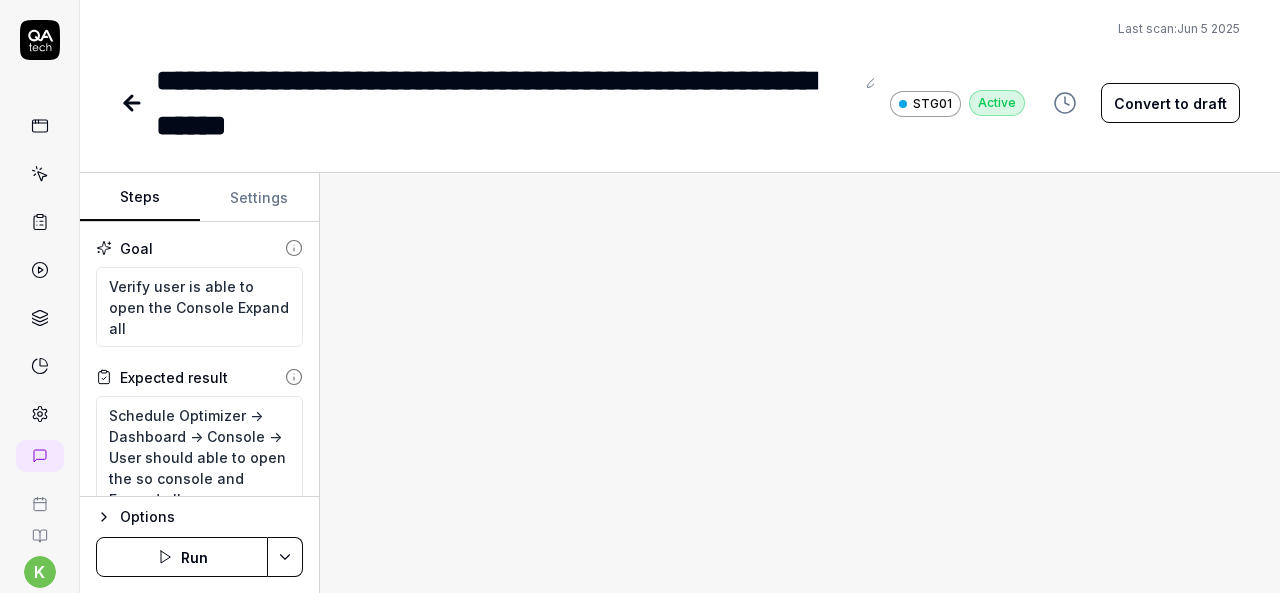 click on "Convert to draft" at bounding box center (1170, 103) 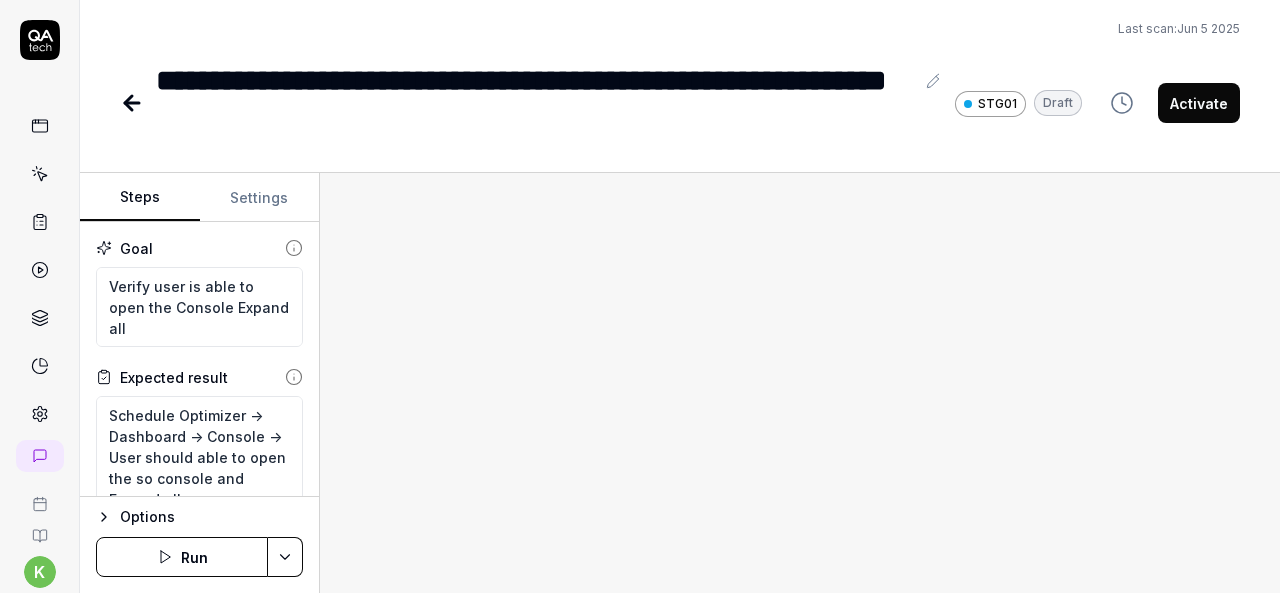 click 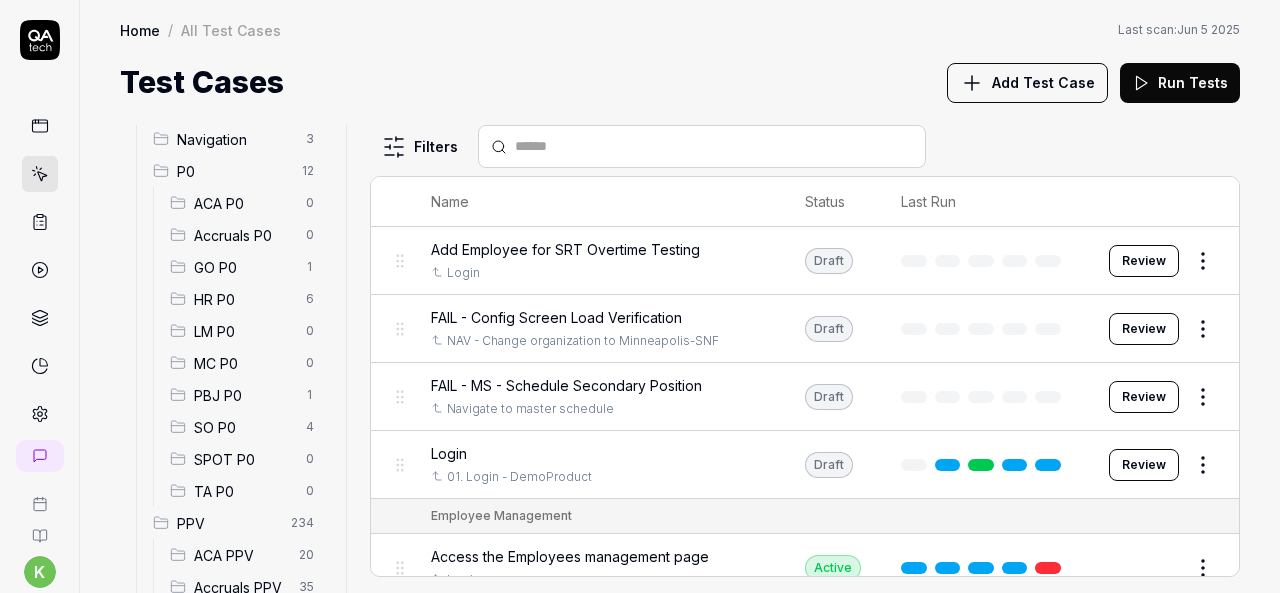 scroll, scrollTop: 171, scrollLeft: 0, axis: vertical 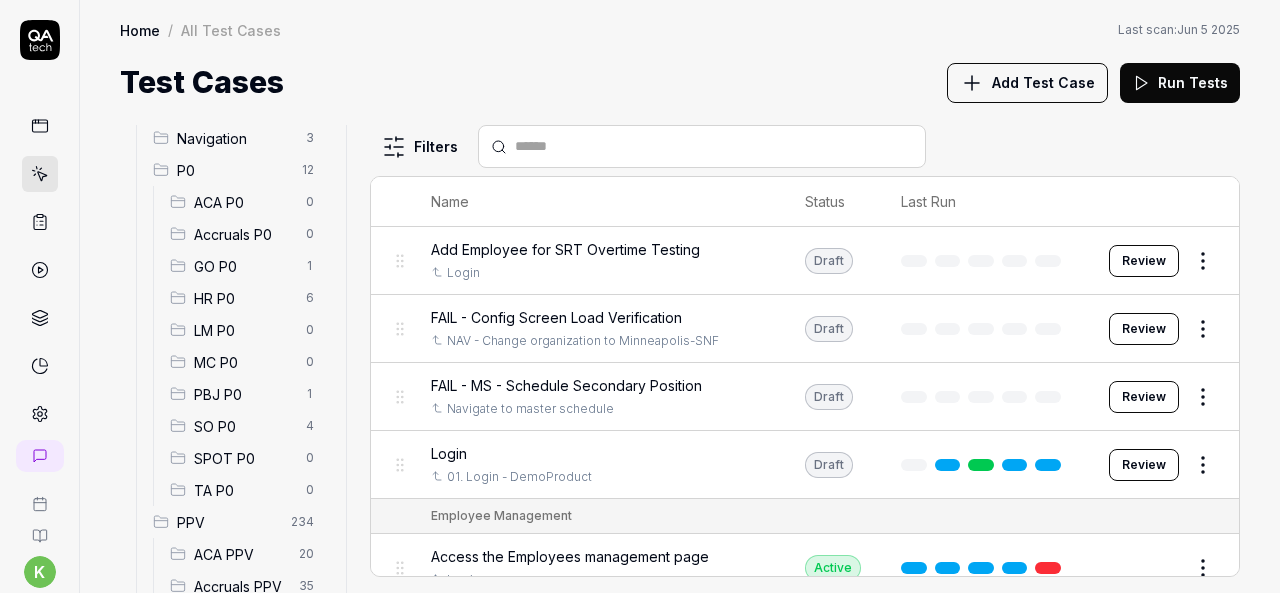 click on "SO P0" at bounding box center [244, 426] 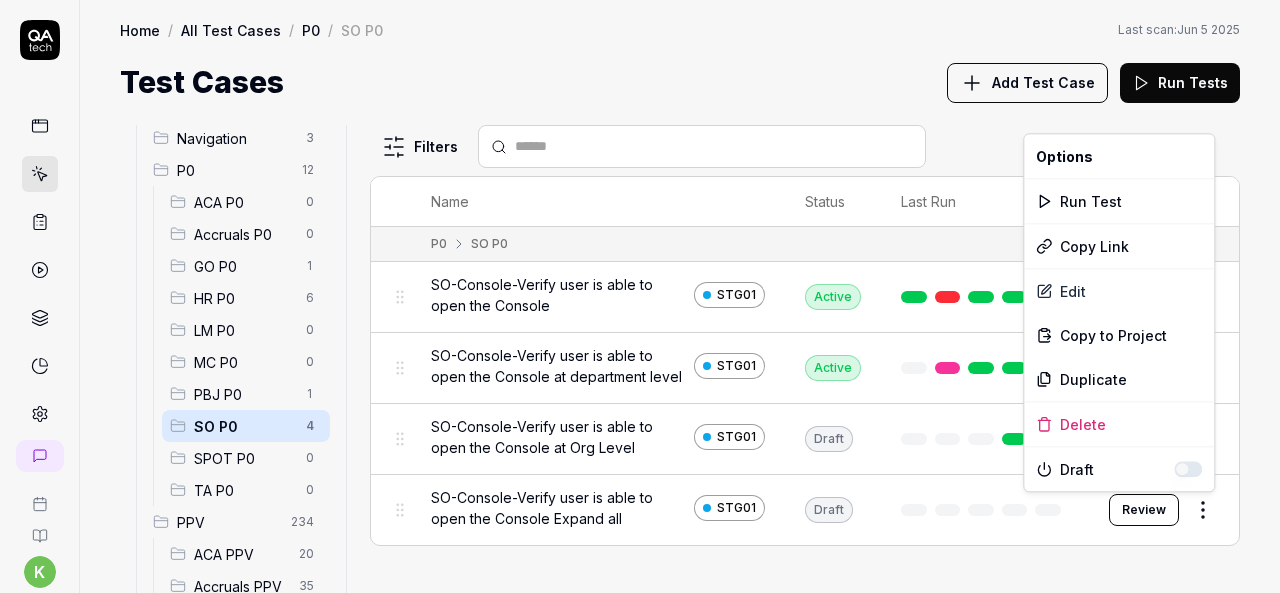 click on "k S Home / All Test Cases / P0 / SO P0 Home / All Test Cases / P0 / SO P0 Last scan:  Jun 5 2025 Test Cases Add Test Case Run Tests All Test Cases 297 Employee Management 10 Login 7 Logout 1 Master Schedule 9 Navigation 3 P0 12 ACA P0 0 Accruals P0 0 GO P0 1 HR P0 6 LM P0 0 MC P0 0 PBJ P0 1 SO P0 4 SPOT P0 0 TA P0 0 PPV 234 ACA PPV 20 Accruals PPV 35 GO PPV 13 HR PPV 31 LM PPV 7 MC PPV 7 PBJ PPV 22 SO PPV 56 Spotlight PPV 3 TA PPV 40 Reporting 3 Schedule Optimizer 1 Screen Loads 7 Time & Attendance 6 Filters Name Status Last Run P0 SO P0 SO-Console-Verify user is able to open the Console STG01 Active Edit SO-Console-Verify user is able to open the Console at department level STG01 Active Edit SO-Console-Verify user is able to open the Console at Org Level STG01 Draft Review SO-Console-Verify user is able to open the Console Expand all STG01 Draft Review
* Options Run Test Copy Link Edit Copy to Project Duplicate Delete Draft" at bounding box center [640, 296] 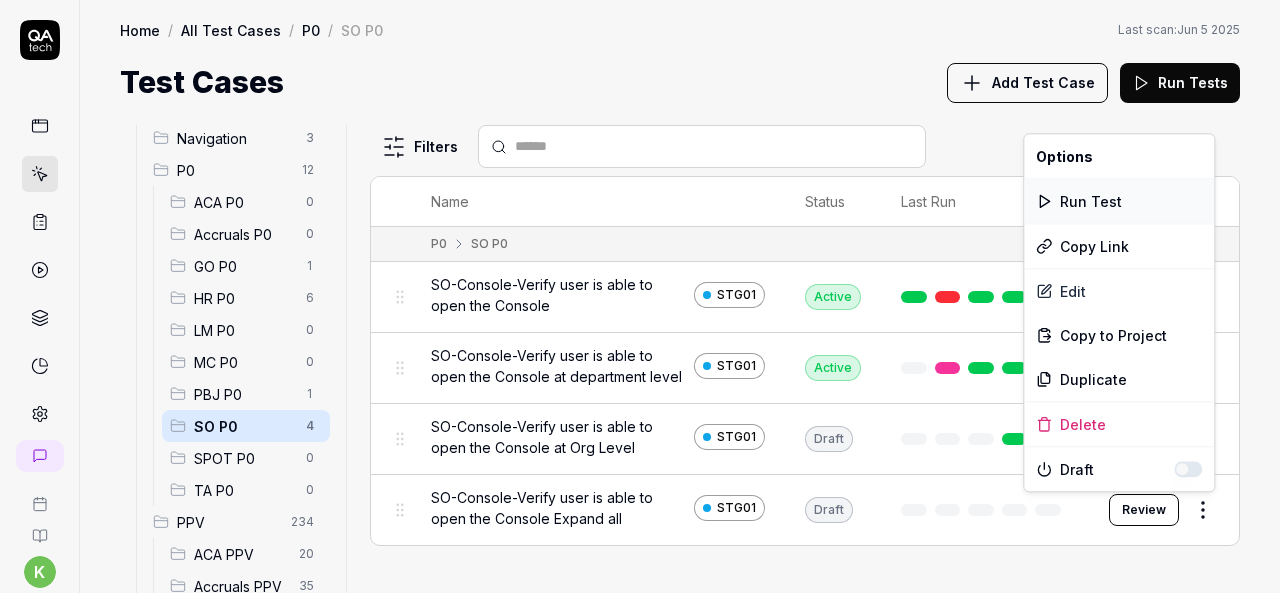 click on "Run Test" at bounding box center (1119, 201) 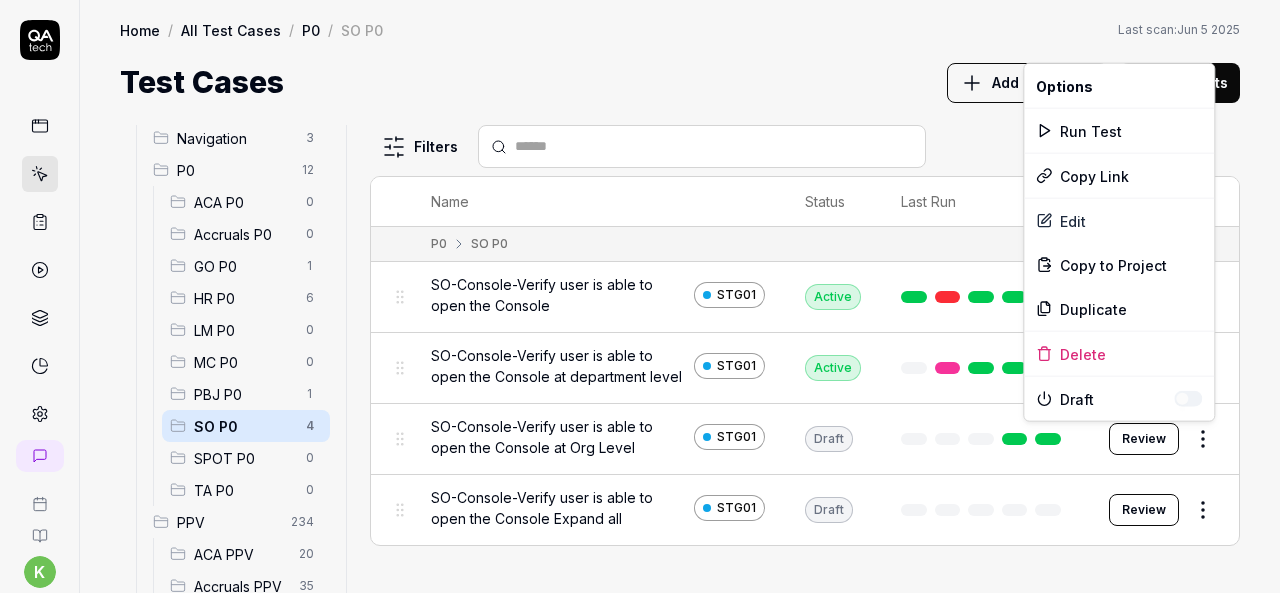 click on "k S Home / All Test Cases / P0 / SO P0 Home / All Test Cases / P0 / SO P0 Last scan:  Jun 5 2025 Test Cases Add Test Case Run Tests All Test Cases 297 Employee Management 10 Login 7 Logout 1 Master Schedule 9 Navigation 3 P0 12 ACA P0 0 Accruals P0 0 GO P0 1 HR P0 6 LM P0 0 MC P0 0 PBJ P0 1 SO P0 4 SPOT P0 0 TA P0 0 PPV 234 ACA PPV 20 Accruals PPV 35 GO PPV 13 HR PPV 31 LM PPV 7 MC PPV 7 PBJ PPV 22 SO PPV 56 Spotlight PPV 3 TA PPV 40 Reporting 3 Schedule Optimizer 1 Screen Loads 7 Time & Attendance 6 Filters Name Status Last Run P0 SO P0 SO-Console-Verify user is able to open the Console STG01 Active Edit SO-Console-Verify user is able to open the Console at department level STG01 Active Edit SO-Console-Verify user is able to open the Console at Org Level STG01 Draft Review SO-Console-Verify user is able to open the Console Expand all STG01 Draft Review
* Options Run Test Copy Link Edit Copy to Project Duplicate Delete Draft" at bounding box center (640, 296) 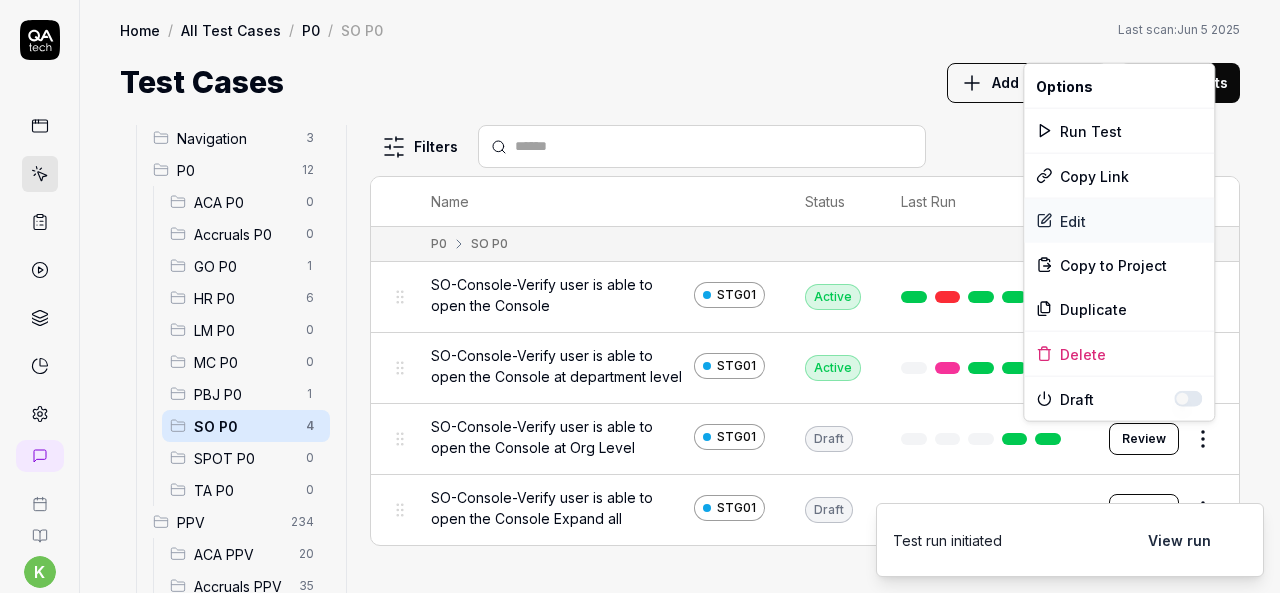 click on "Edit" at bounding box center [1119, 221] 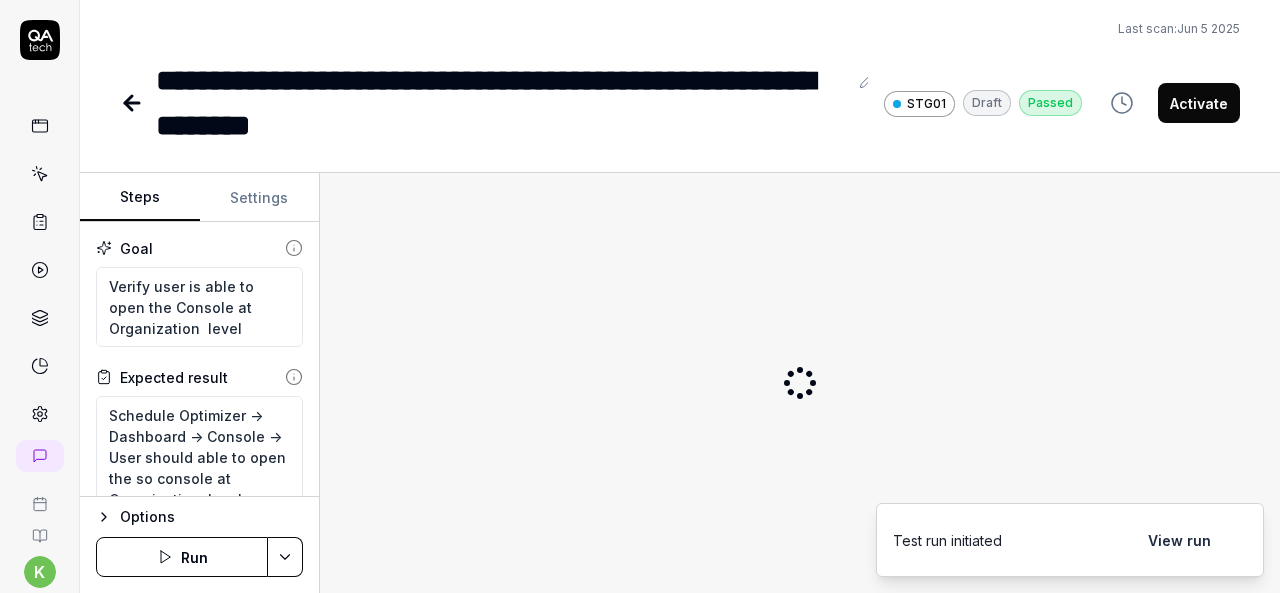 click on "Activate" at bounding box center (1199, 103) 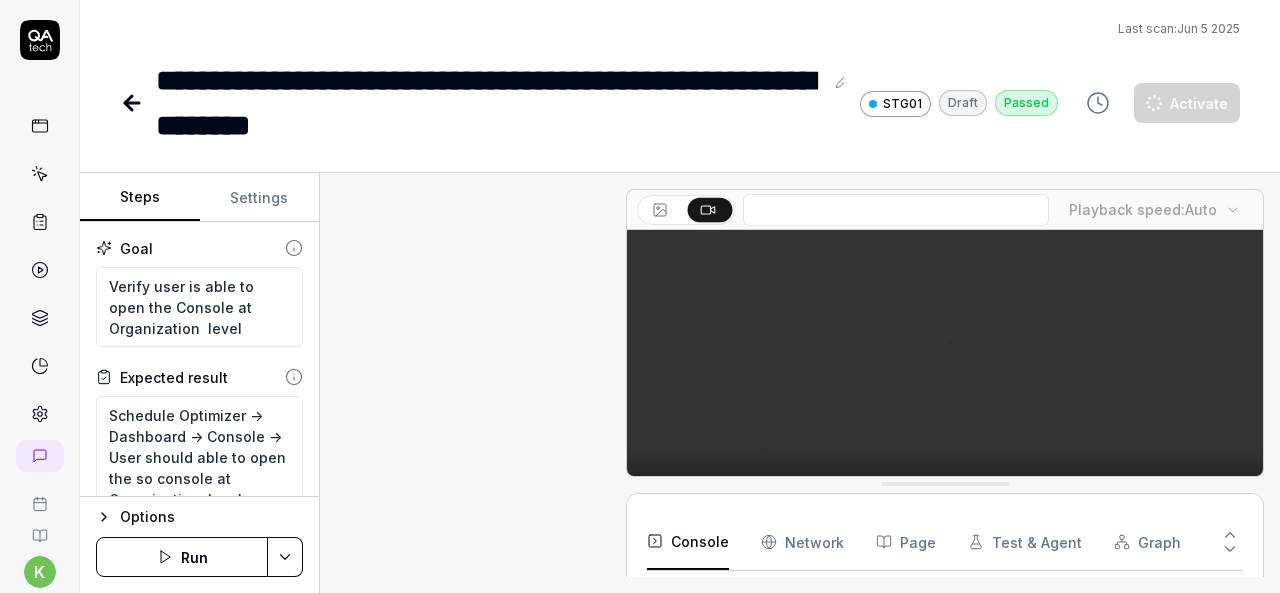 scroll, scrollTop: 2256, scrollLeft: 0, axis: vertical 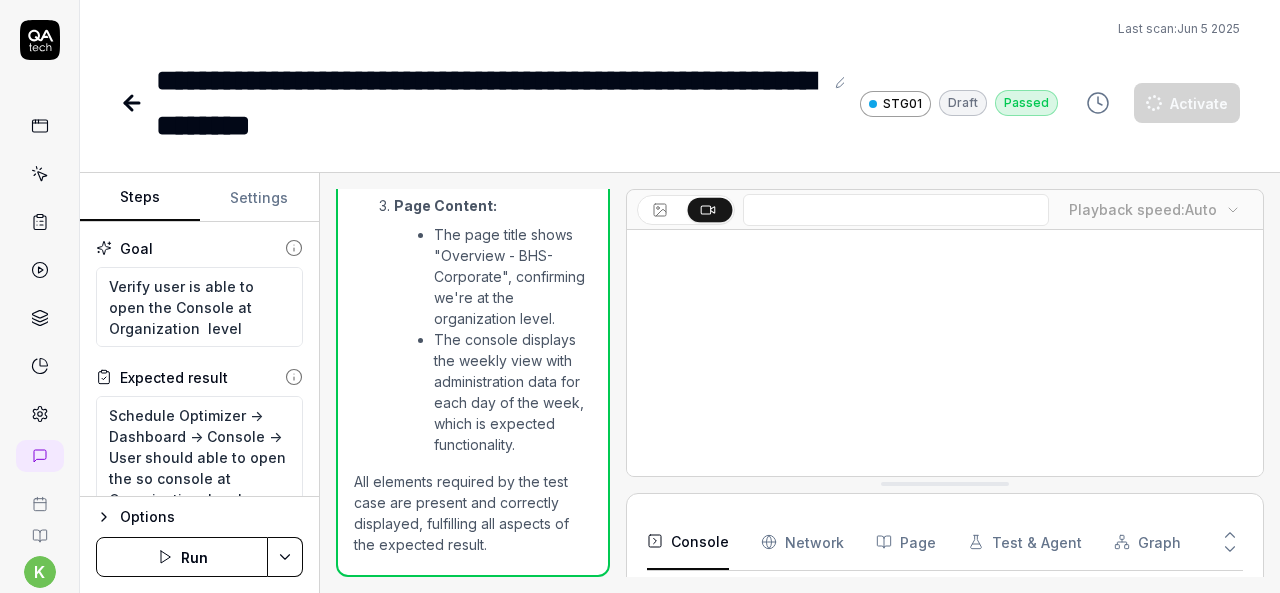 click 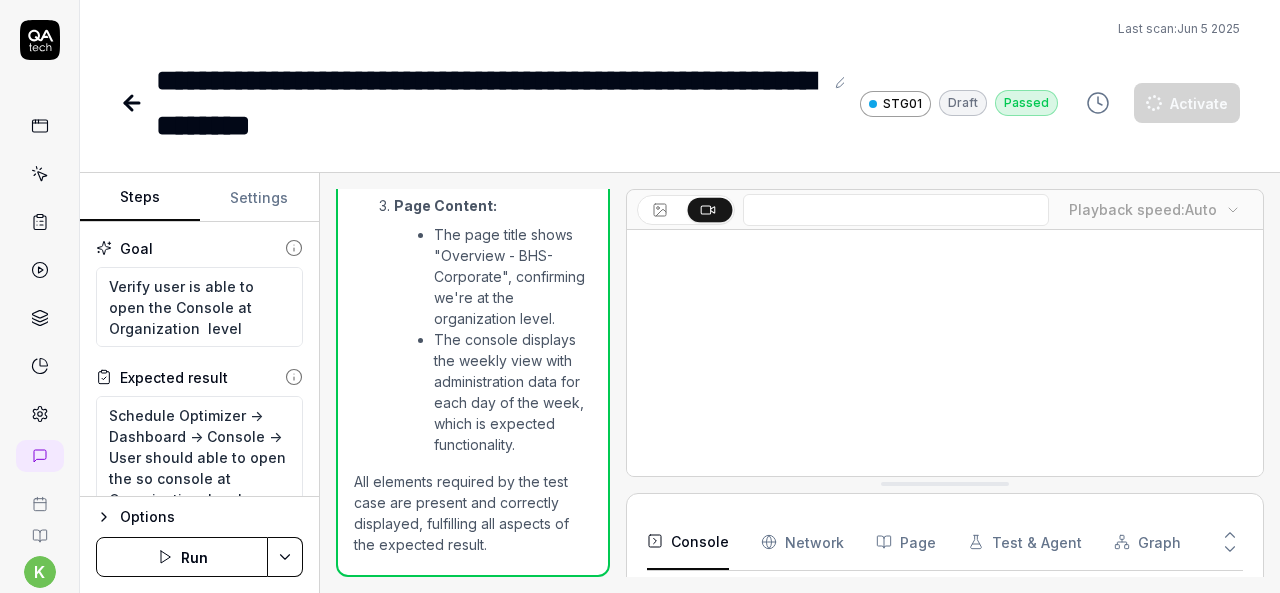 scroll, scrollTop: 439, scrollLeft: 0, axis: vertical 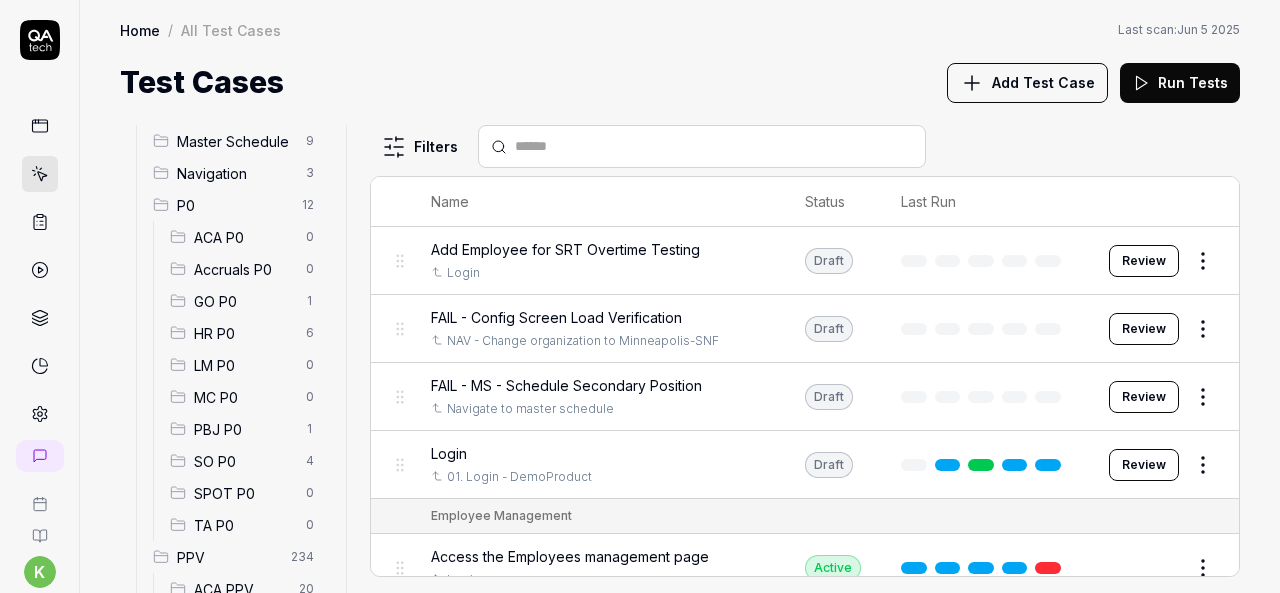 click on "SO P0" at bounding box center (244, 461) 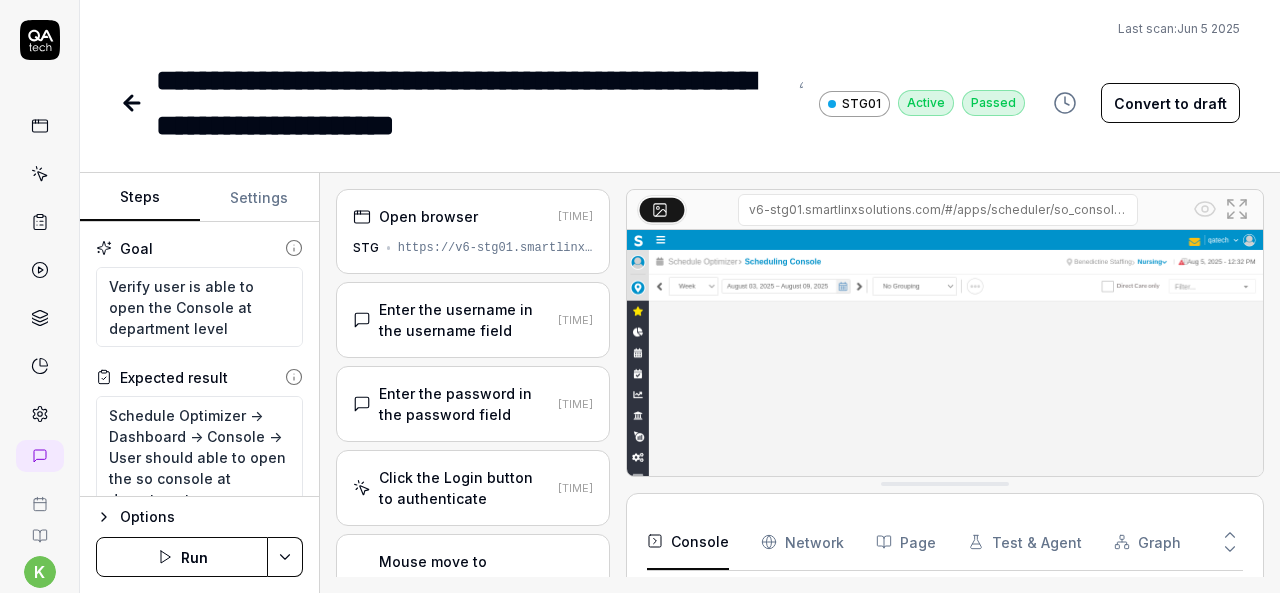 scroll, scrollTop: 0, scrollLeft: 0, axis: both 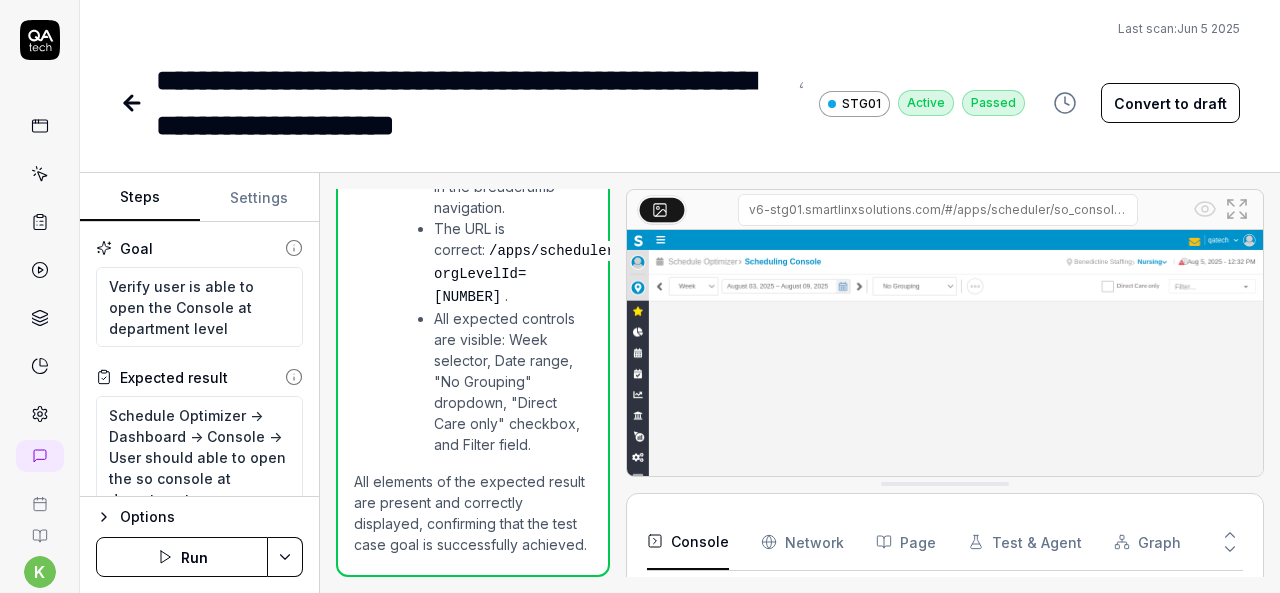 type on "*" 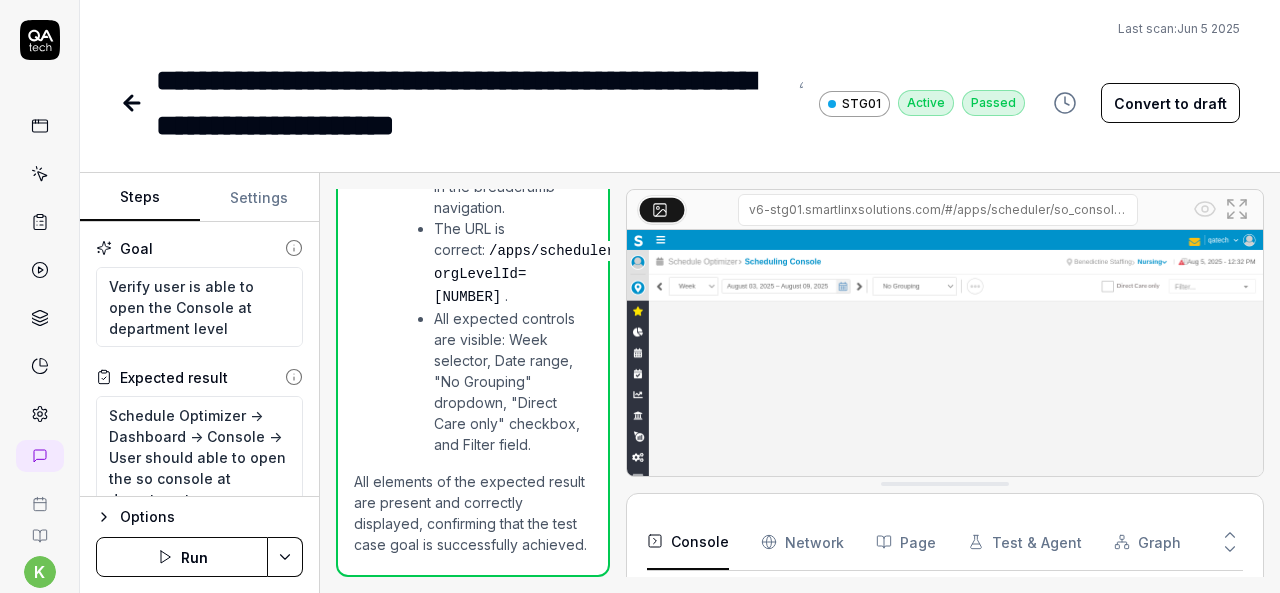 click 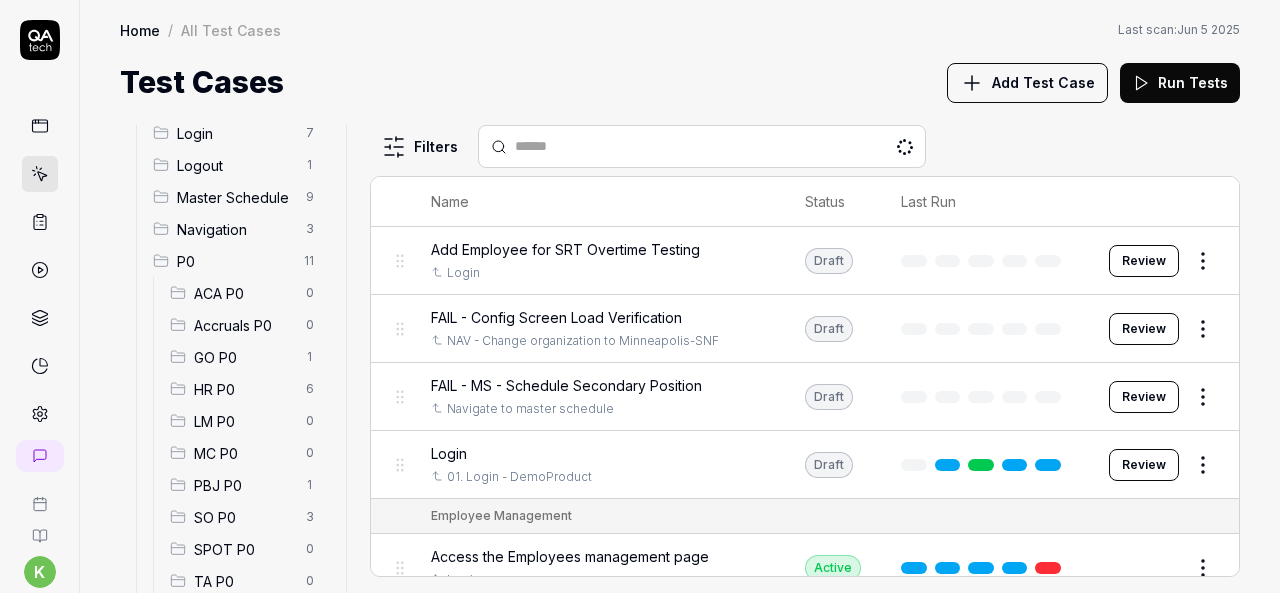 scroll, scrollTop: 82, scrollLeft: 0, axis: vertical 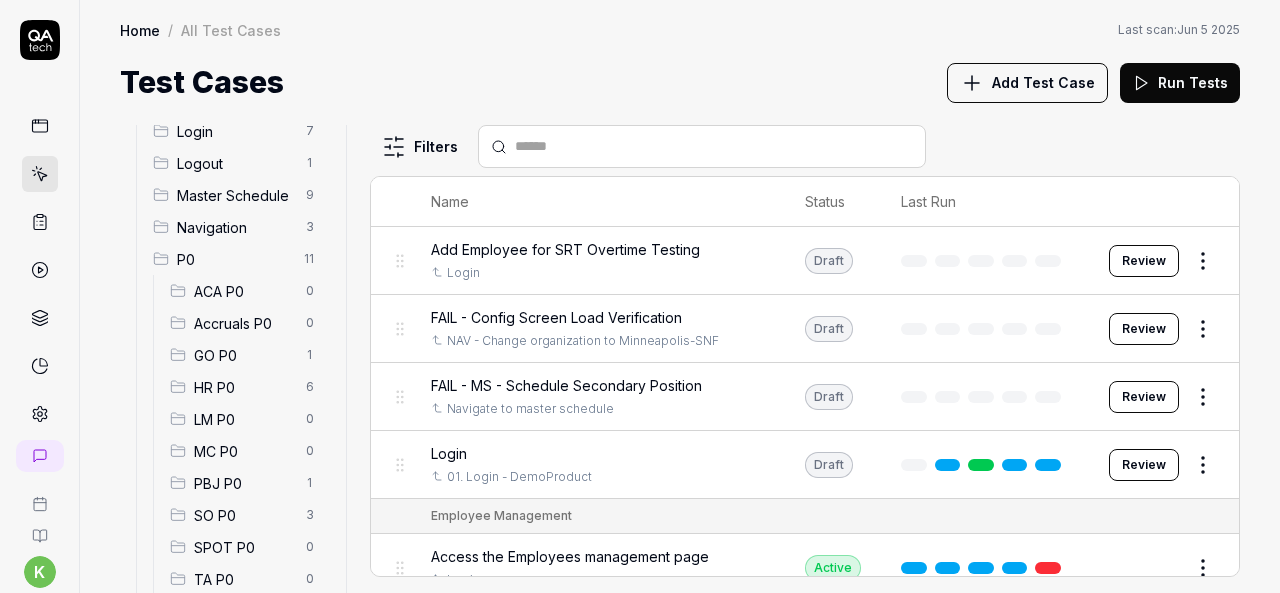 click on "SO P0" at bounding box center (244, 515) 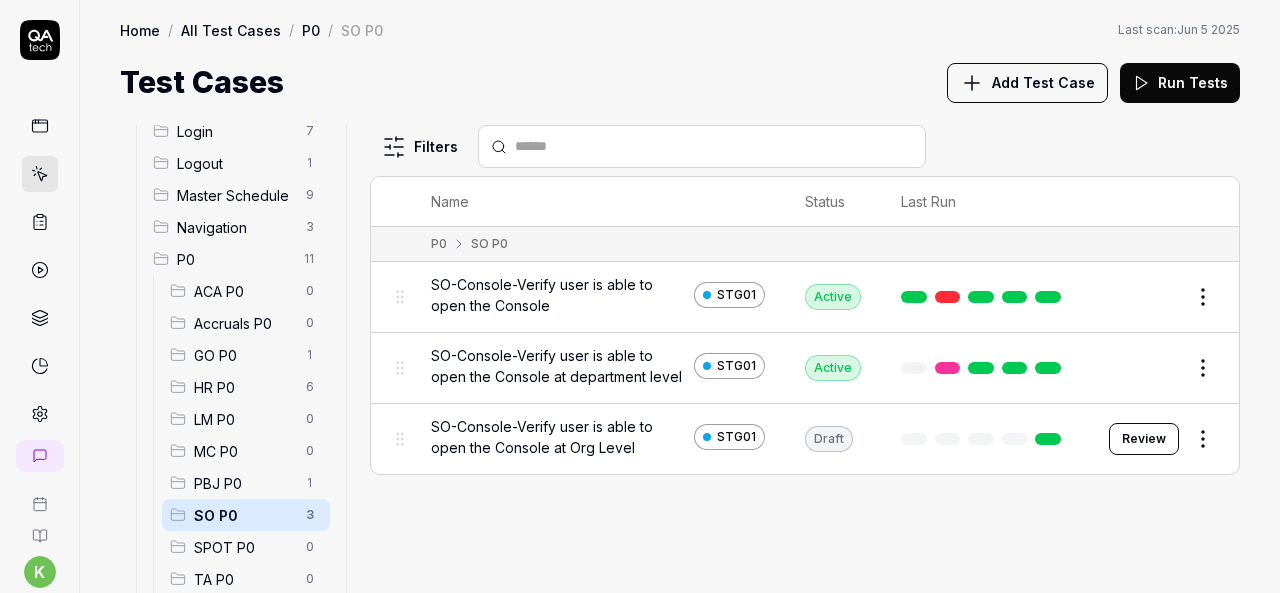 scroll, scrollTop: 234, scrollLeft: 0, axis: vertical 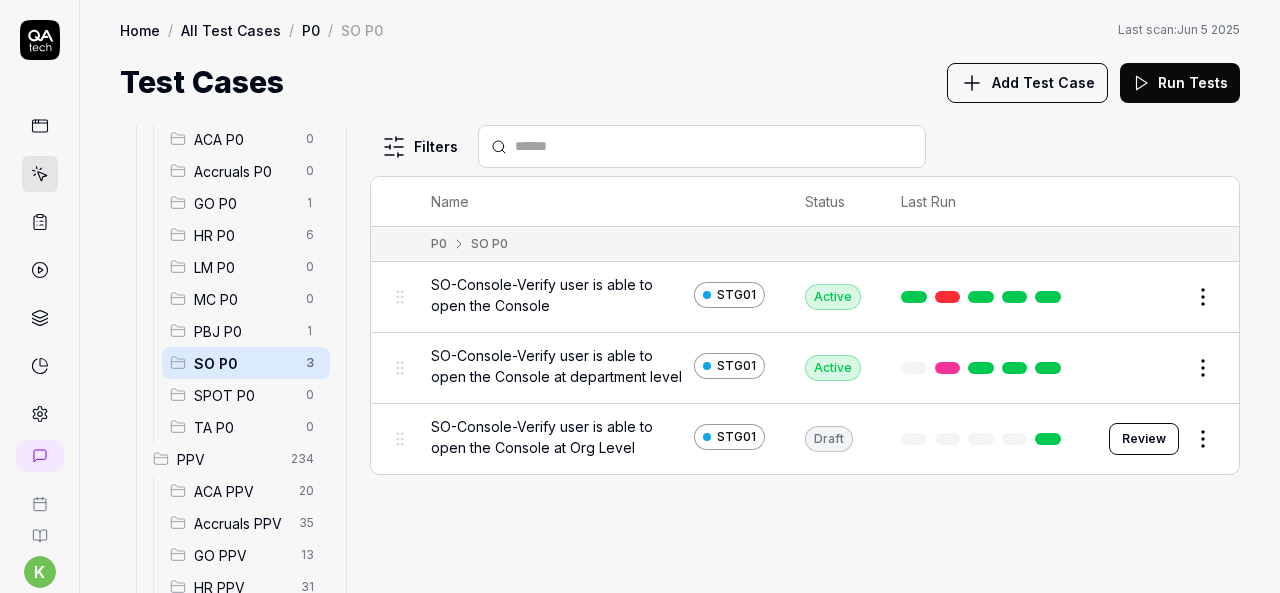click on "SO P0" at bounding box center [244, 363] 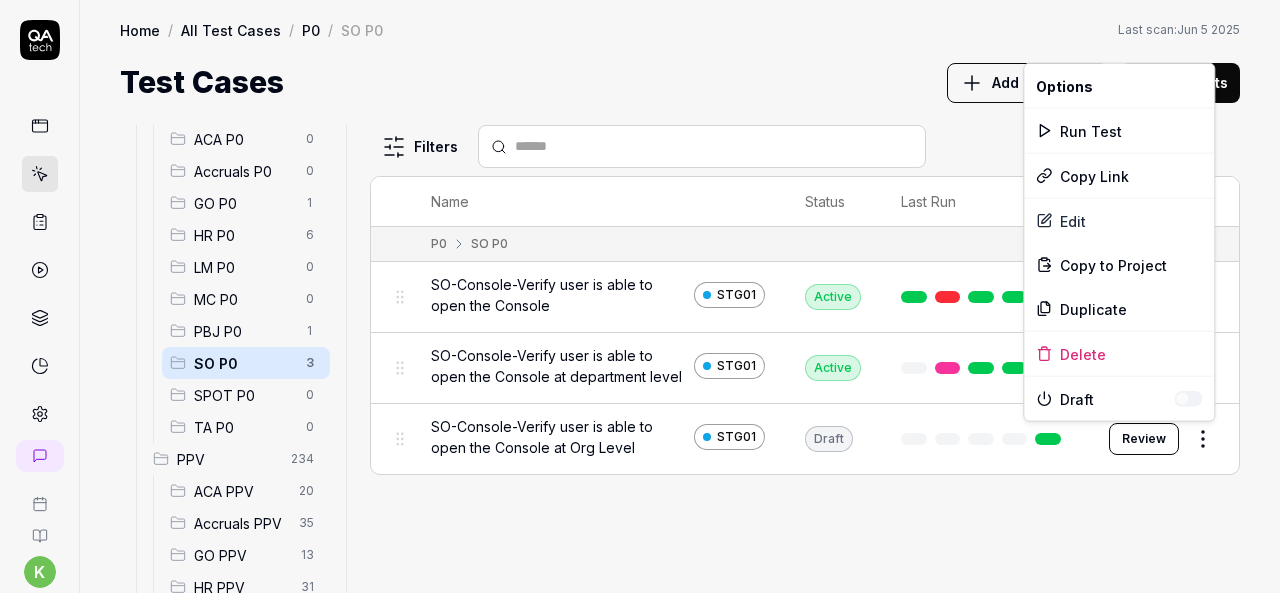 click on "k S Home / All Test Cases / P0 / SO P0 Home / All Test Cases / P0 / SO P0 Last scan:  Jun 5 2025 Test Cases Add Test Case Run Tests All Test Cases 296 Employee Management 10 Login 7 Logout 1 Master Schedule 9 Navigation 3 P0 11 ACA P0 0 Accruals P0 0 GO P0 1 HR P0 6 LM P0 0 MC P0 0 PBJ P0 1 SO P0 3 SPOT P0 0 TA P0 0 PPV 234 ACA PPV 20 Accruals PPV 35 GO PPV 13 HR PPV 31 LM PPV 7 MC PPV 7 PBJ PPV 22 SO PPV 56 Spotlight PPV 3 TA PPV 40 Reporting 3 Schedule Optimizer 1 Screen Loads 7 Time & Attendance 6 Filters Name Status Last Run P0 SO P0 SO-Console-Verify user is able to open the Console STG01 Active Edit SO-Console-Verify user is able to open the Console at department level STG01 Active Edit SO-Console-Verify user is able to open the Console at Org Level STG01 Draft Review
To pick up a draggable item, press the space bar.
While dragging, use the arrow keys to move the item.
Press space again to drop the item in its new position, or press escape to cancel.
*
Options Run Test Copy Link" at bounding box center [640, 296] 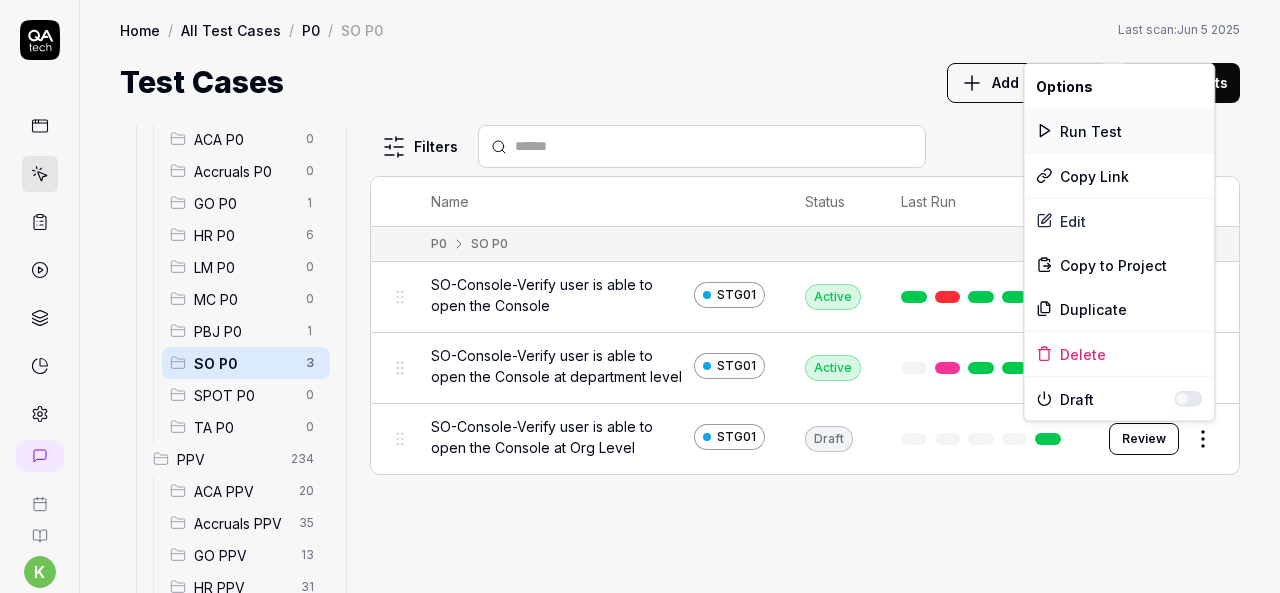 click on "Run Test" at bounding box center [1119, 131] 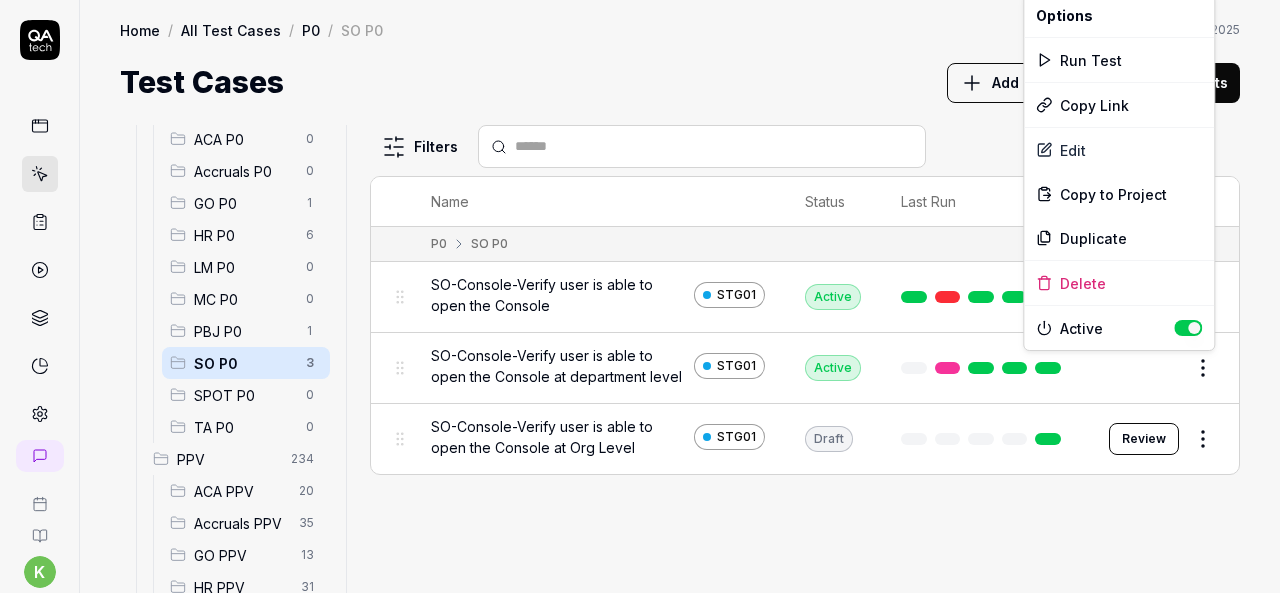 click on "k S Home / All Test Cases / P0 / SO P0 Home / All Test Cases / P0 / SO P0 Last scan:  Jun 5 2025 Test Cases Add Test Case Run Tests All Test Cases 296 Employee Management 10 Login 7 Logout 1 Master Schedule 9 Navigation 3 P0 11 ACA P0 0 Accruals P0 0 GO P0 1 HR P0 6 LM P0 0 MC P0 0 PBJ P0 1 SO P0 3 SPOT P0 0 TA P0 0 PPV 234 ACA PPV 20 Accruals PPV 35 GO PPV 13 HR PPV 31 LM PPV 7 MC PPV 7 PBJ PPV 22 SO PPV 56 Spotlight PPV 3 TA PPV 40 Reporting 3 Schedule Optimizer 1 Screen Loads 7 Time & Attendance 6 Filters Name Status Last Run P0 SO P0 SO-Console-Verify user is able to open the Console STG01 Active Edit SO-Console-Verify user is able to open the Console at department level STG01 Active Edit SO-Console-Verify user is able to open the Console at Org Level STG01 Draft Review
To pick up a draggable item, press the space bar.
While dragging, use the arrow keys to move the item.
Press space again to drop the item in its new position, or press escape to cancel.
*
Options Run Test Copy Link" at bounding box center (640, 296) 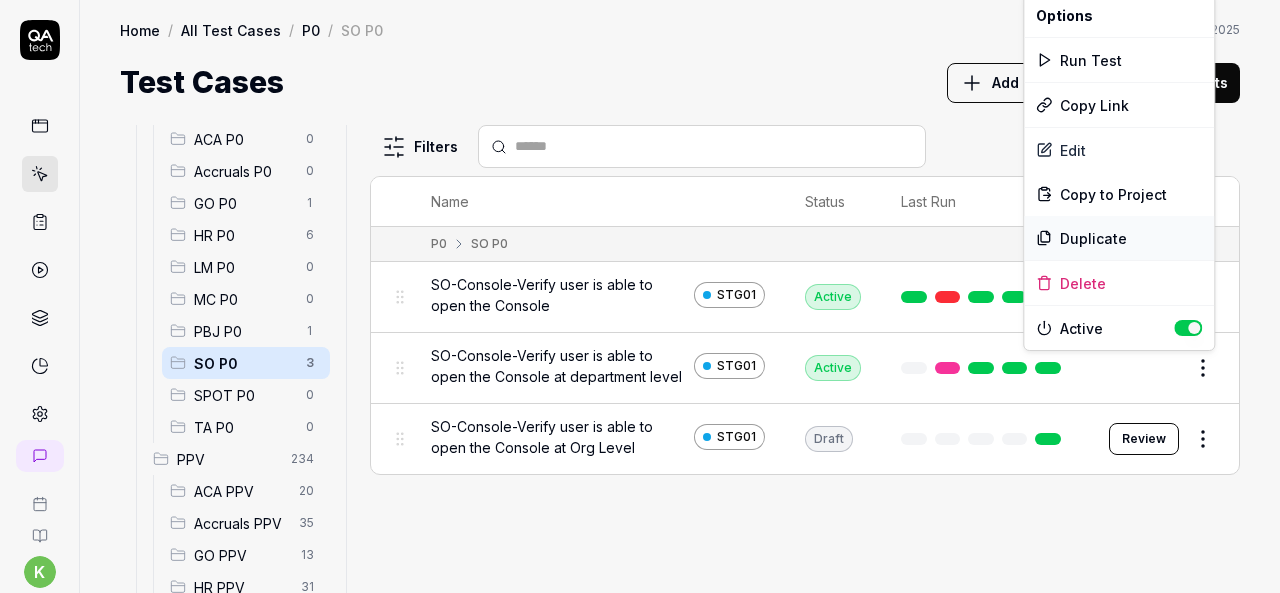 click on "Duplicate" at bounding box center (1119, 238) 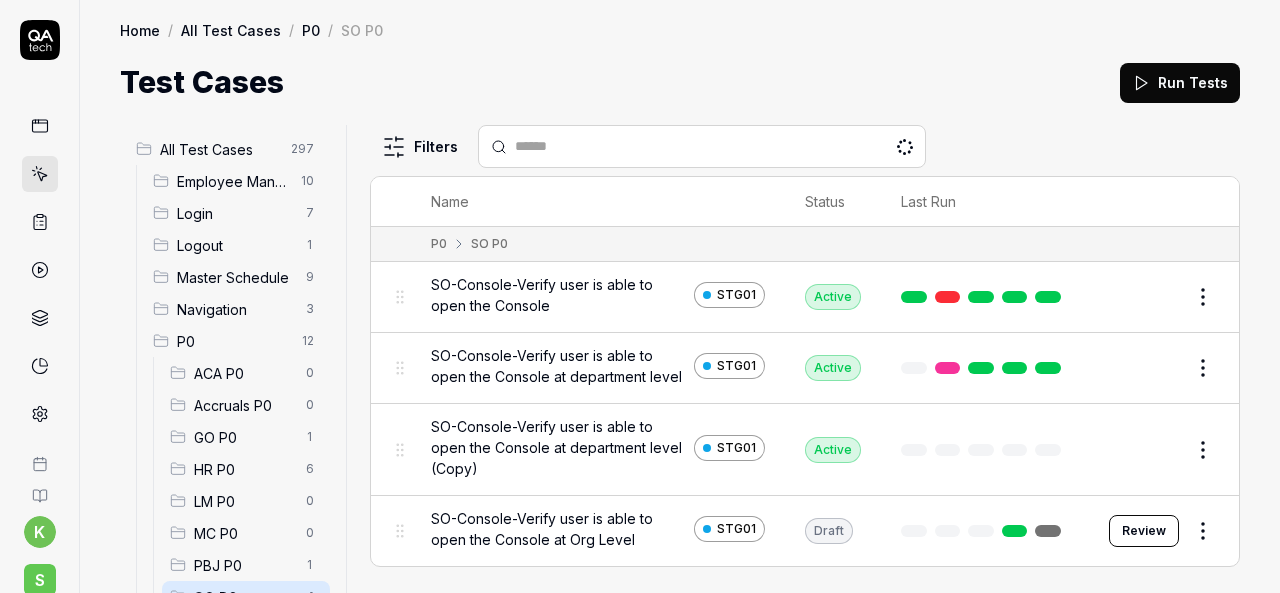 scroll, scrollTop: 0, scrollLeft: 0, axis: both 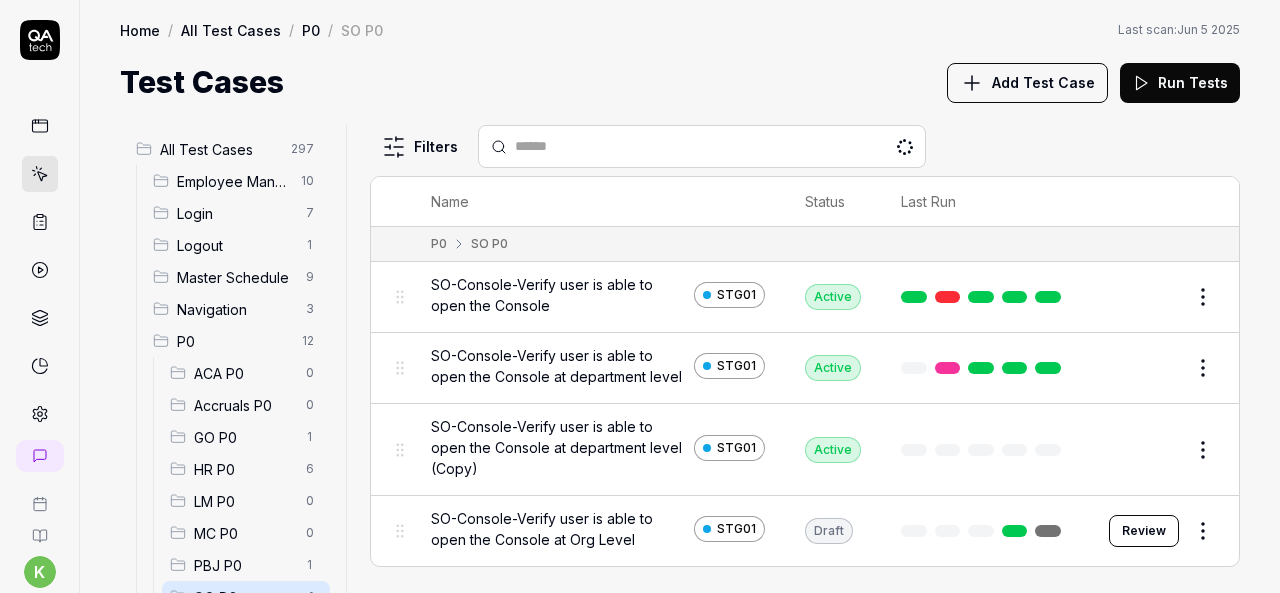 click on "Edit" at bounding box center (1155, 450) 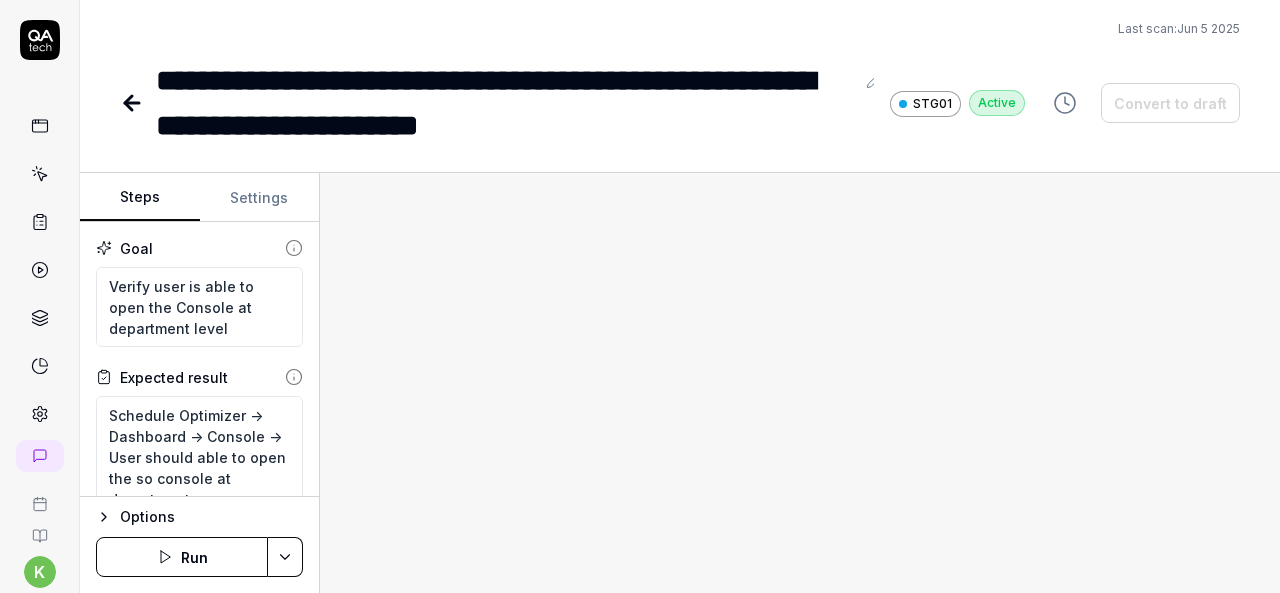 click 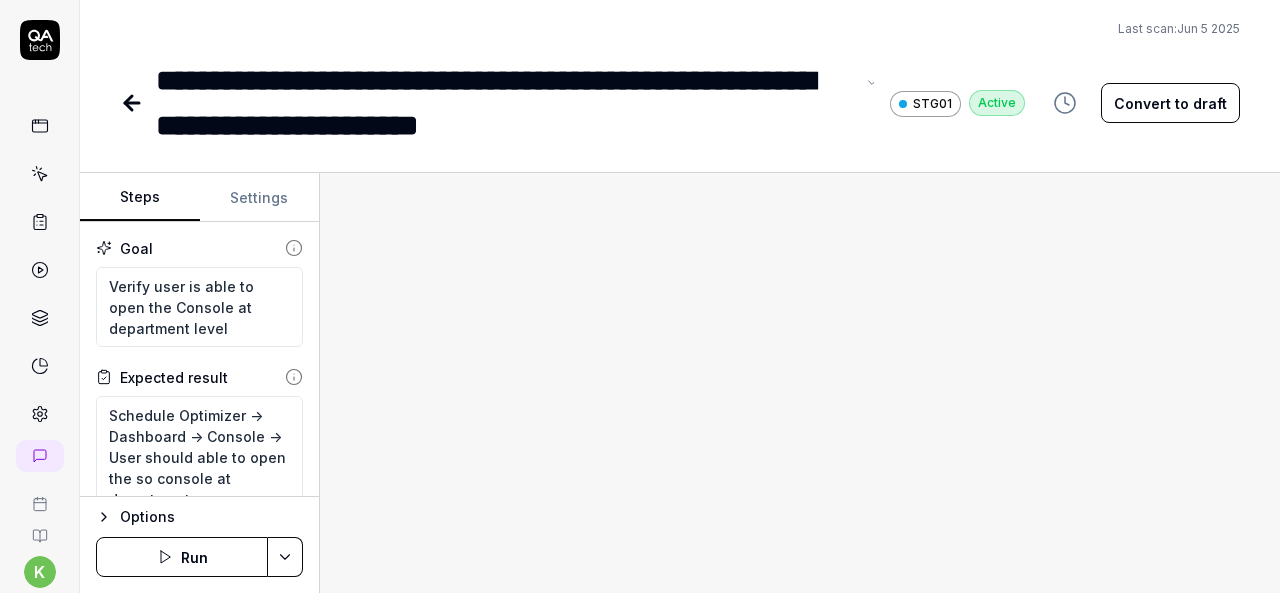 click on "**********" at bounding box center (505, 103) 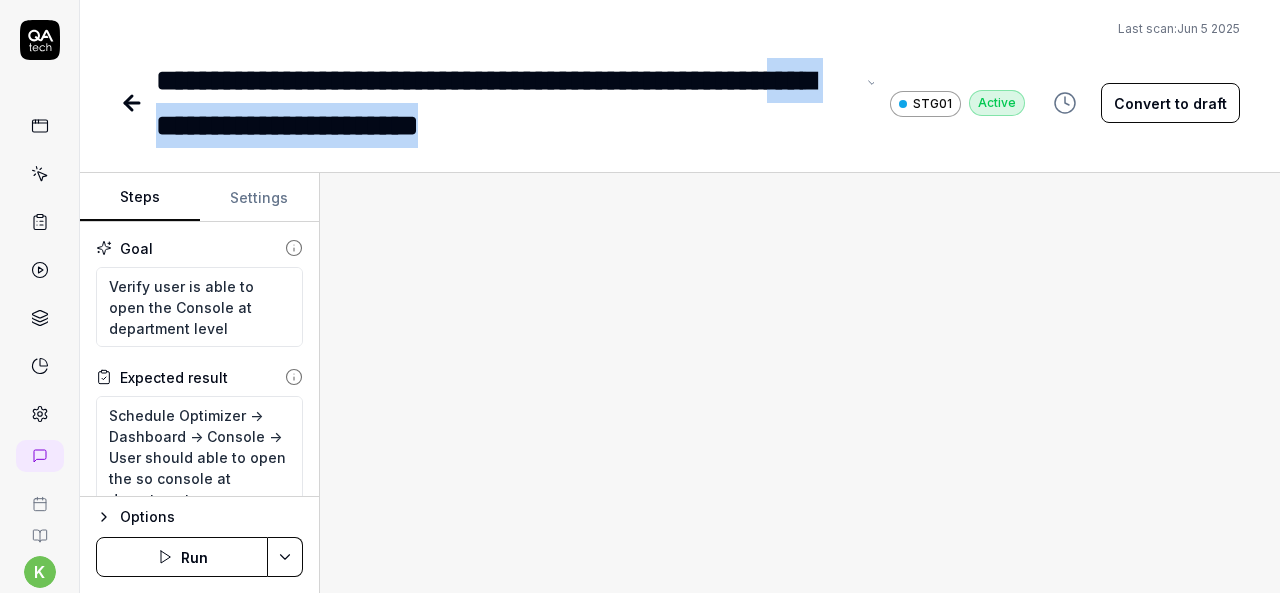 click on "**********" at bounding box center (505, 103) 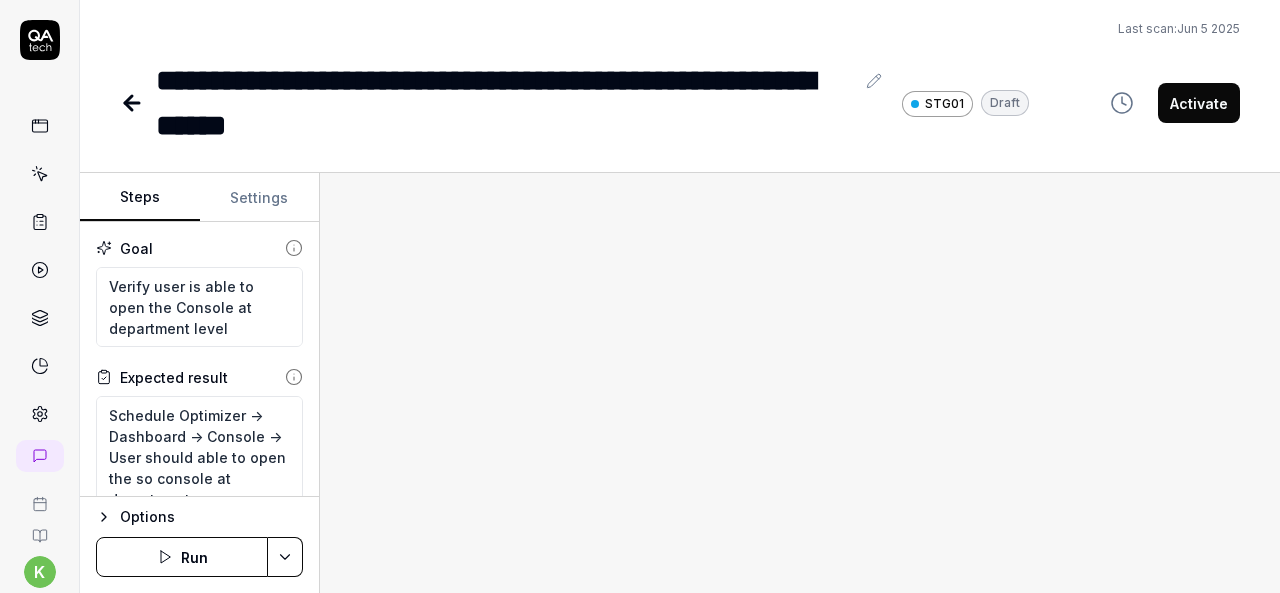 type on "*" 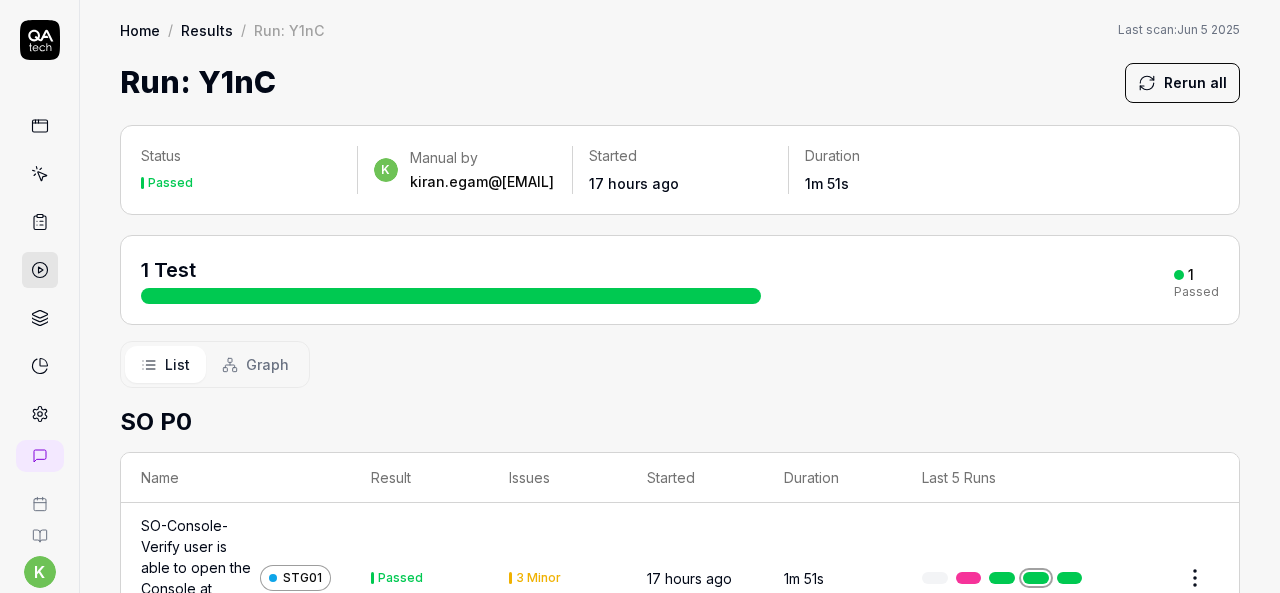 scroll, scrollTop: 0, scrollLeft: 0, axis: both 